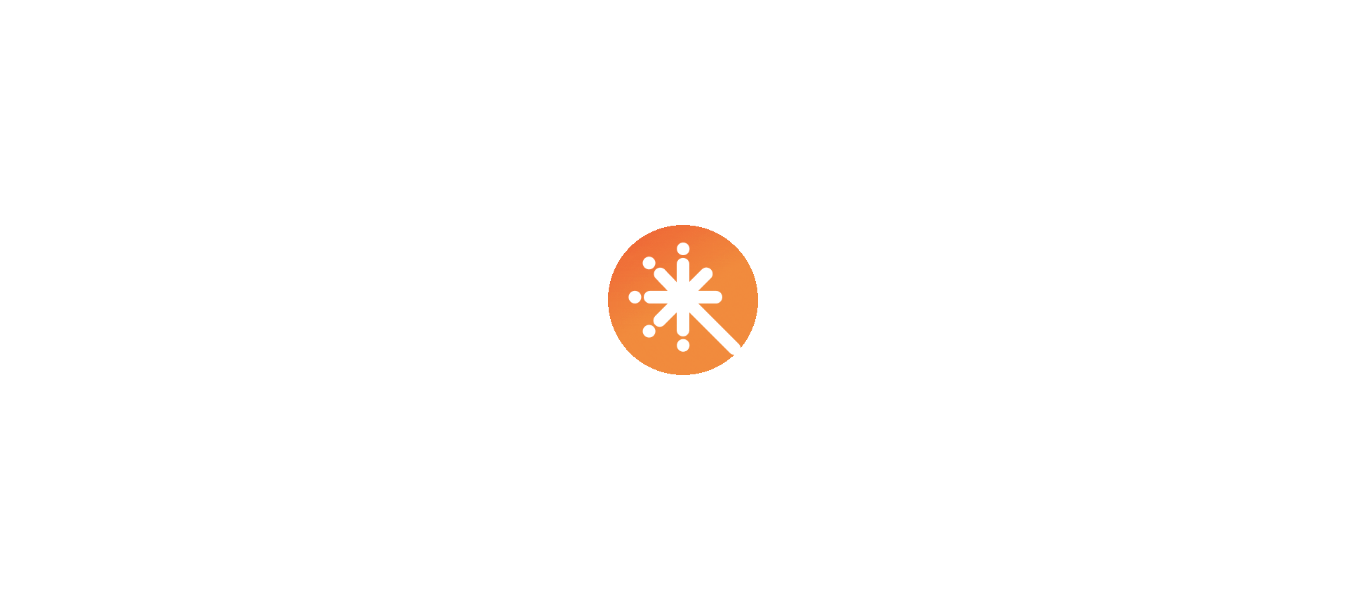 scroll, scrollTop: 0, scrollLeft: 0, axis: both 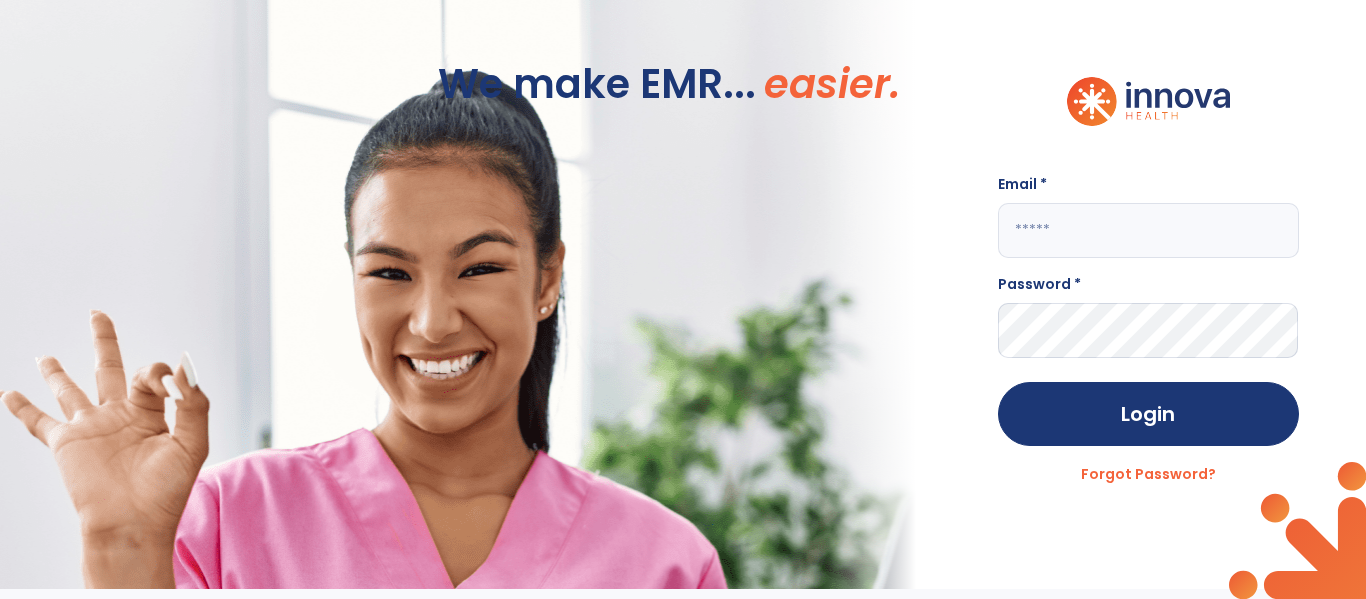 click 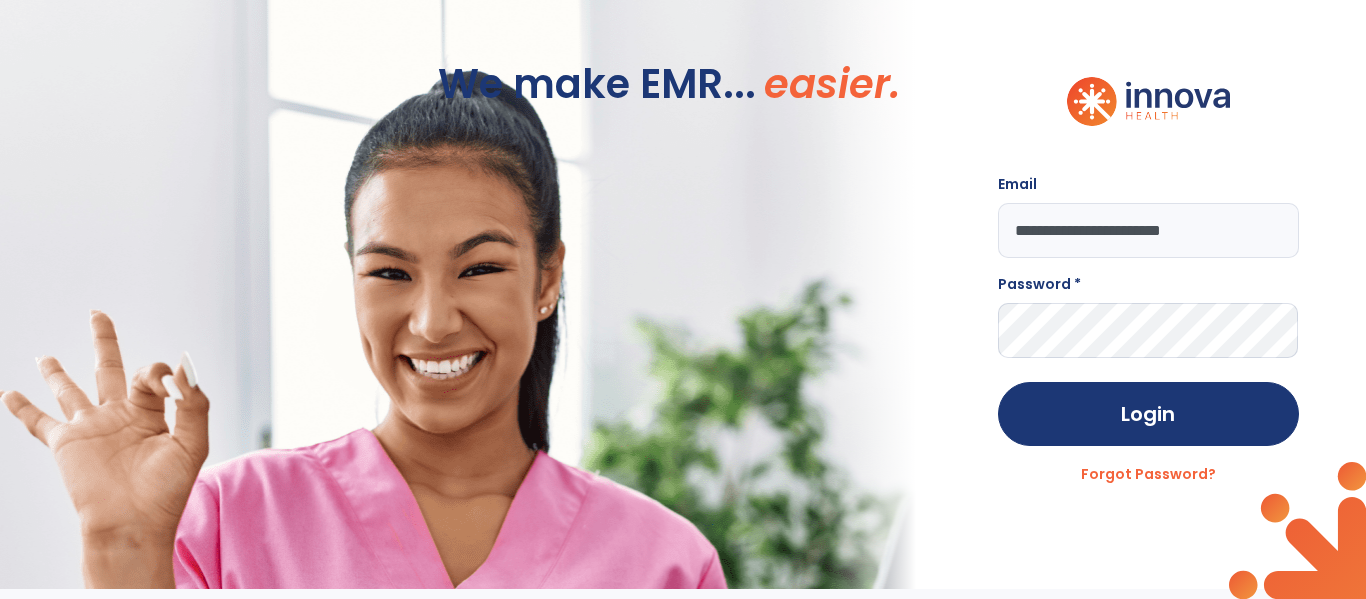 type on "**********" 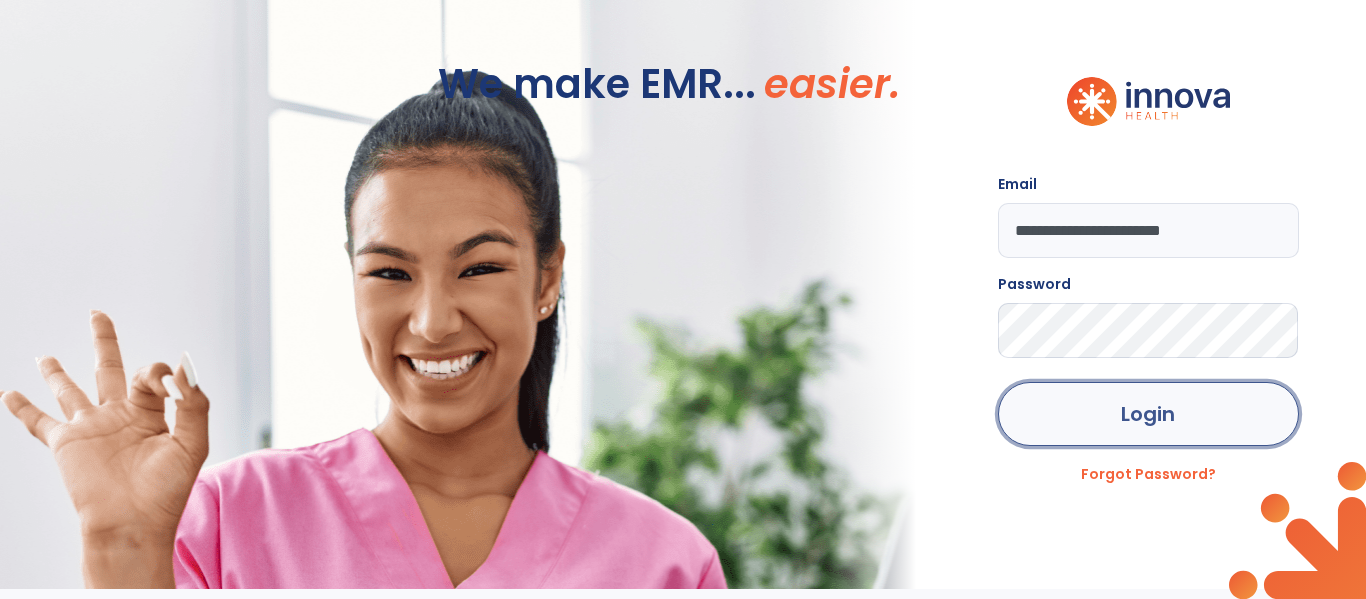 click on "Login" 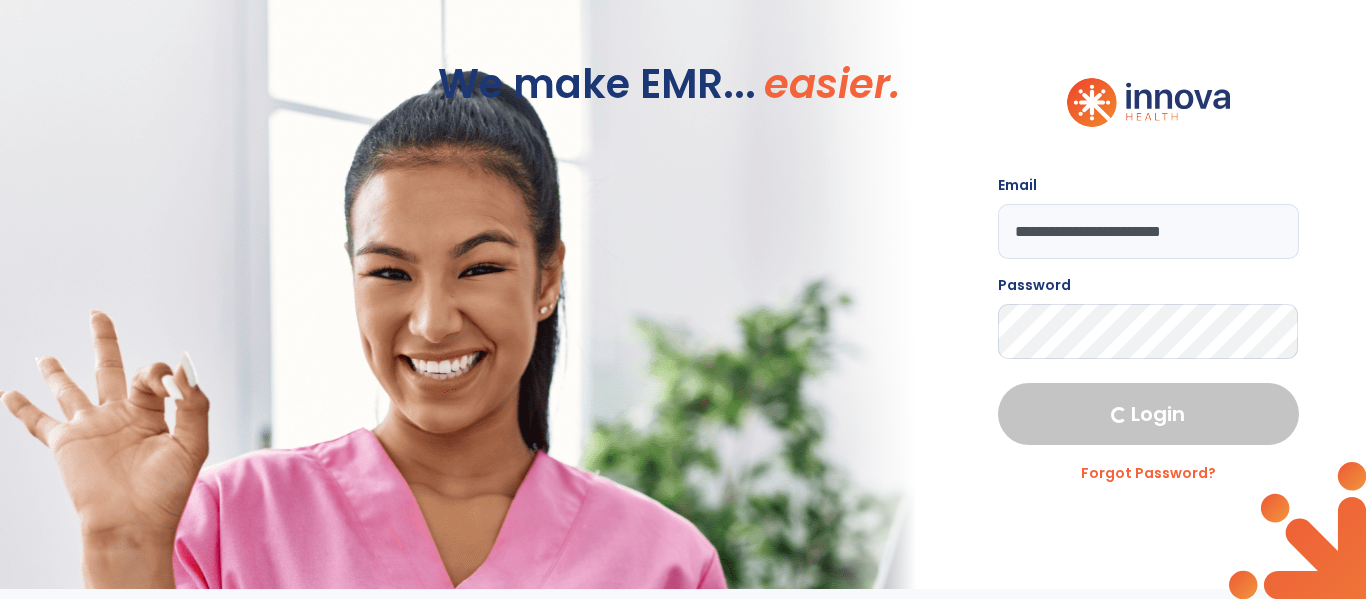 select on "****" 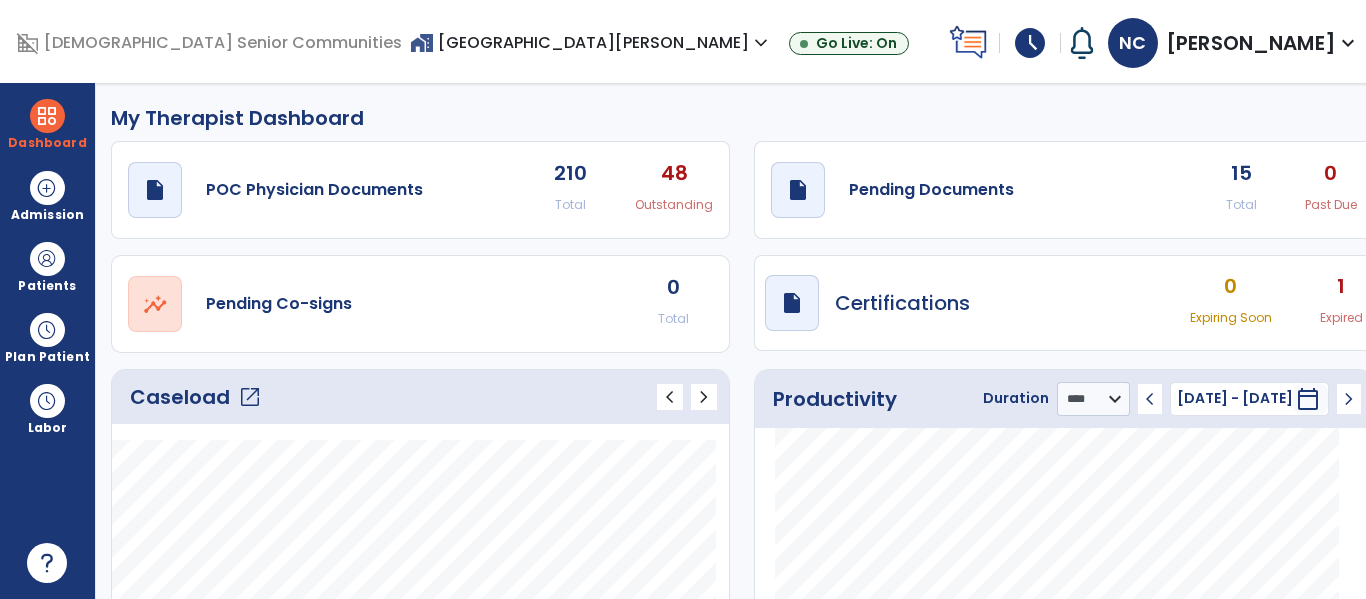 click on "open_in_new" 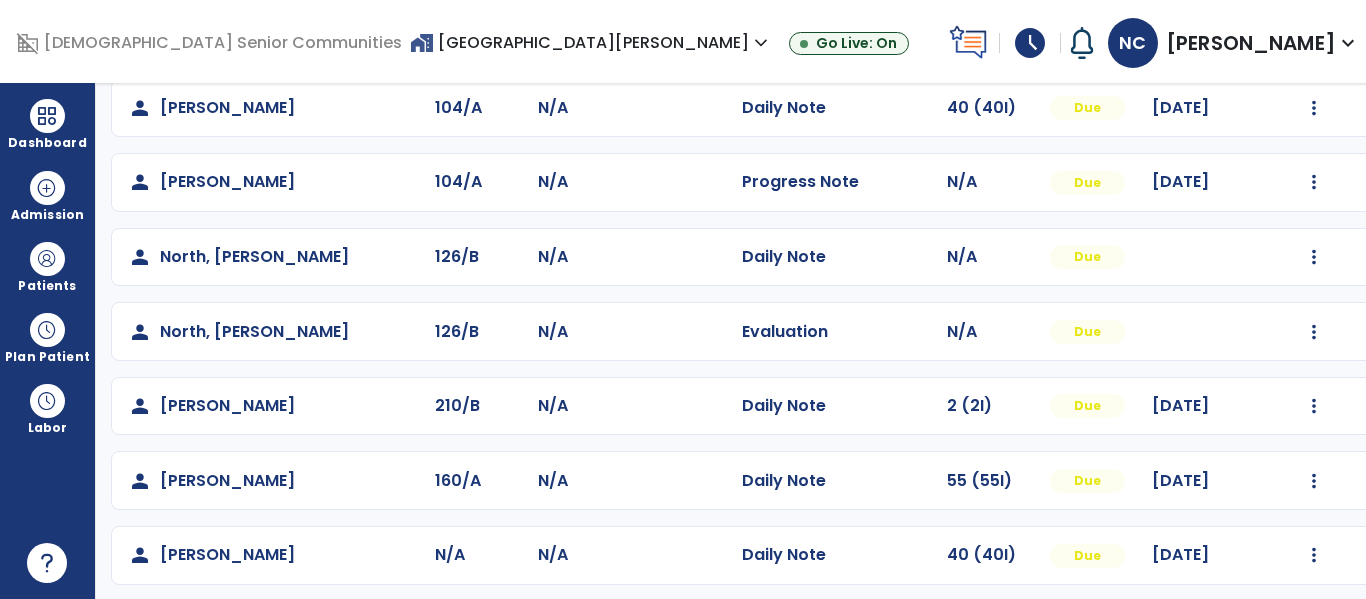 scroll, scrollTop: 702, scrollLeft: 0, axis: vertical 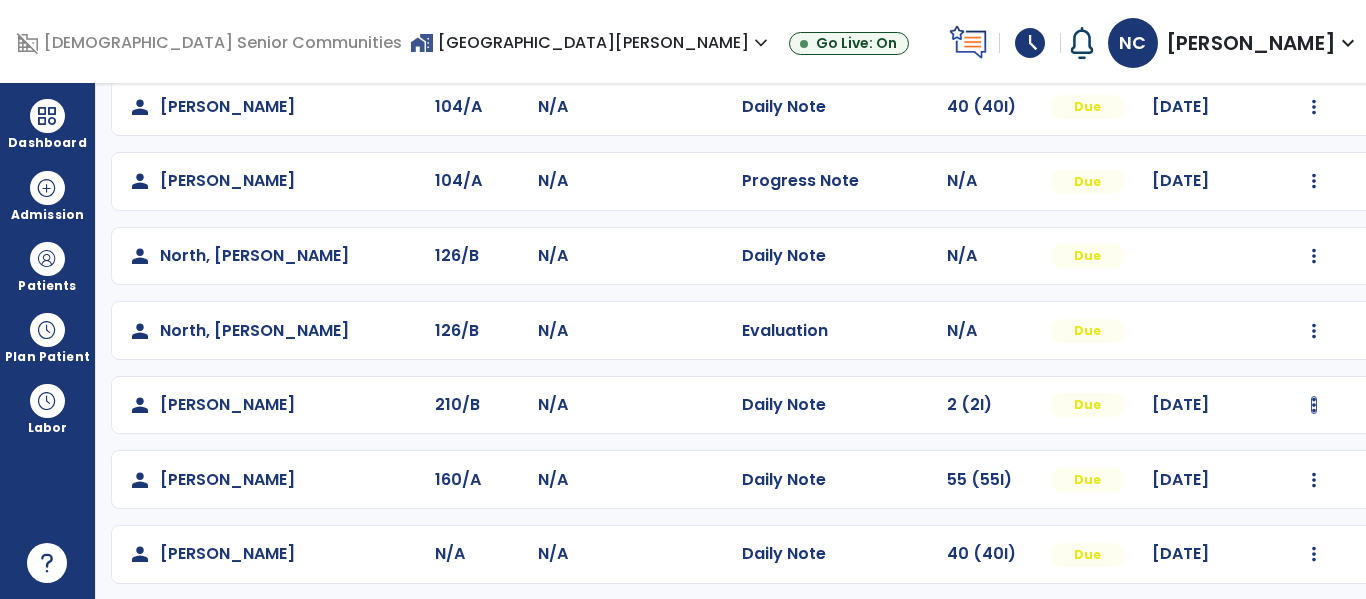 click at bounding box center (1314, -414) 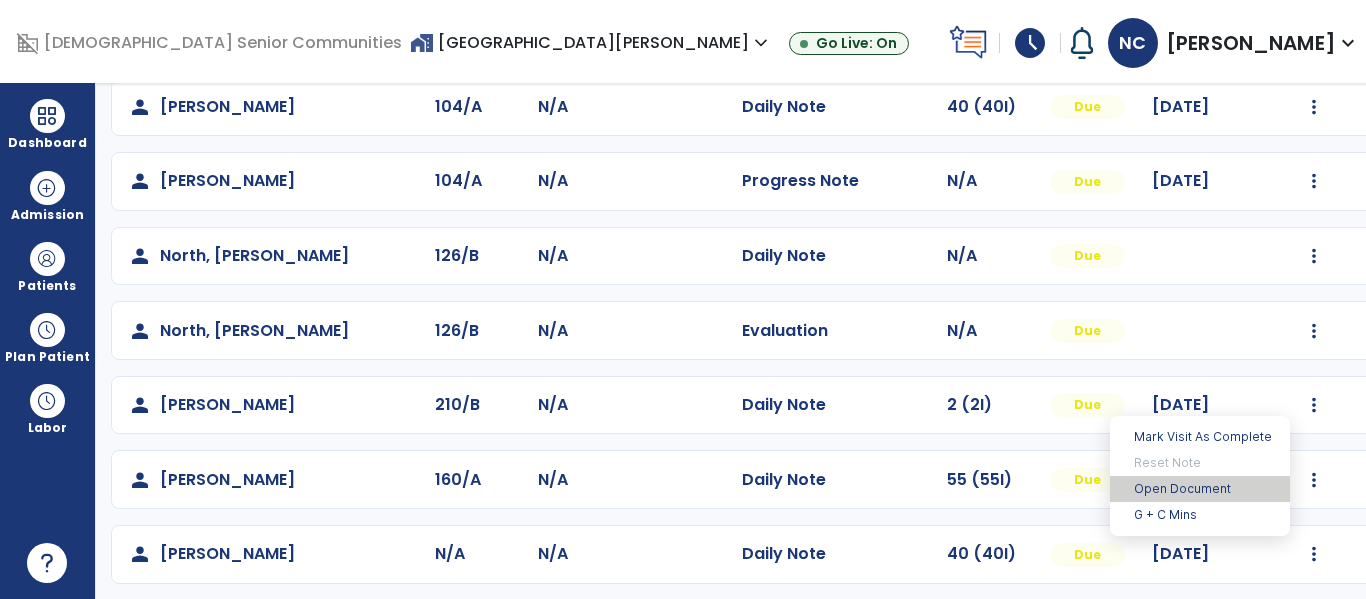 click on "Open Document" at bounding box center (1200, 489) 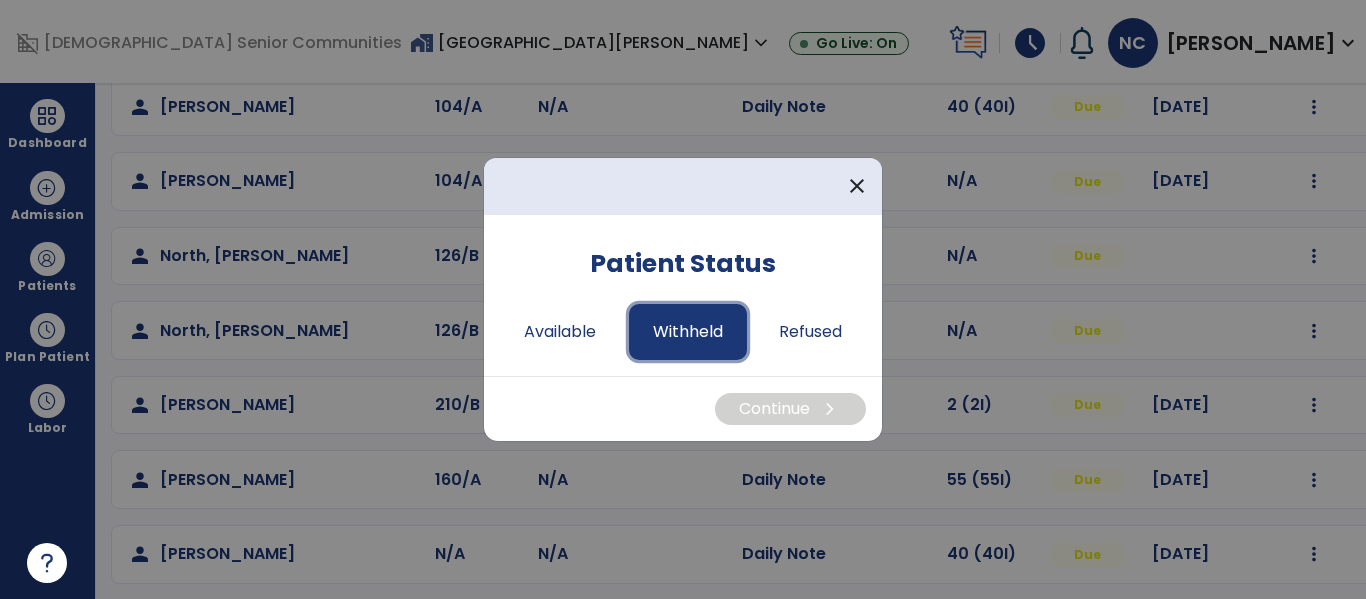 click on "Withheld" at bounding box center (688, 332) 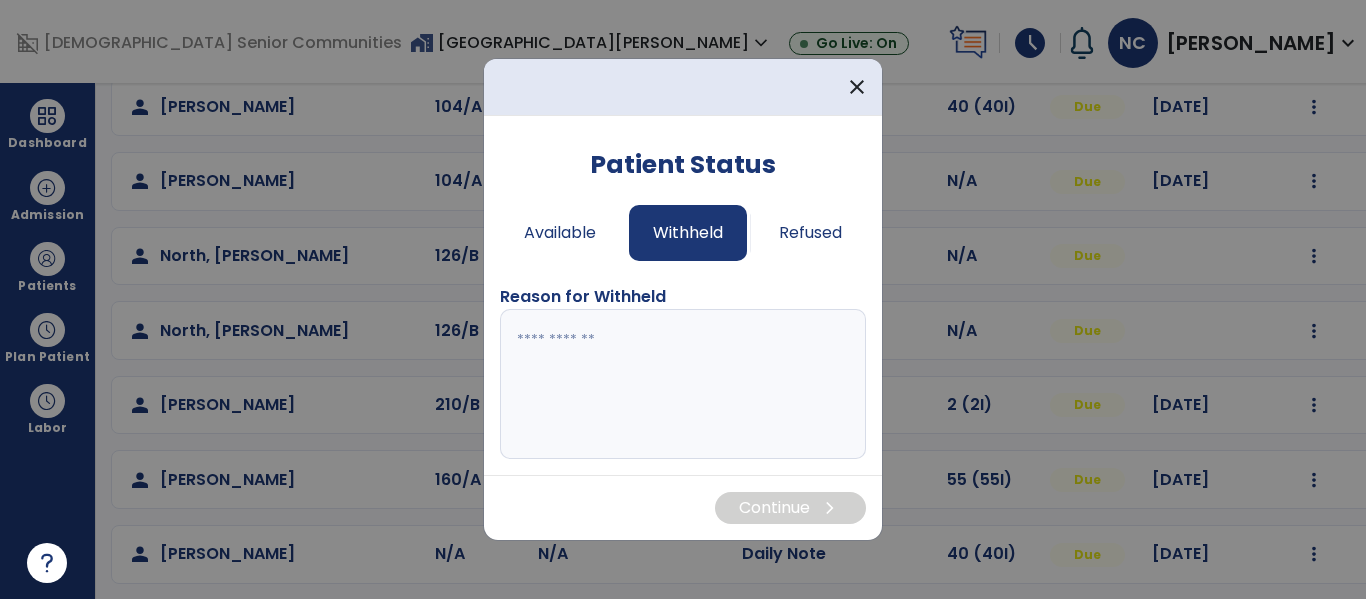 click at bounding box center [683, 384] 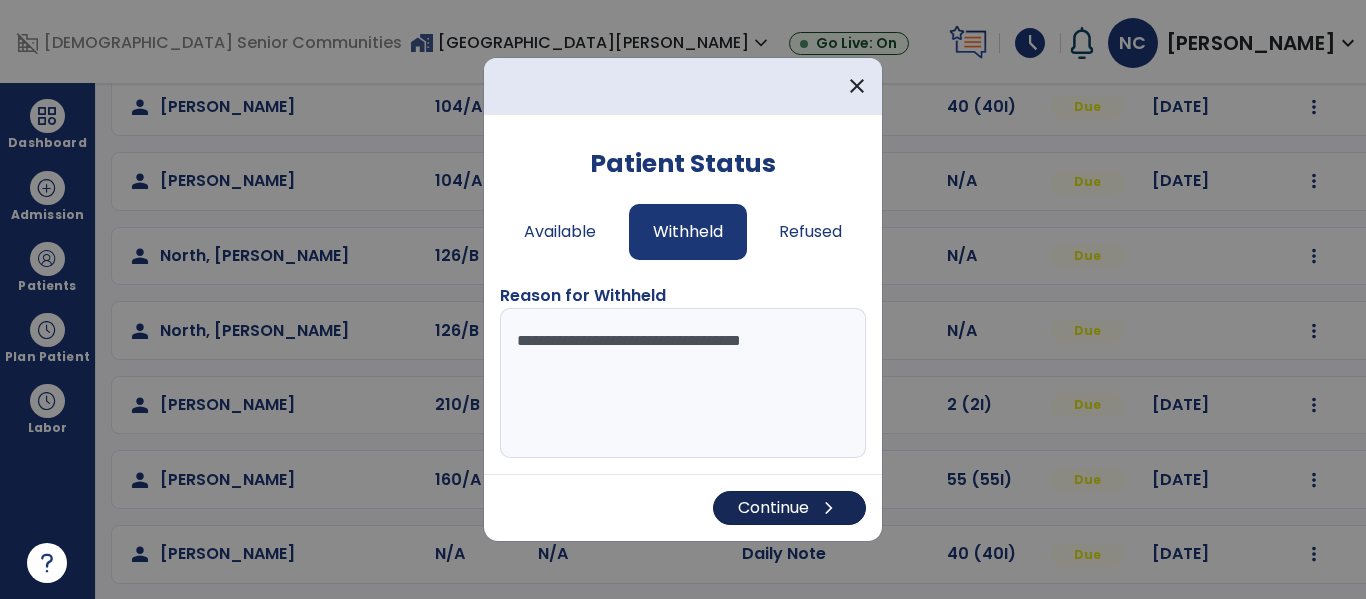 type on "**********" 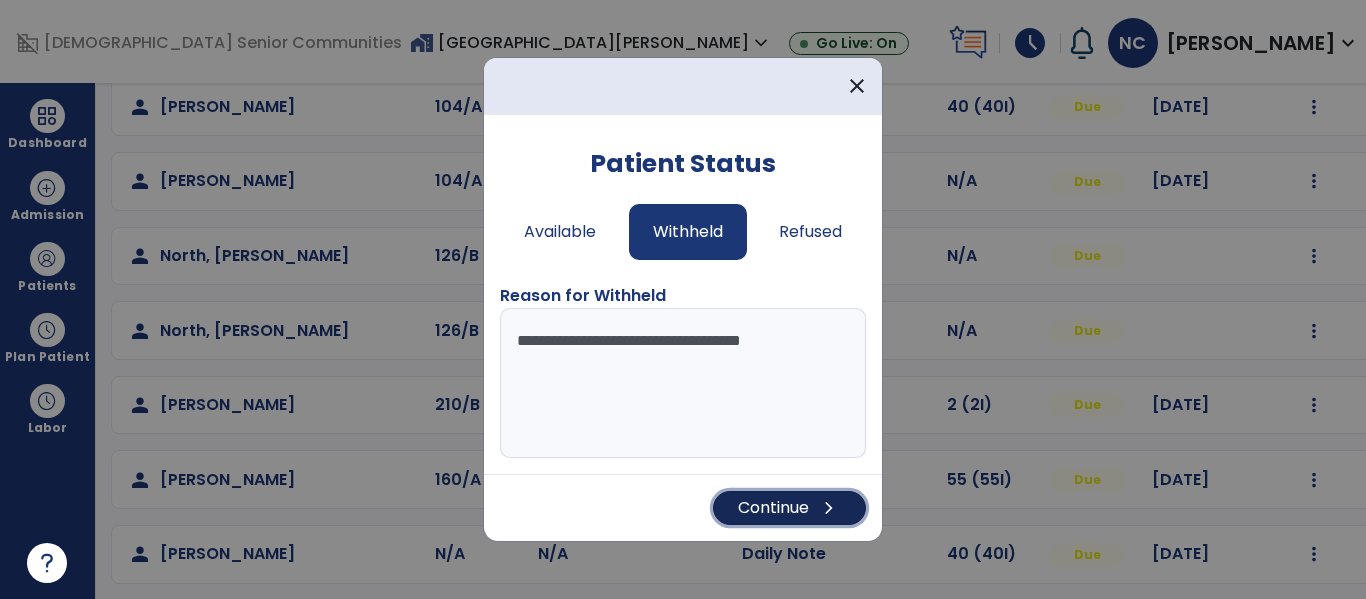 click on "Continue   chevron_right" at bounding box center (789, 508) 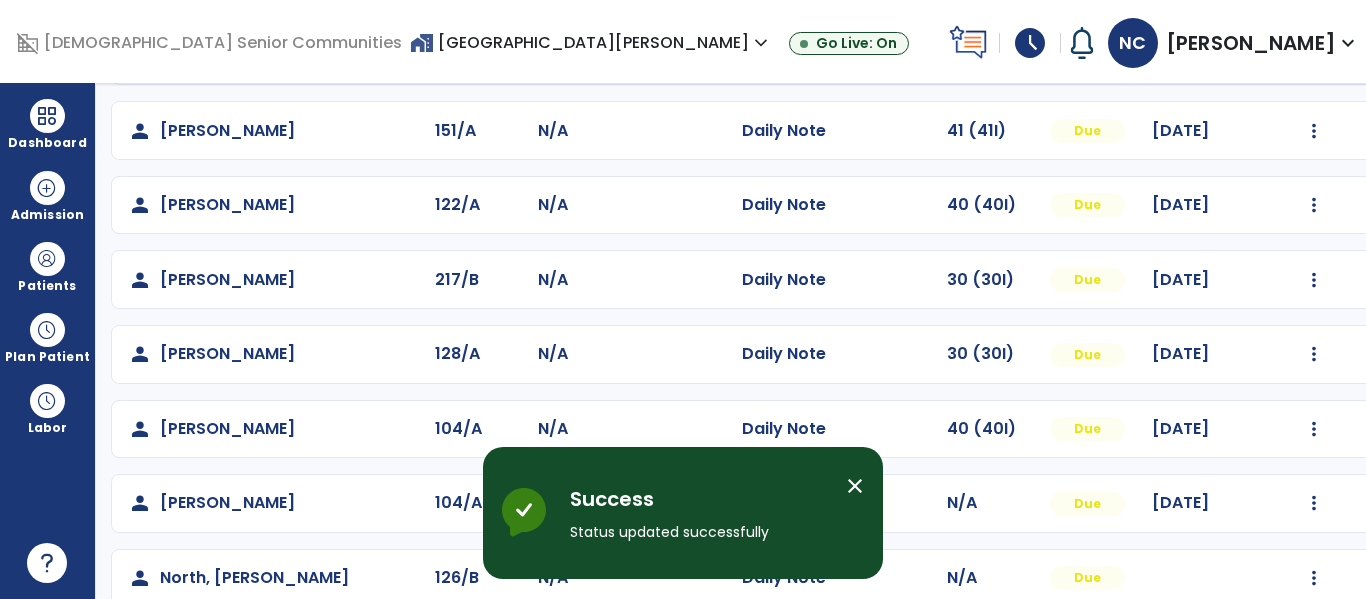 scroll, scrollTop: 384, scrollLeft: 0, axis: vertical 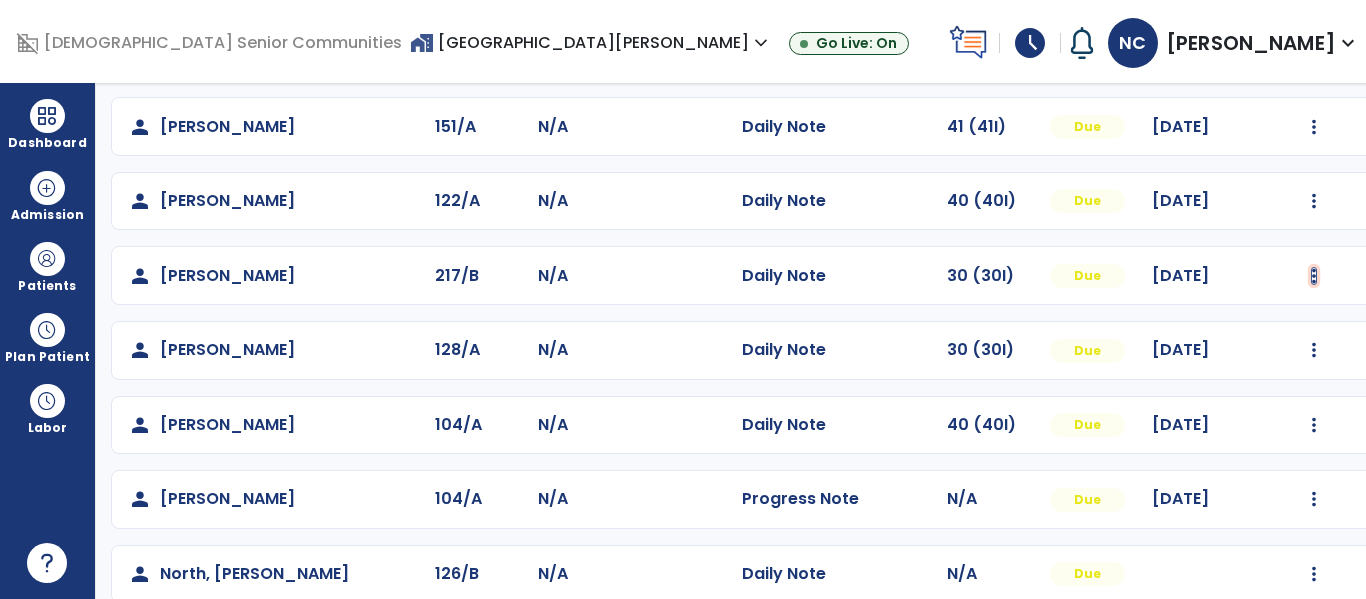 click at bounding box center [1314, -96] 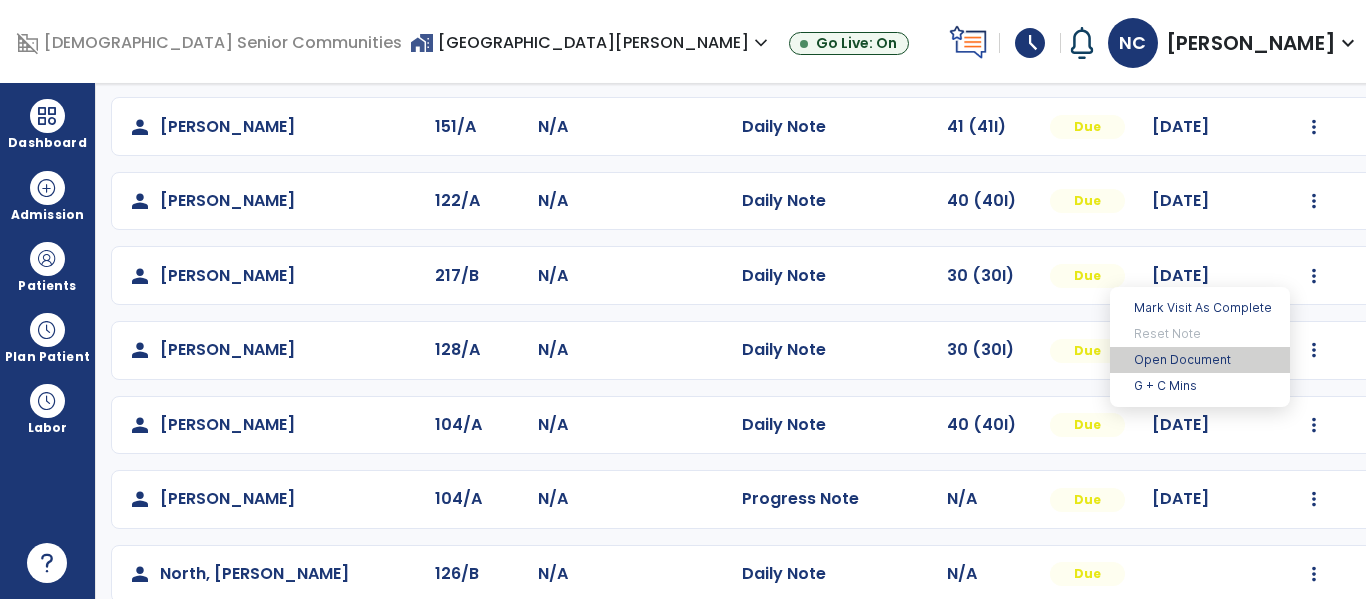 click on "Open Document" at bounding box center [1200, 360] 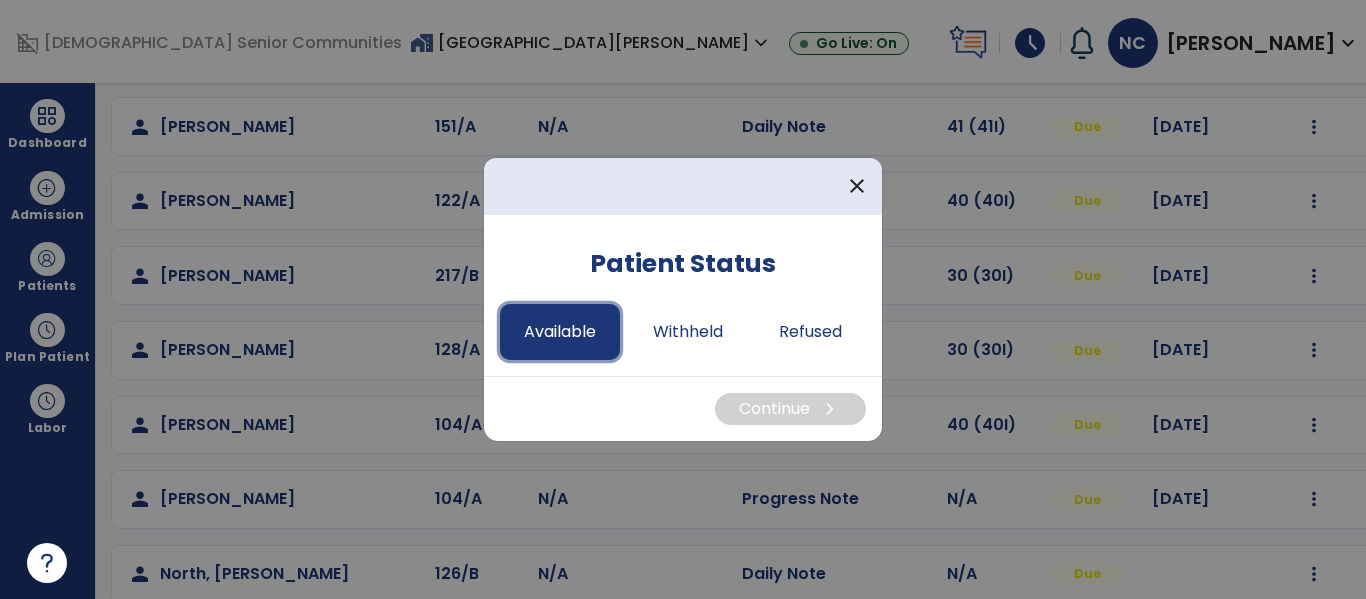 click on "Available" at bounding box center [560, 332] 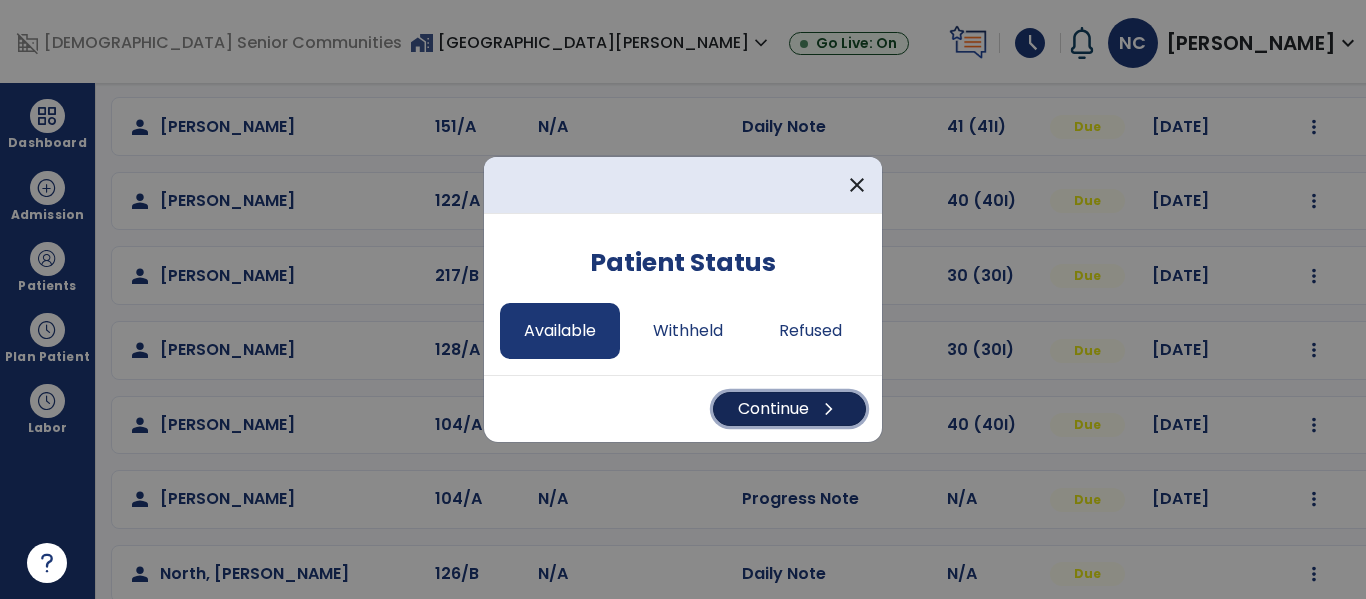 click on "chevron_right" at bounding box center (829, 409) 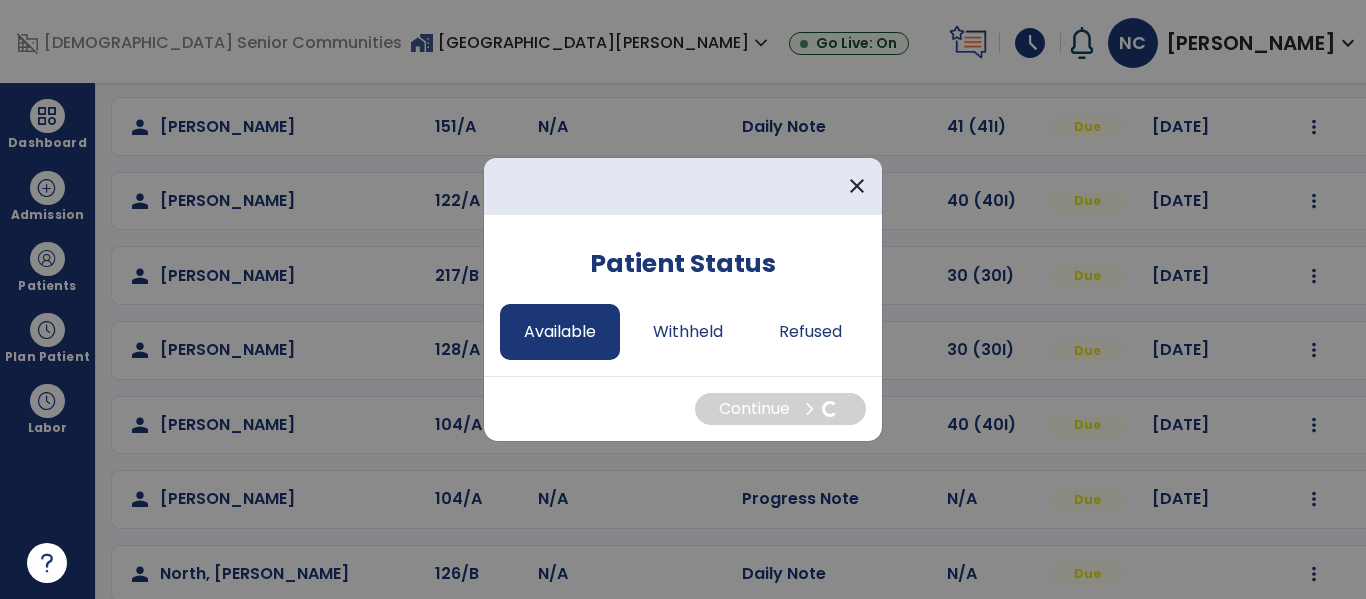 select on "*" 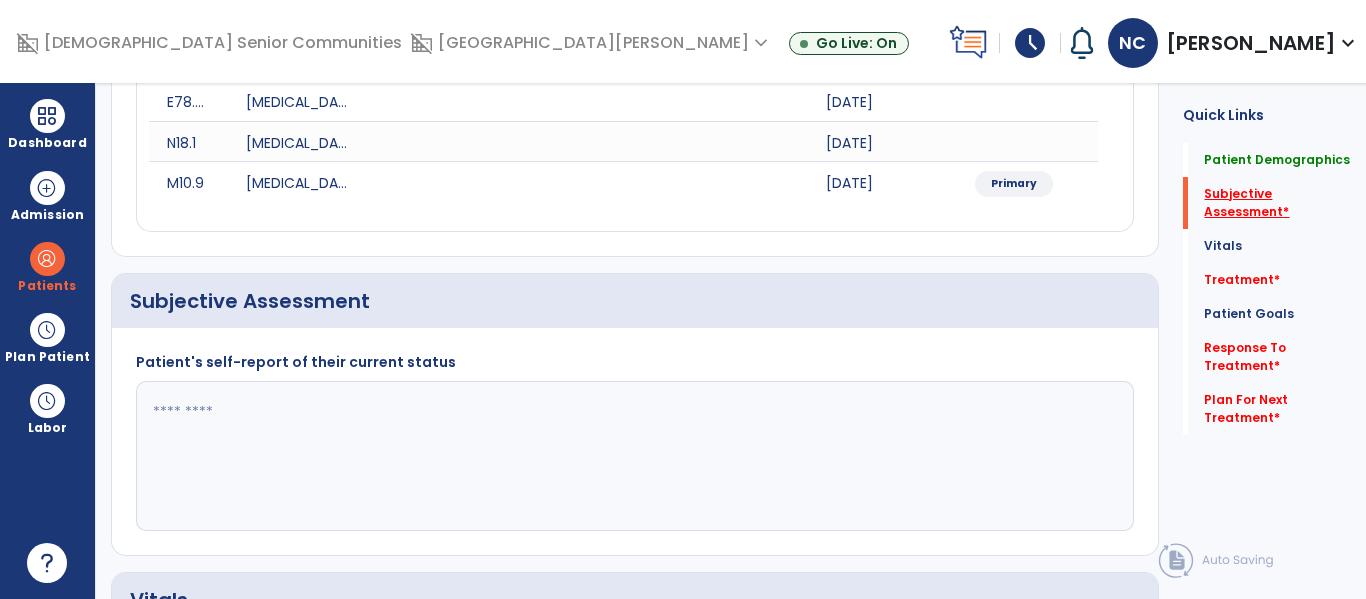 click on "Subjective Assessment   *" 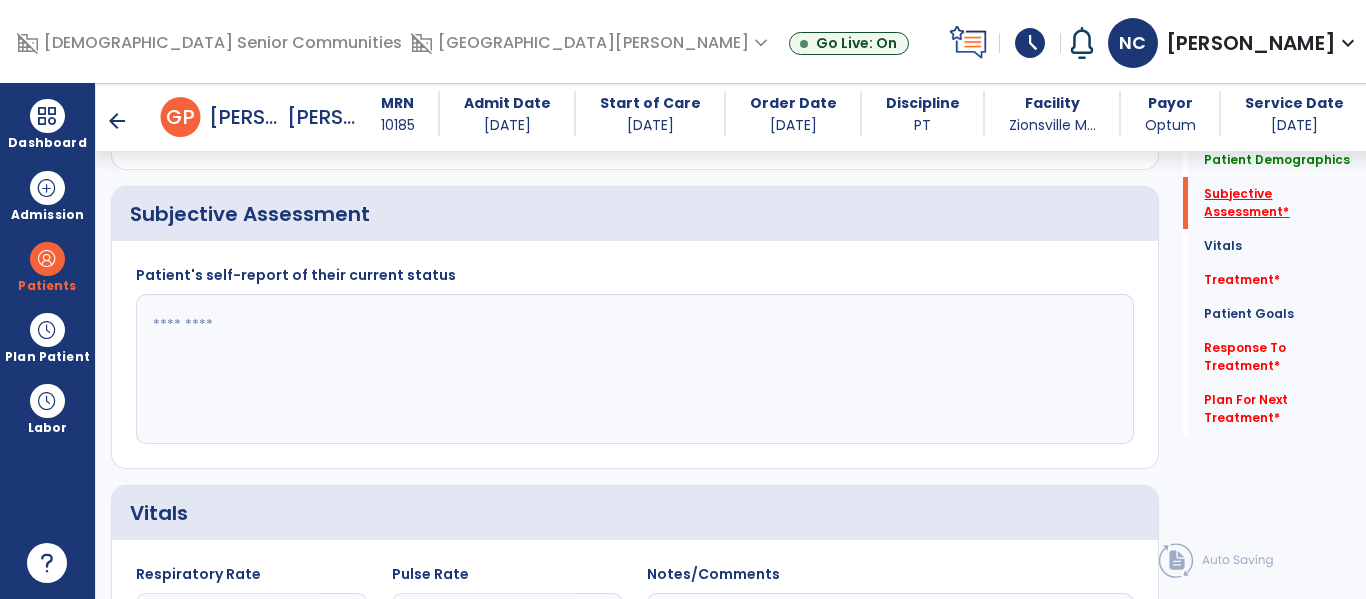 scroll, scrollTop: 457, scrollLeft: 0, axis: vertical 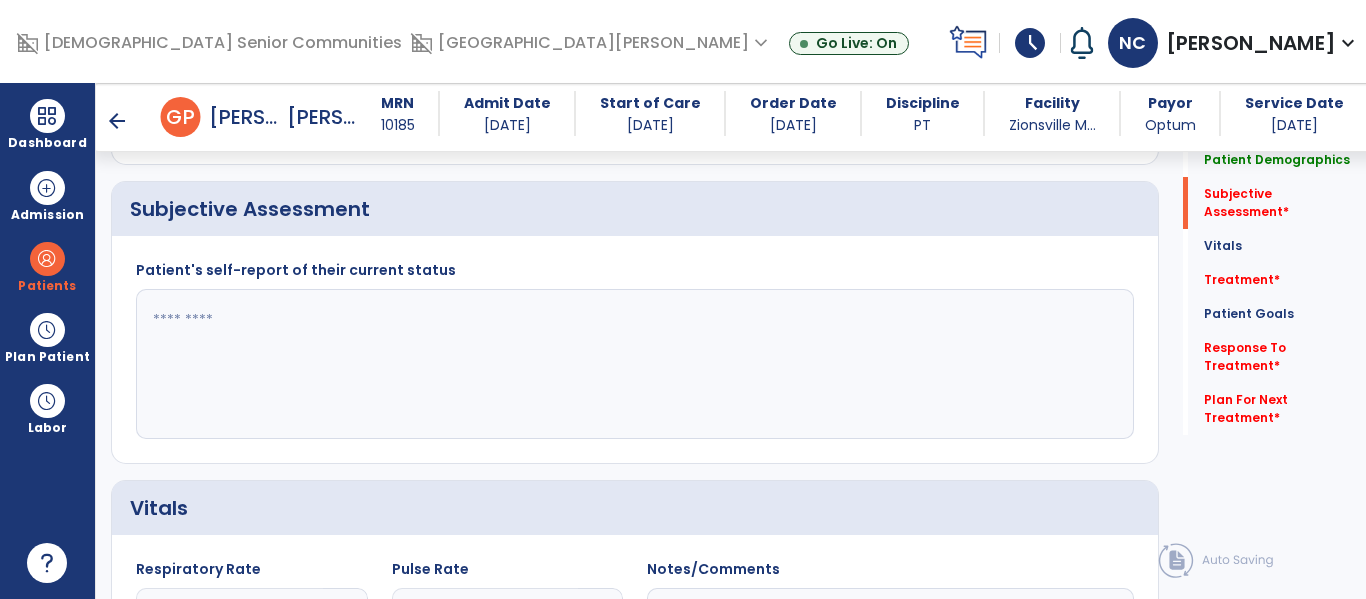 click 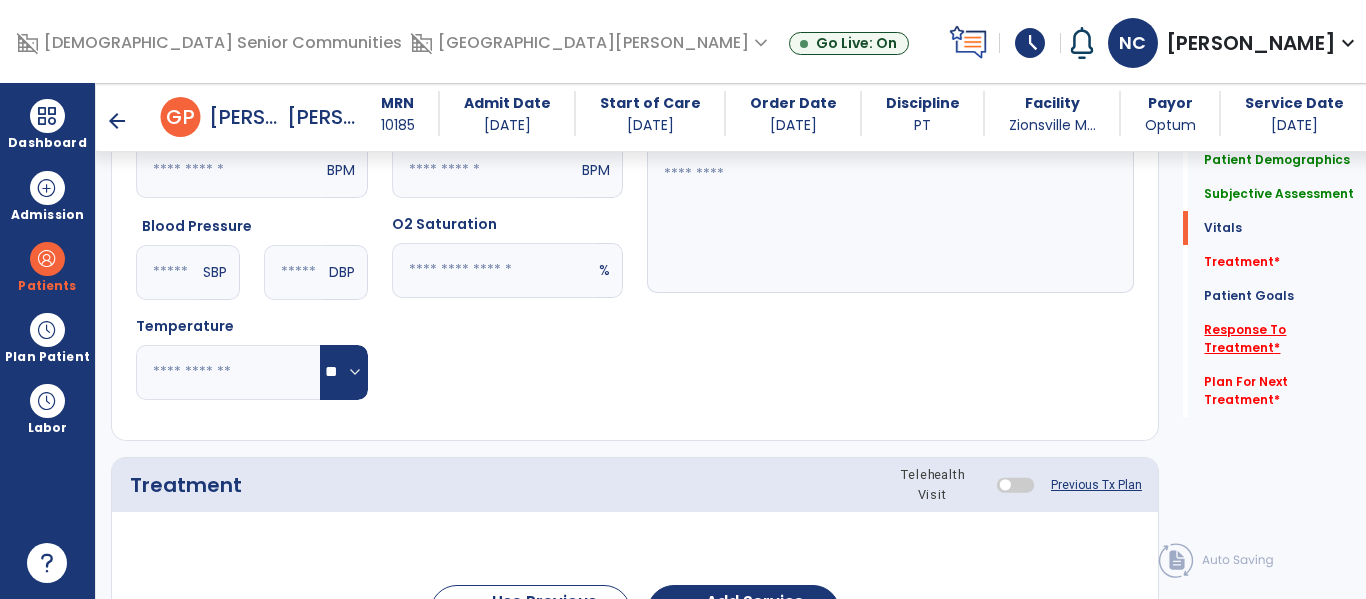 type on "**********" 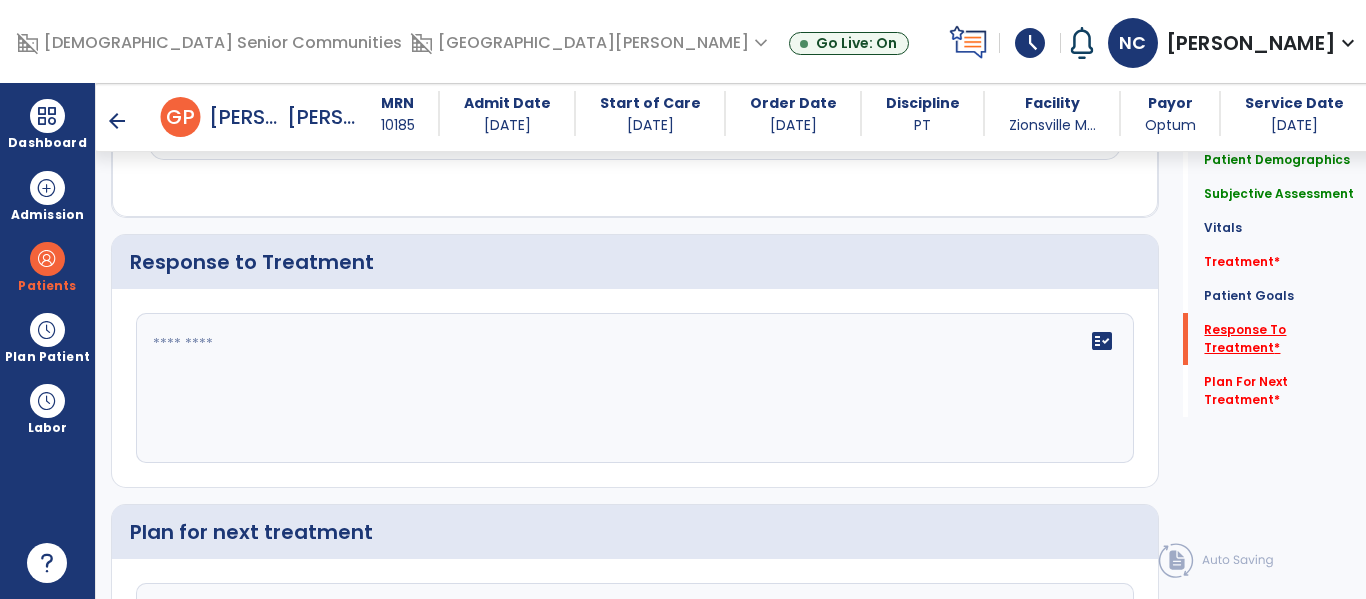 scroll, scrollTop: 2867, scrollLeft: 0, axis: vertical 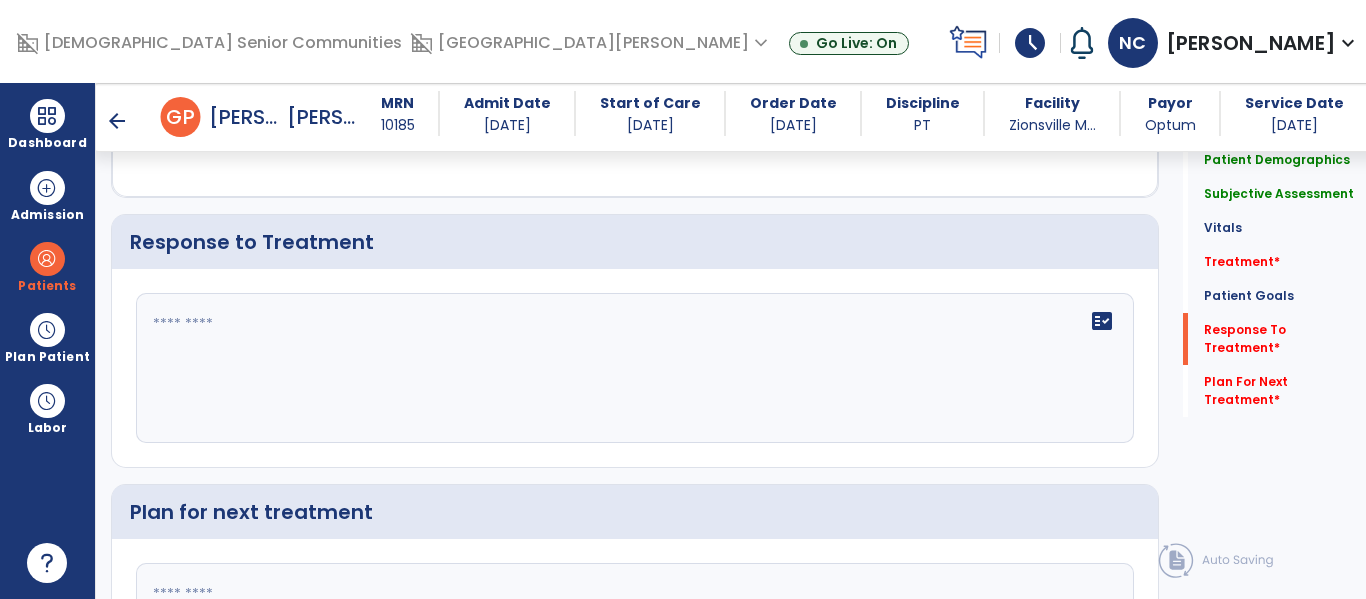 click 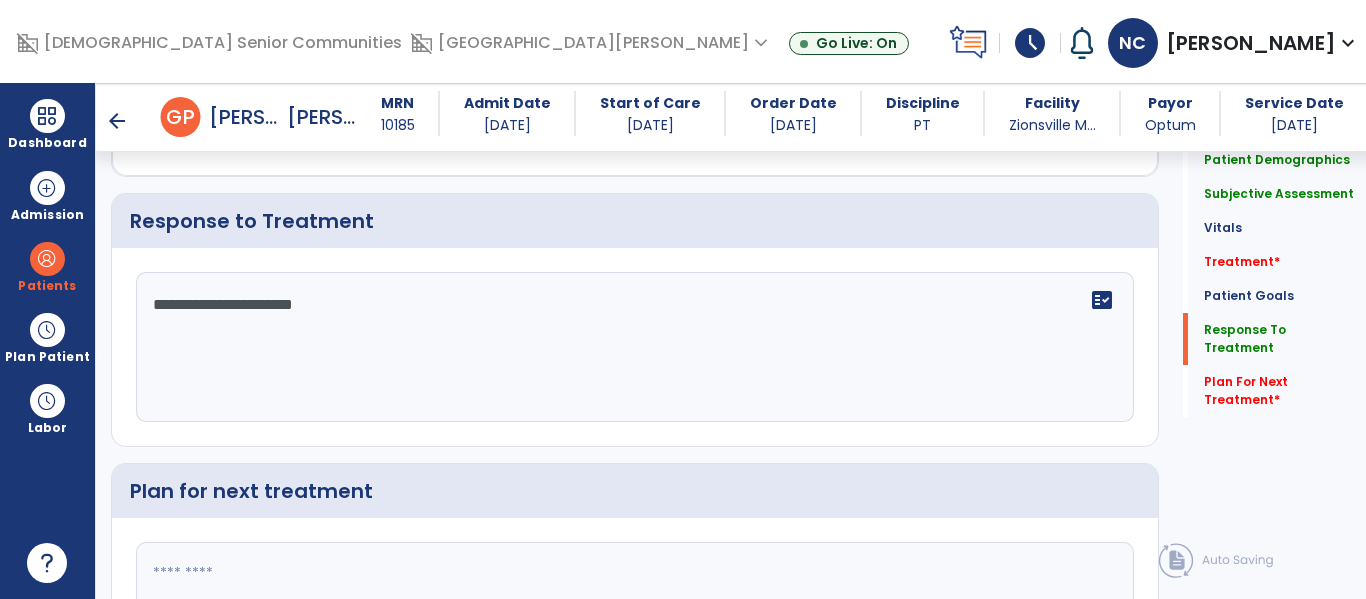 scroll, scrollTop: 2887, scrollLeft: 0, axis: vertical 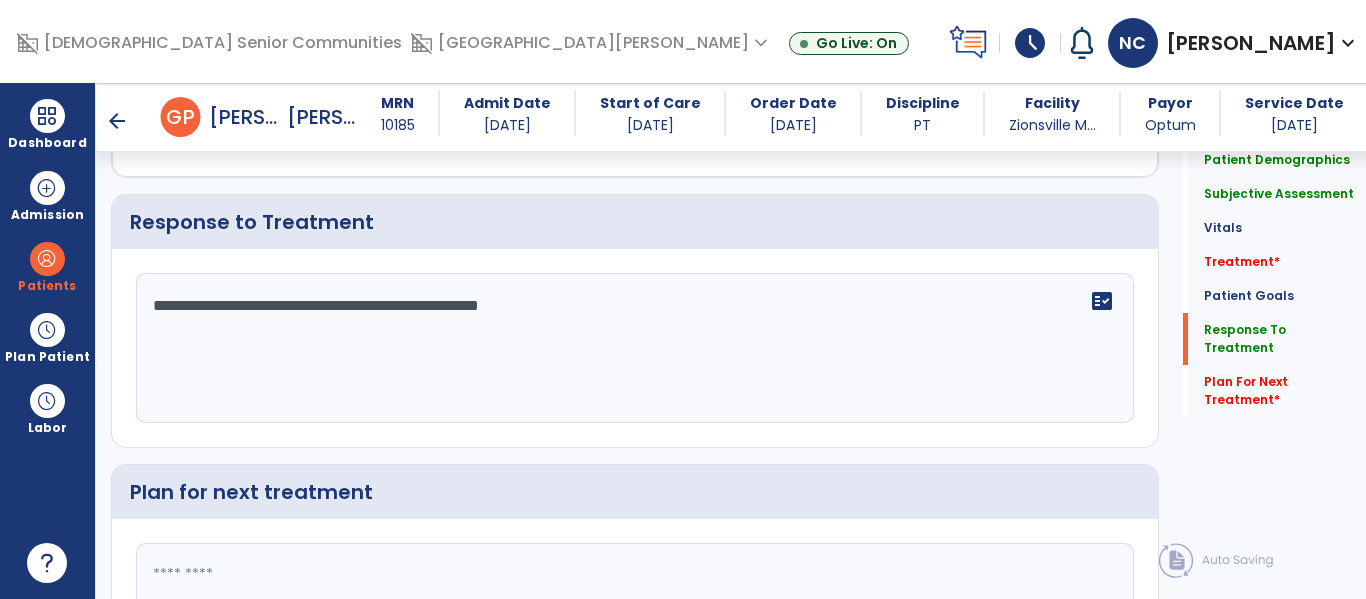 click on "**********" 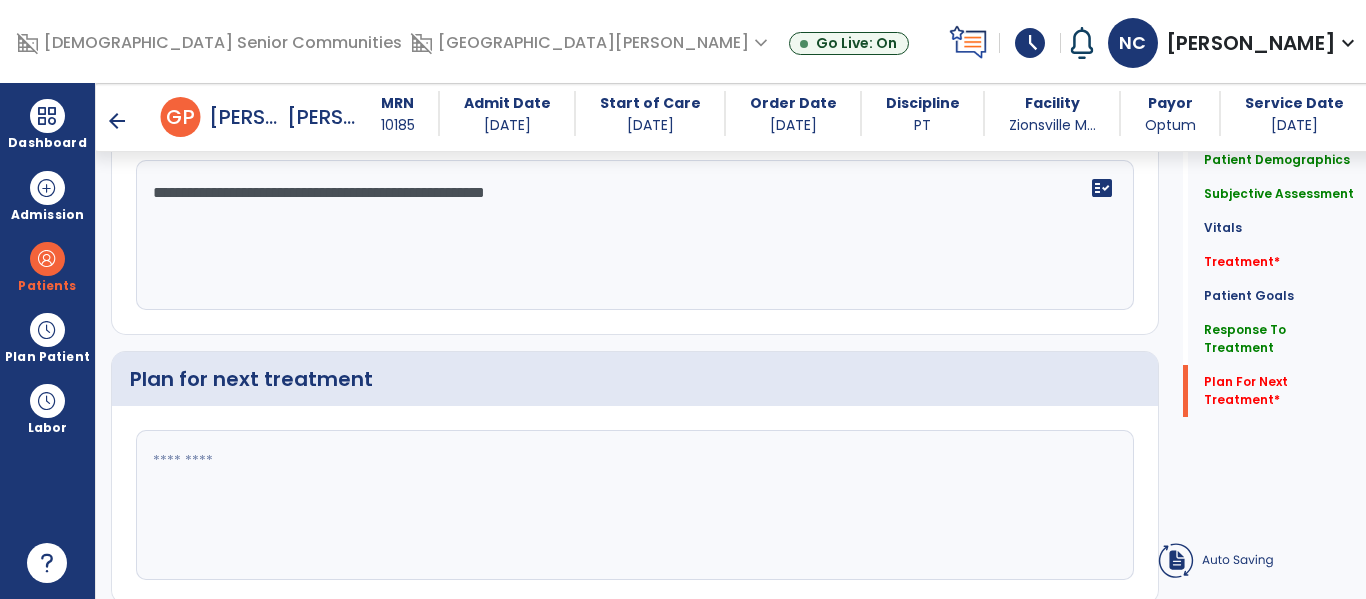 scroll, scrollTop: 3072, scrollLeft: 0, axis: vertical 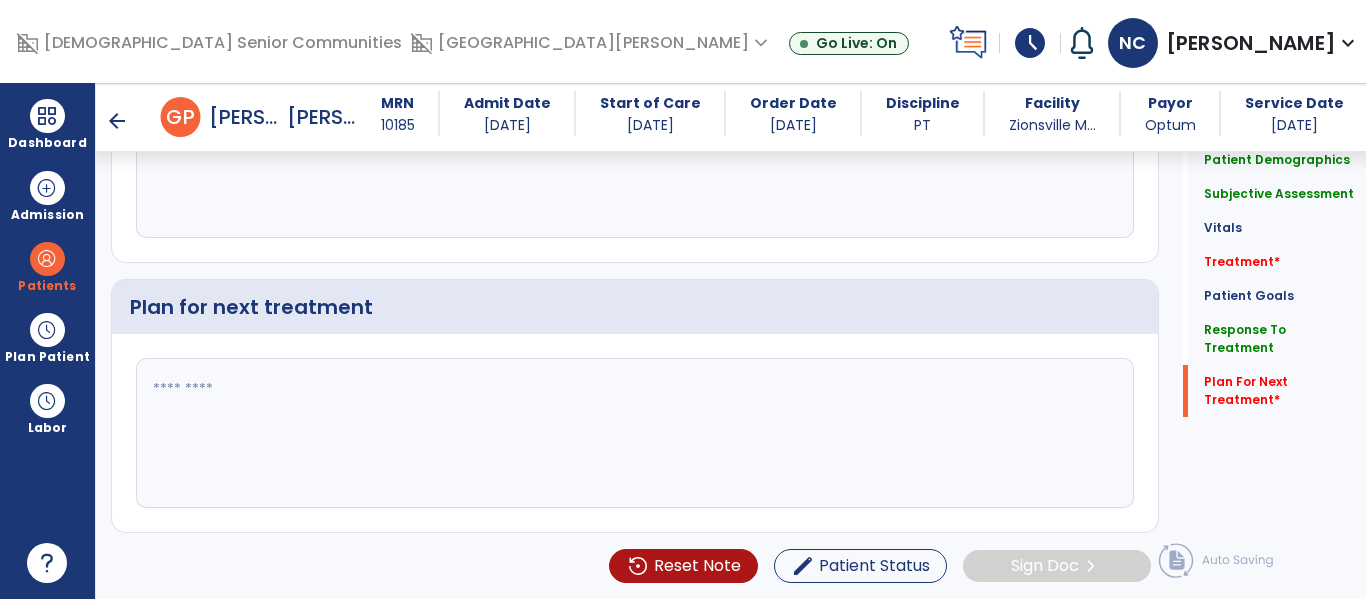 type on "**********" 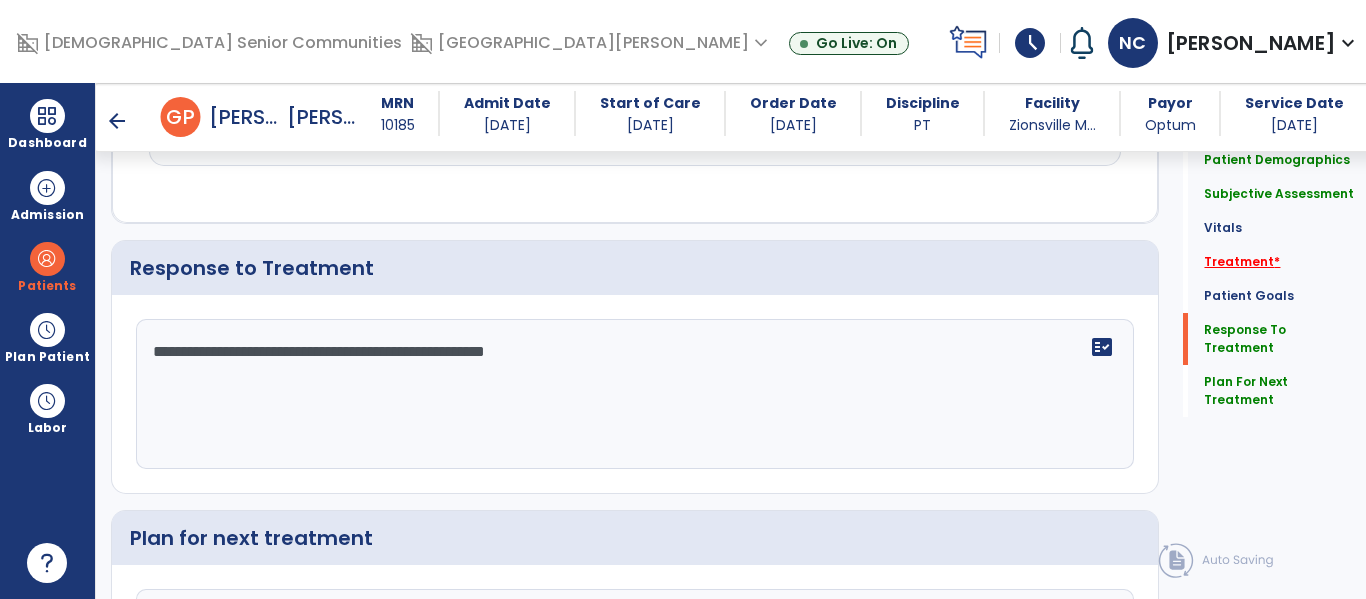 type on "**********" 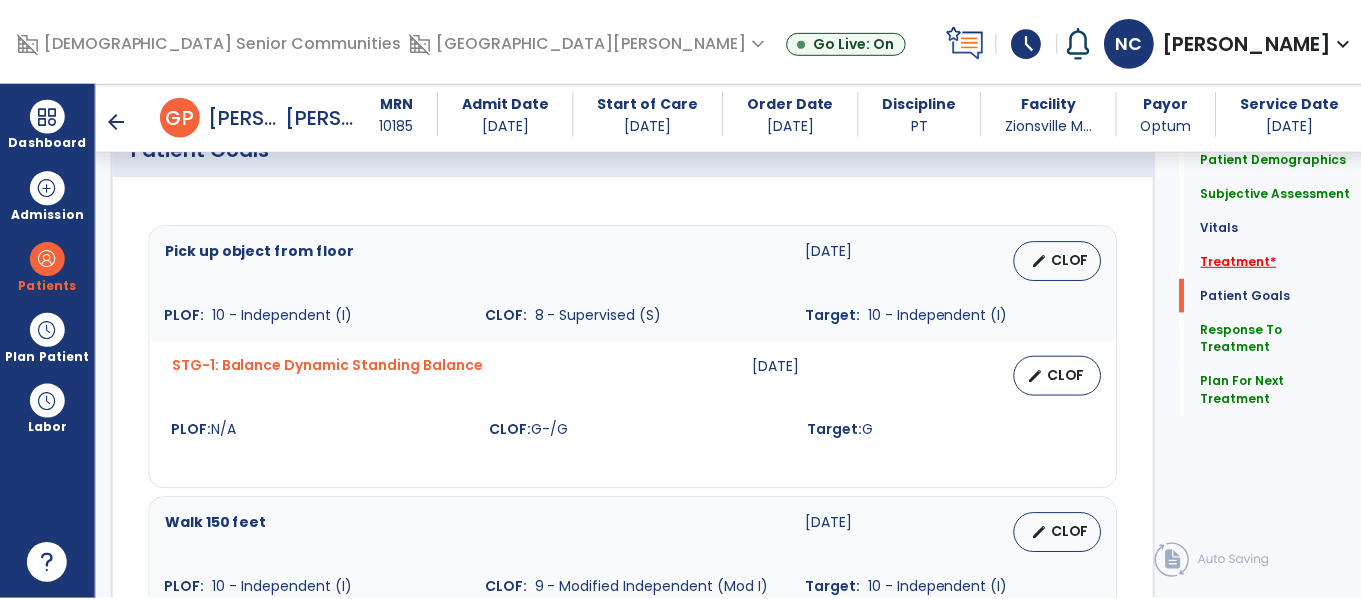 scroll, scrollTop: 1146, scrollLeft: 0, axis: vertical 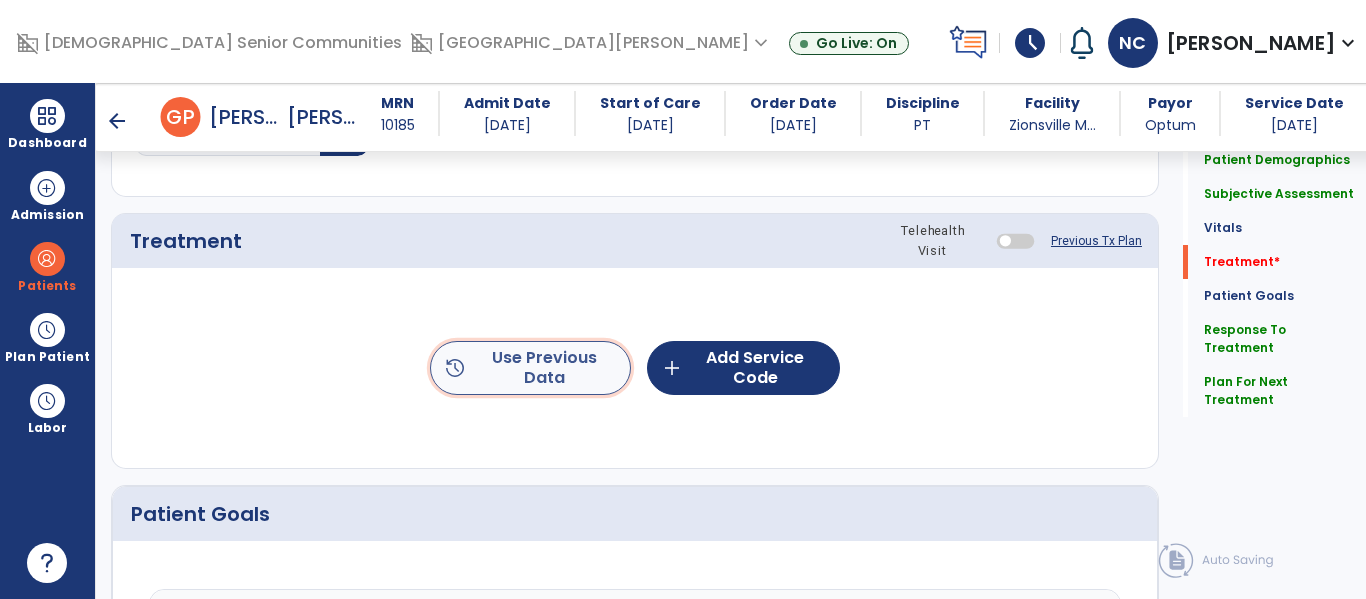 click on "history  Use Previous Data" 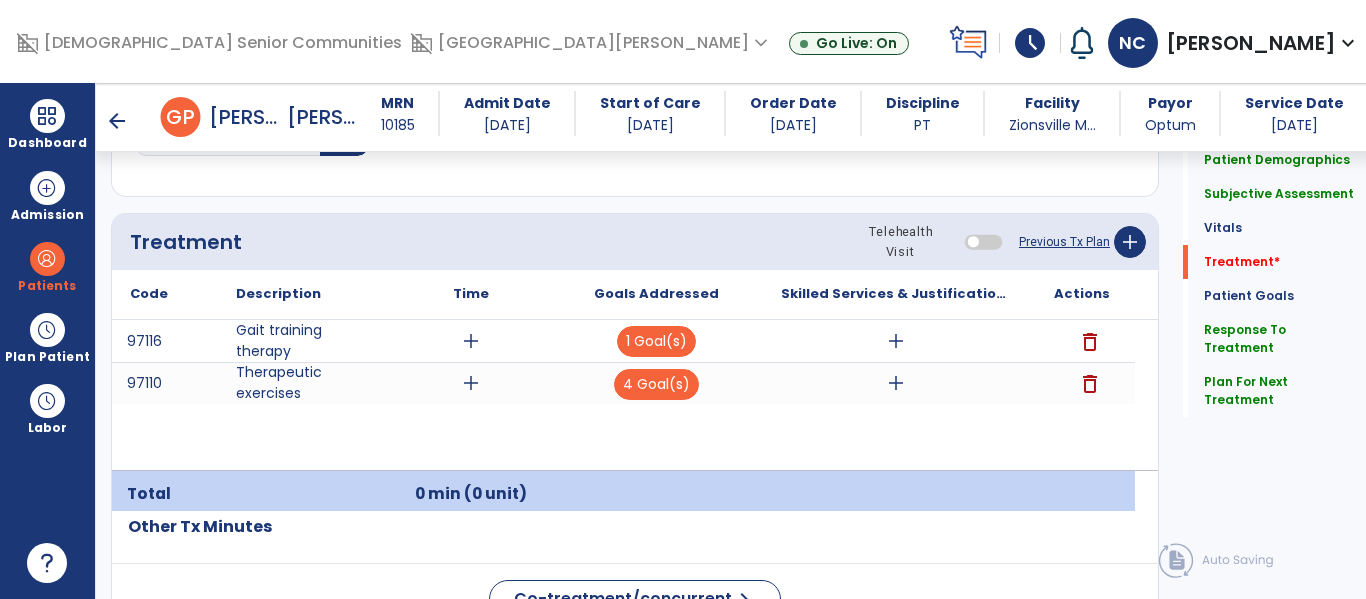 click on "add" at bounding box center [896, 341] 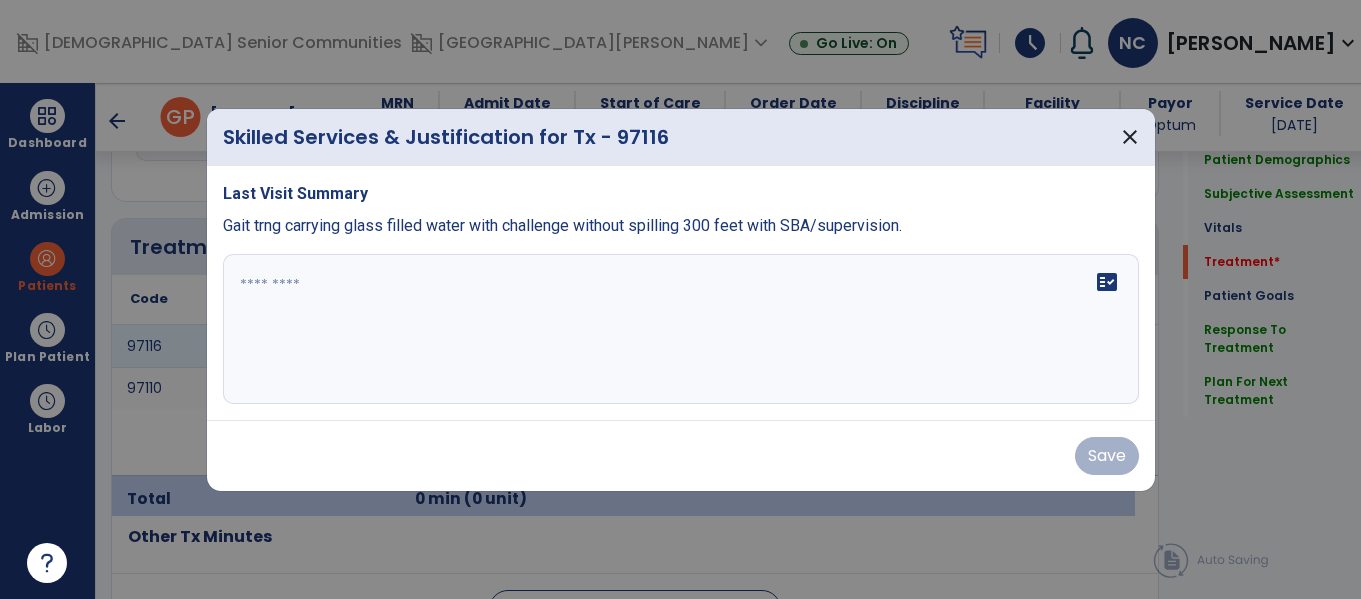 scroll, scrollTop: 1146, scrollLeft: 0, axis: vertical 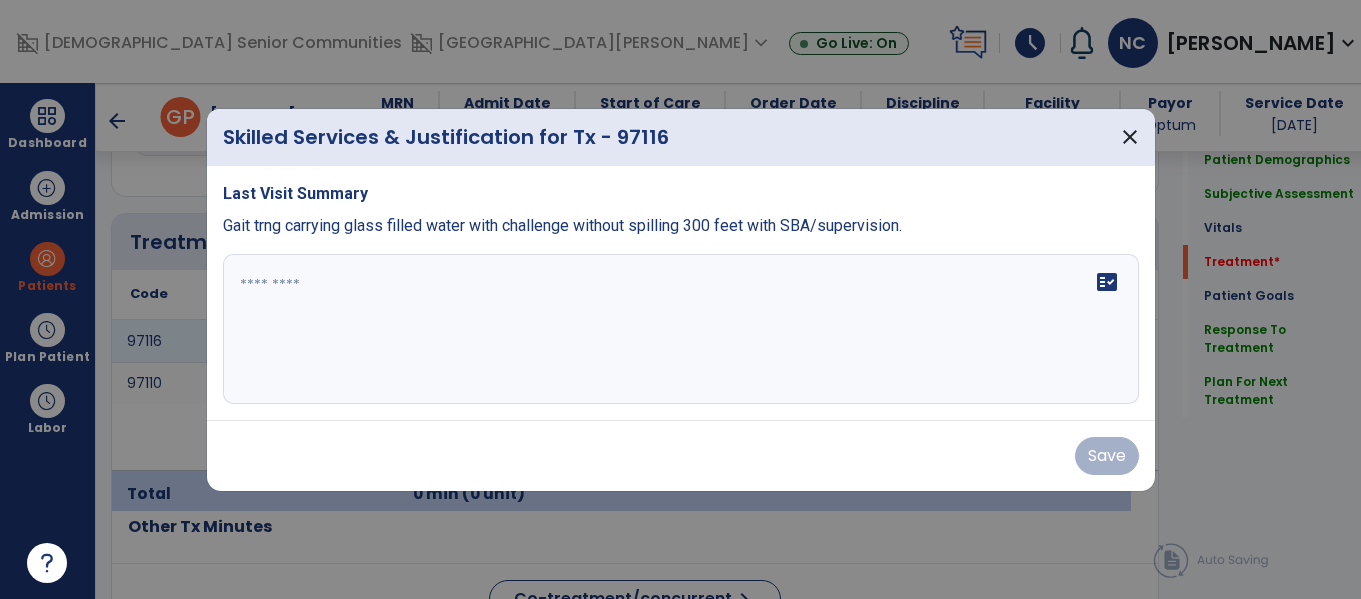 click at bounding box center (681, 329) 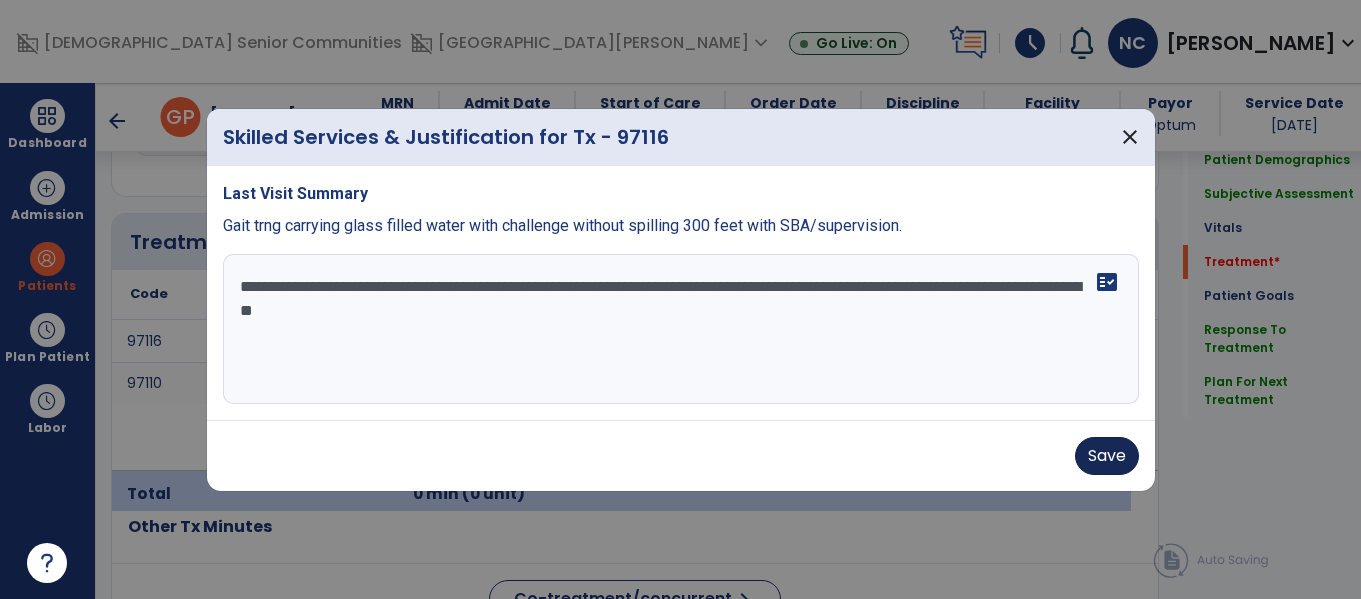 type on "**********" 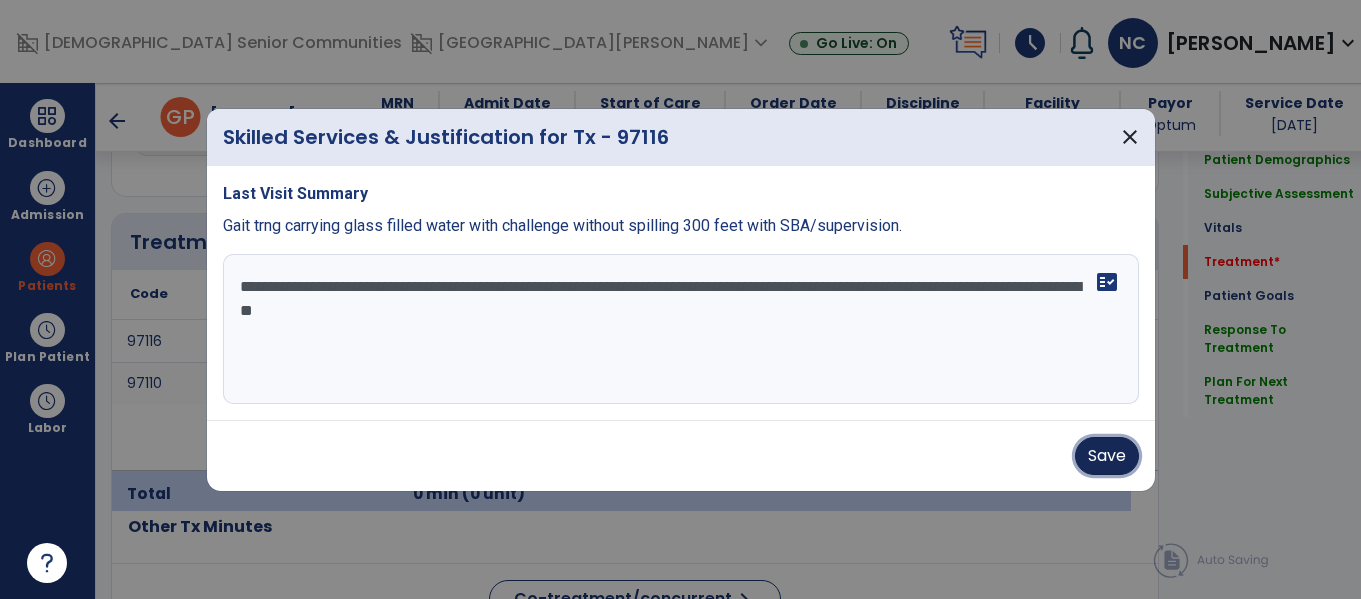 click on "Save" at bounding box center [1107, 456] 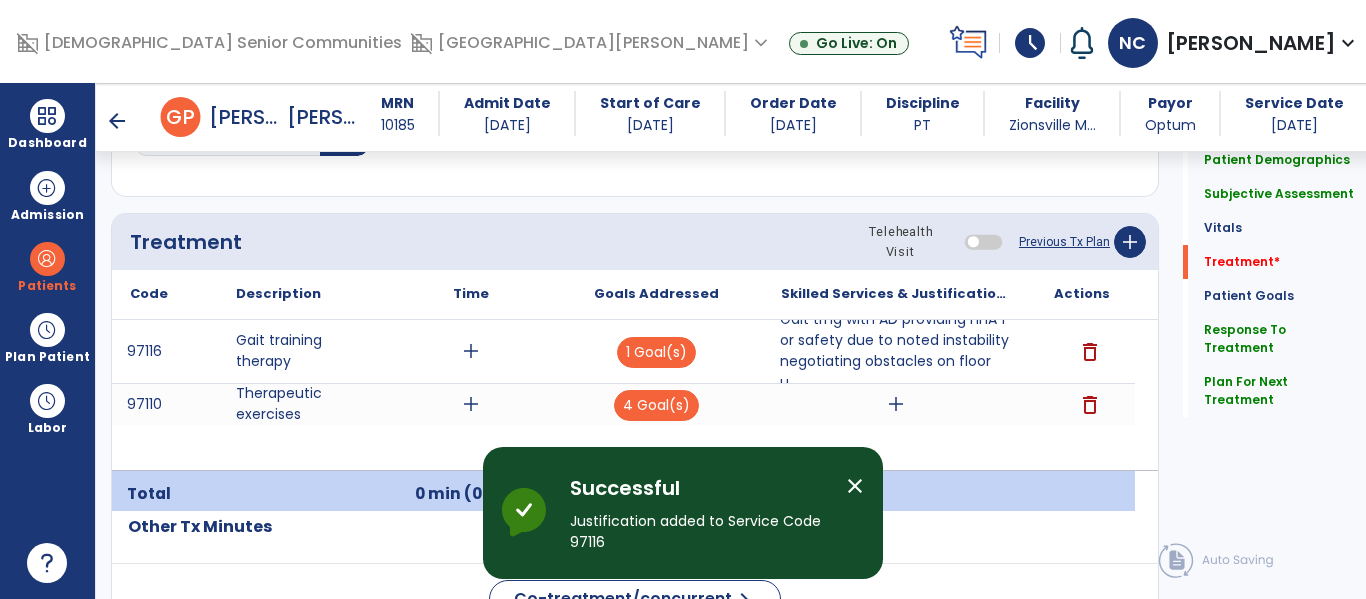 click on "add" at bounding box center (896, 404) 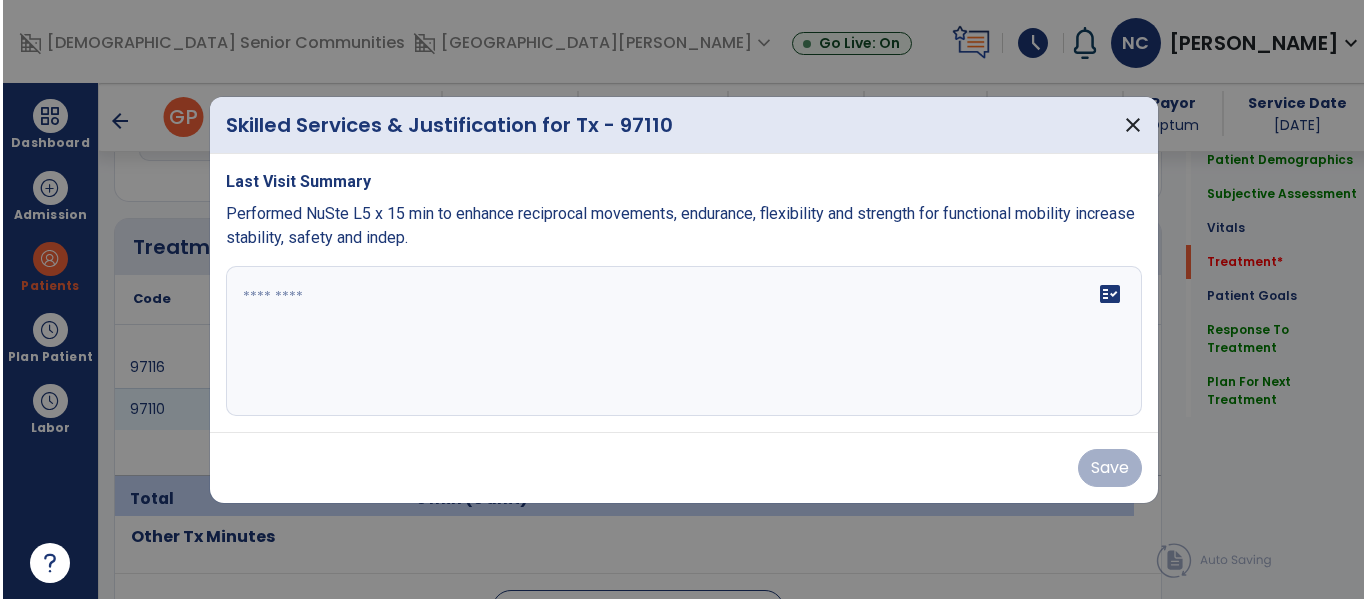 scroll, scrollTop: 1146, scrollLeft: 0, axis: vertical 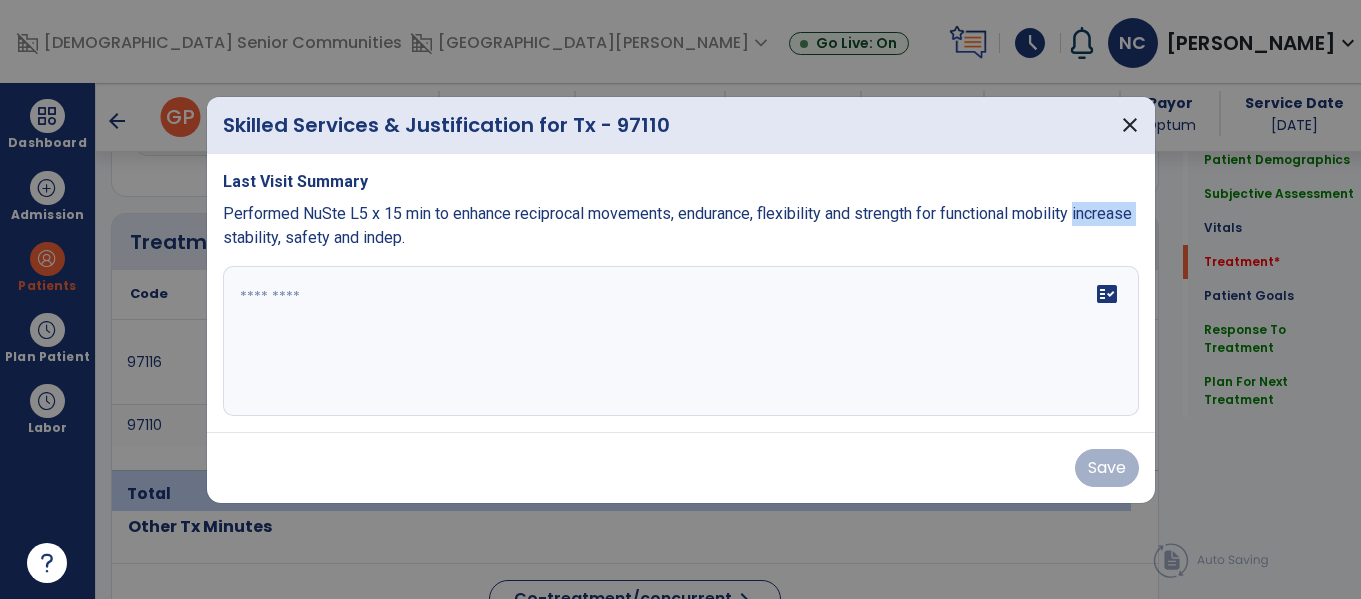 click at bounding box center [681, 341] 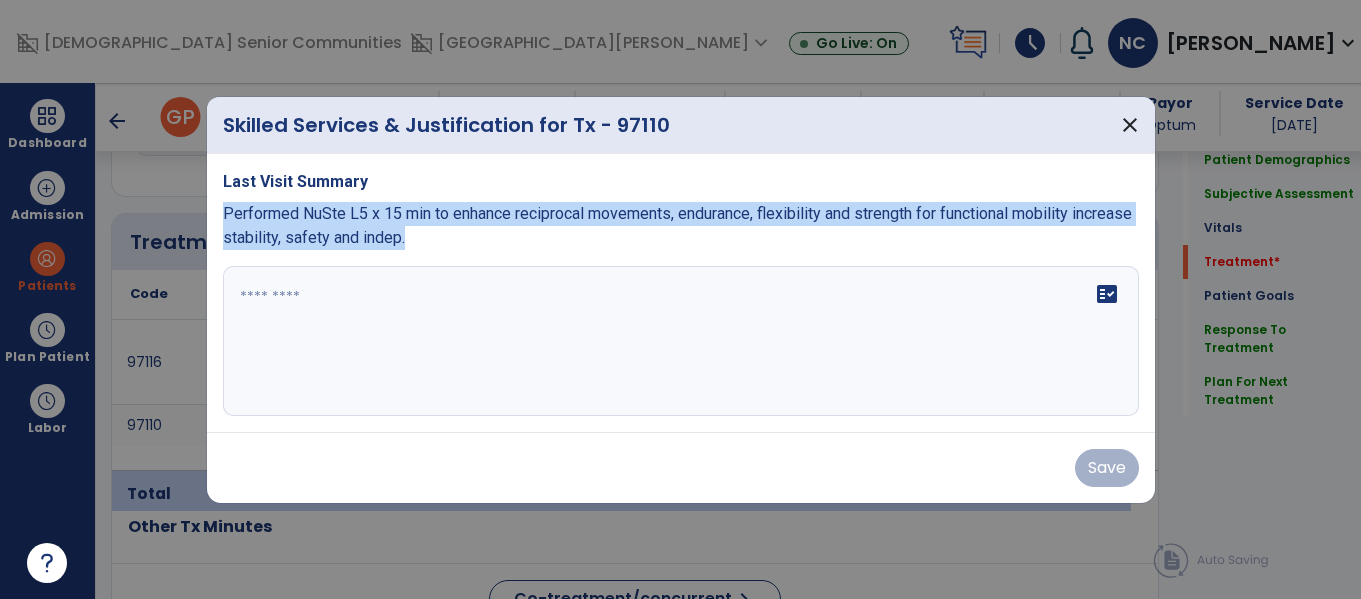 copy on "Performed NuSte L5 x 15 min to enhance reciprocal movements, endurance, flexibility and strength for functional mobility increase stability, safety and indep." 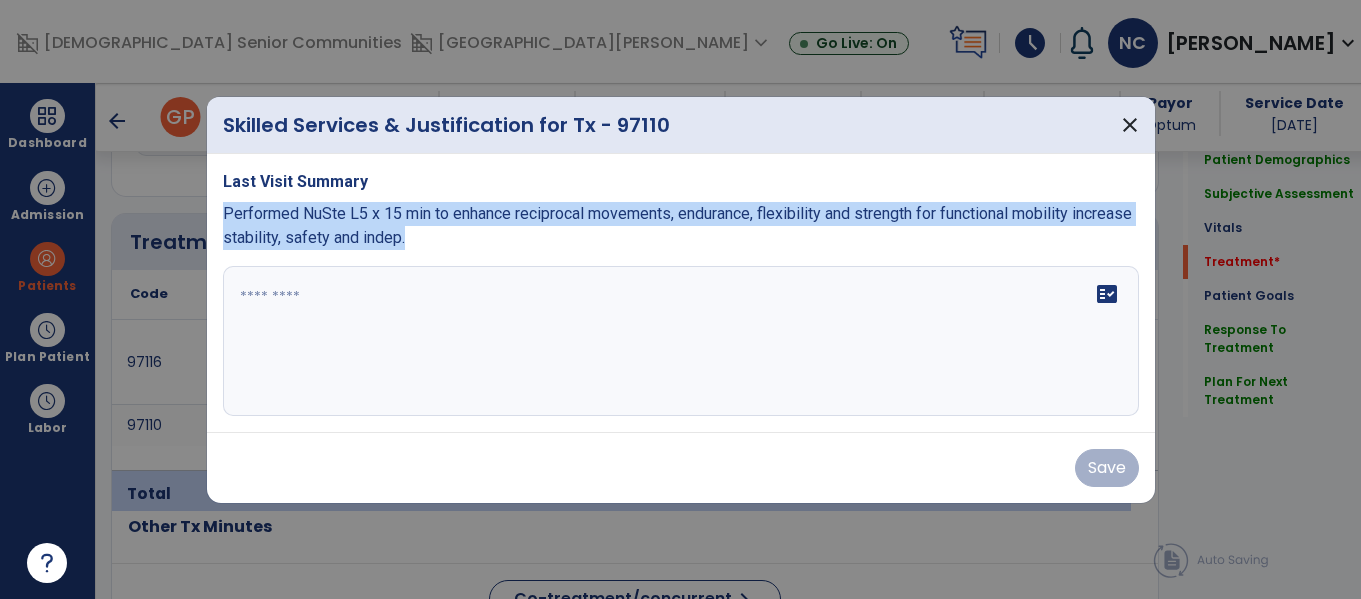 click on "fact_check" at bounding box center (1107, 294) 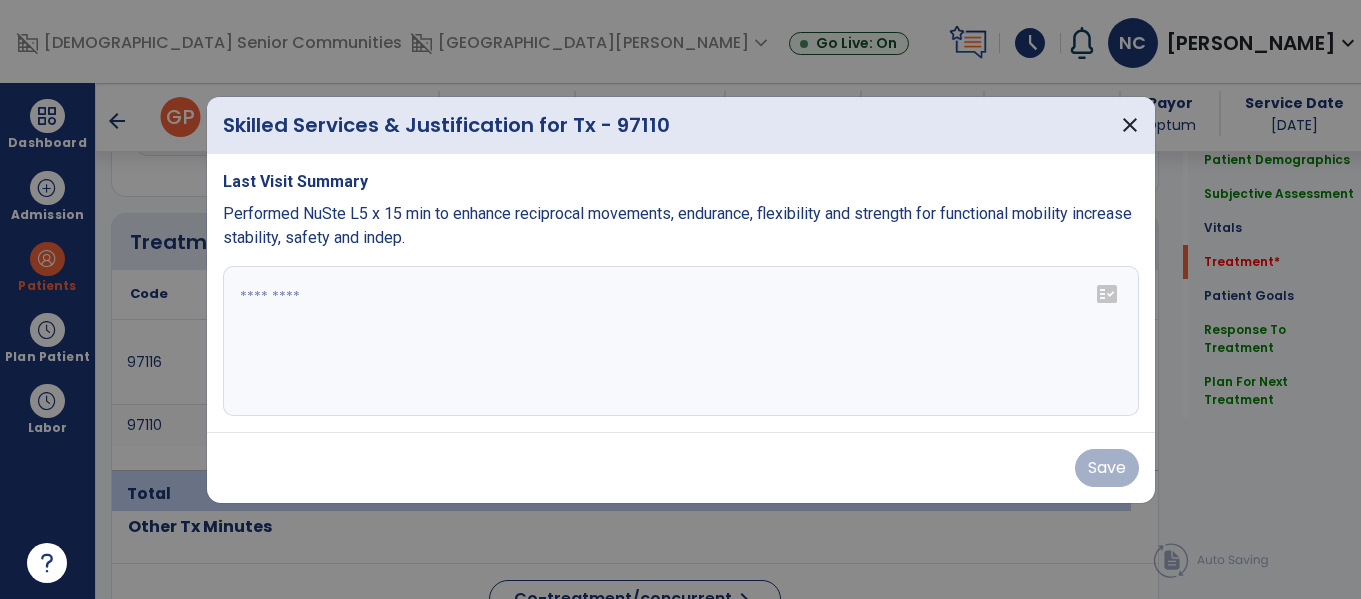 click at bounding box center (681, 341) 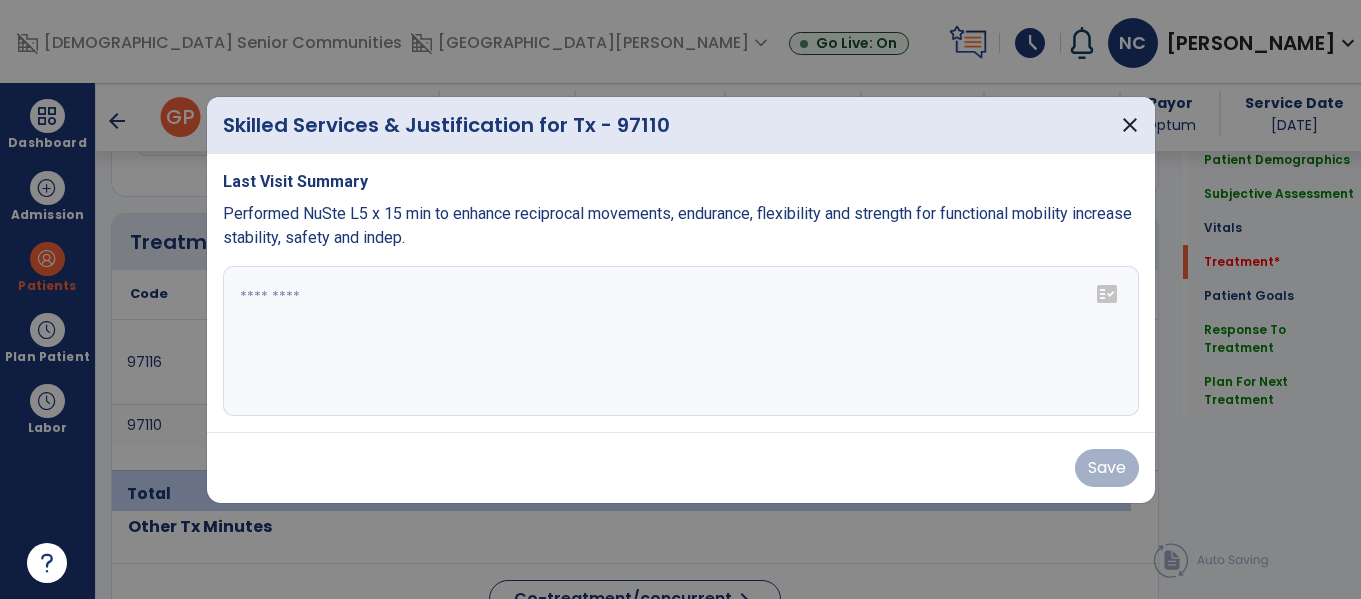 click at bounding box center (681, 341) 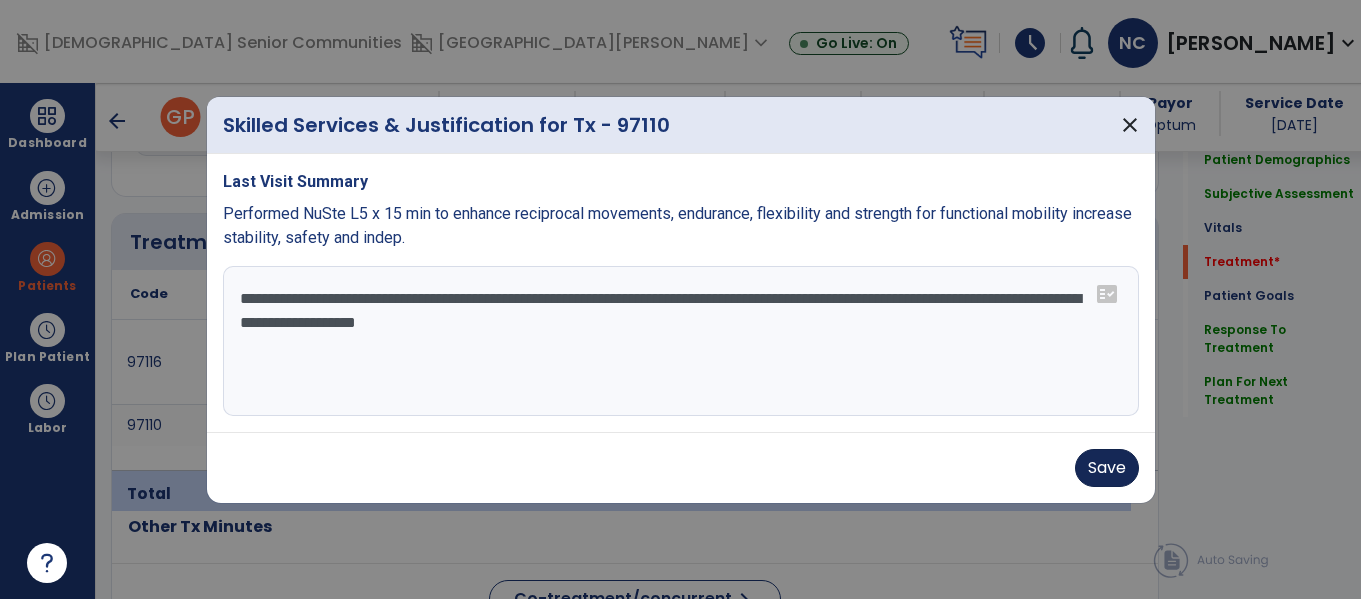type on "**********" 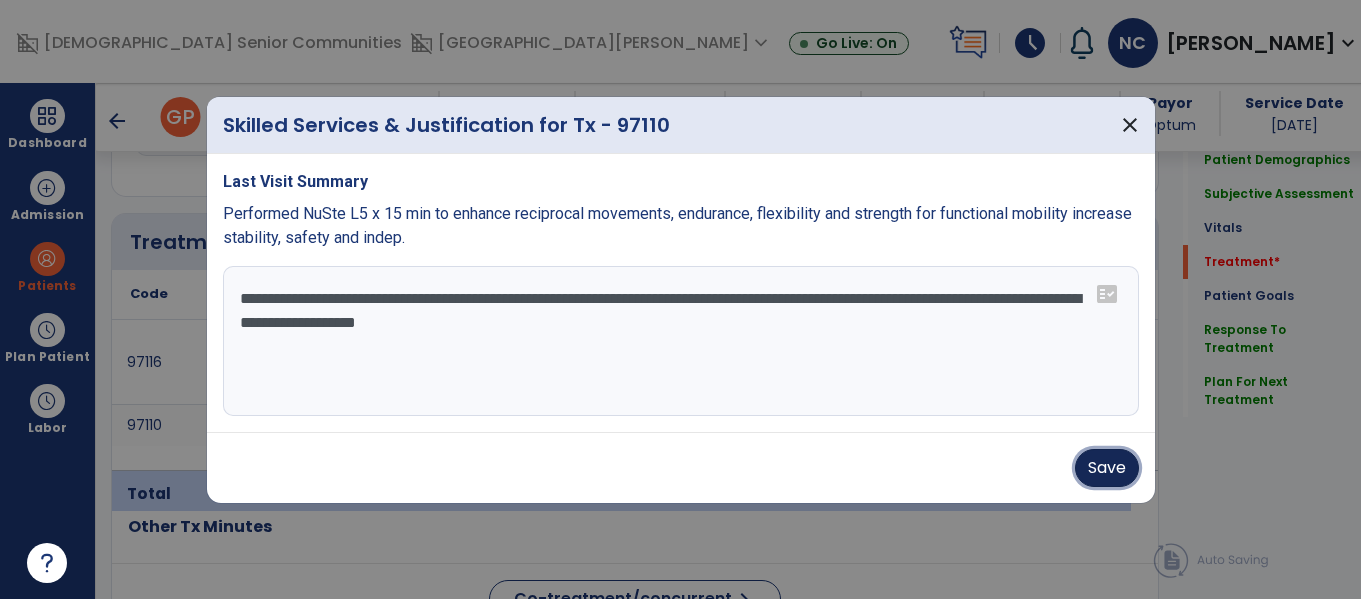 click on "Save" at bounding box center [1107, 468] 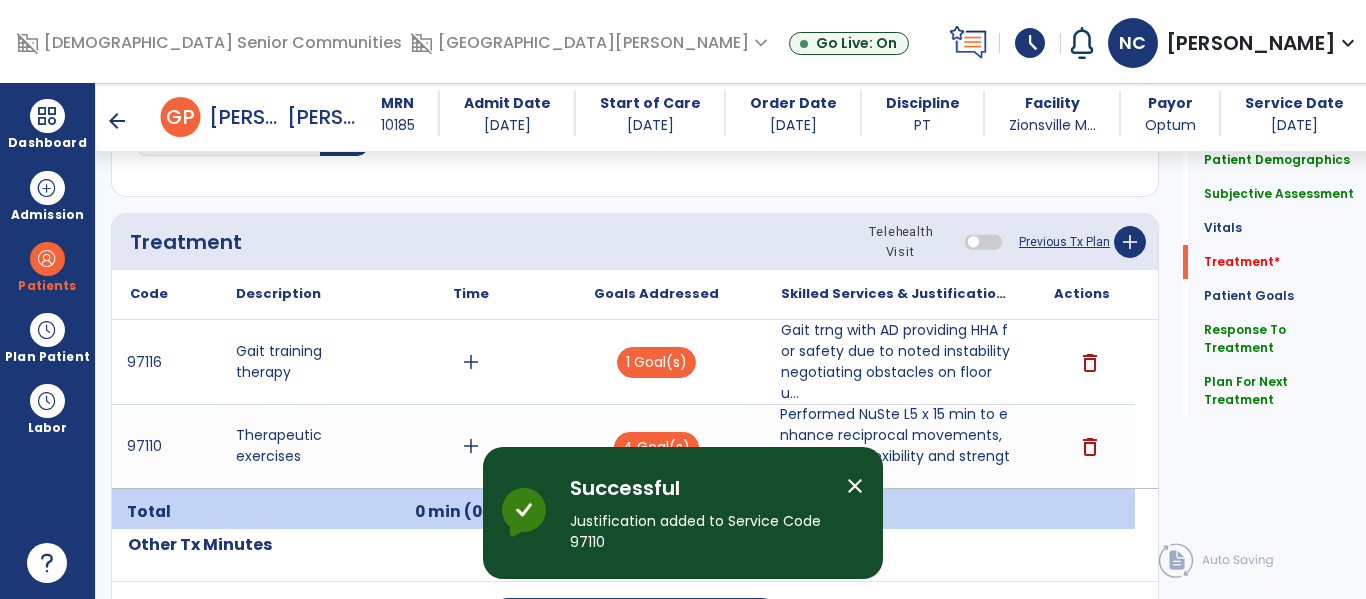 click on "add" at bounding box center [471, 362] 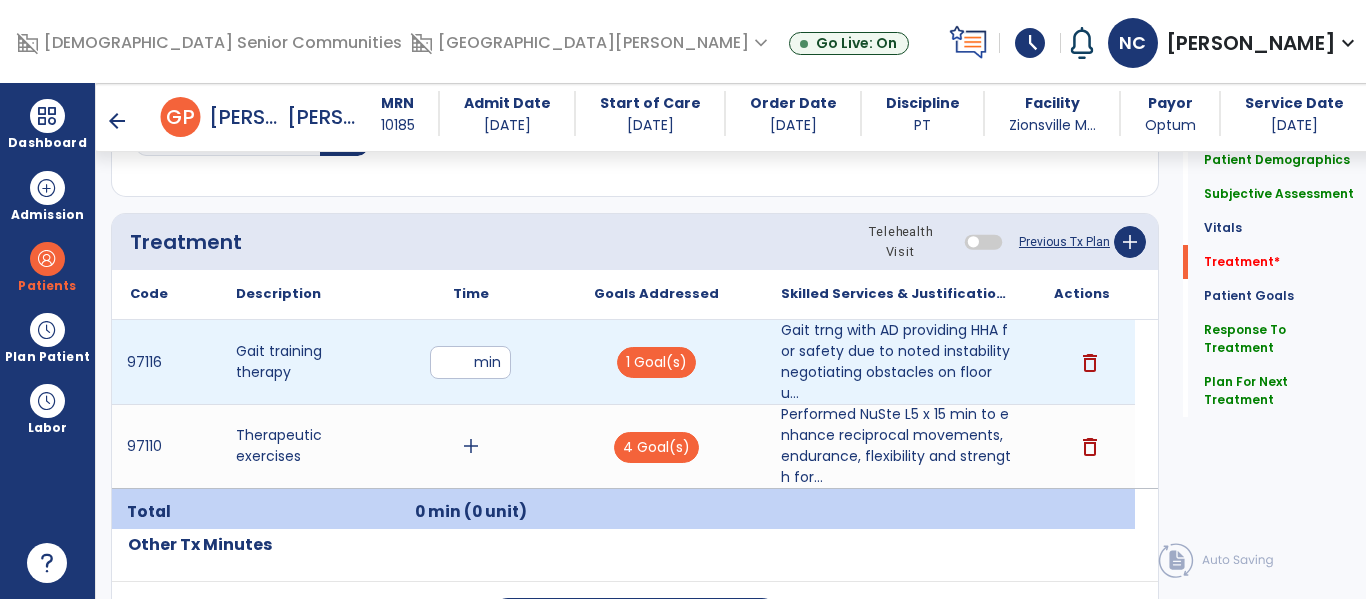 type on "**" 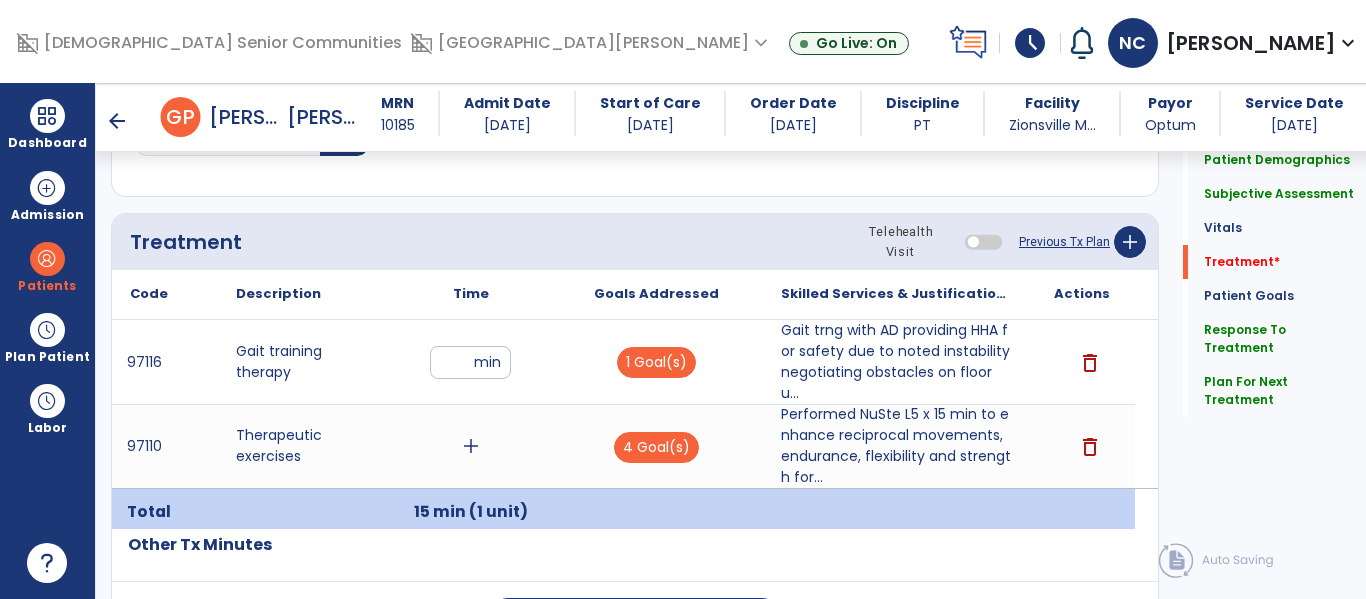 click on "add" at bounding box center (471, 446) 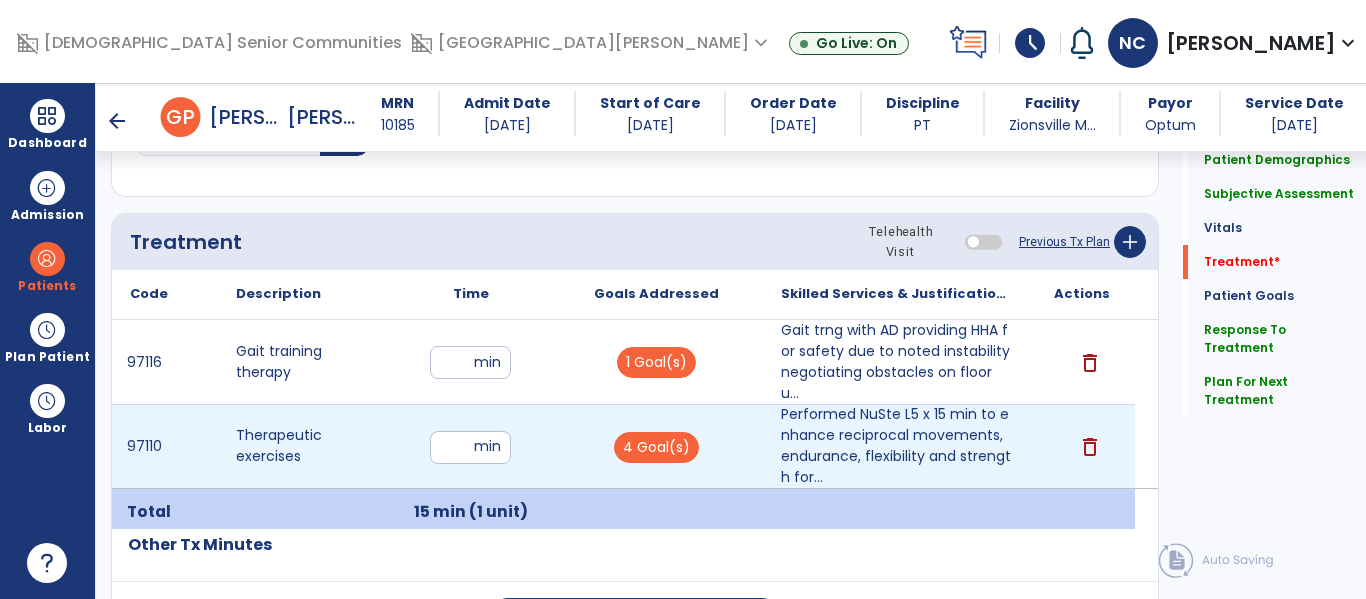 type on "**" 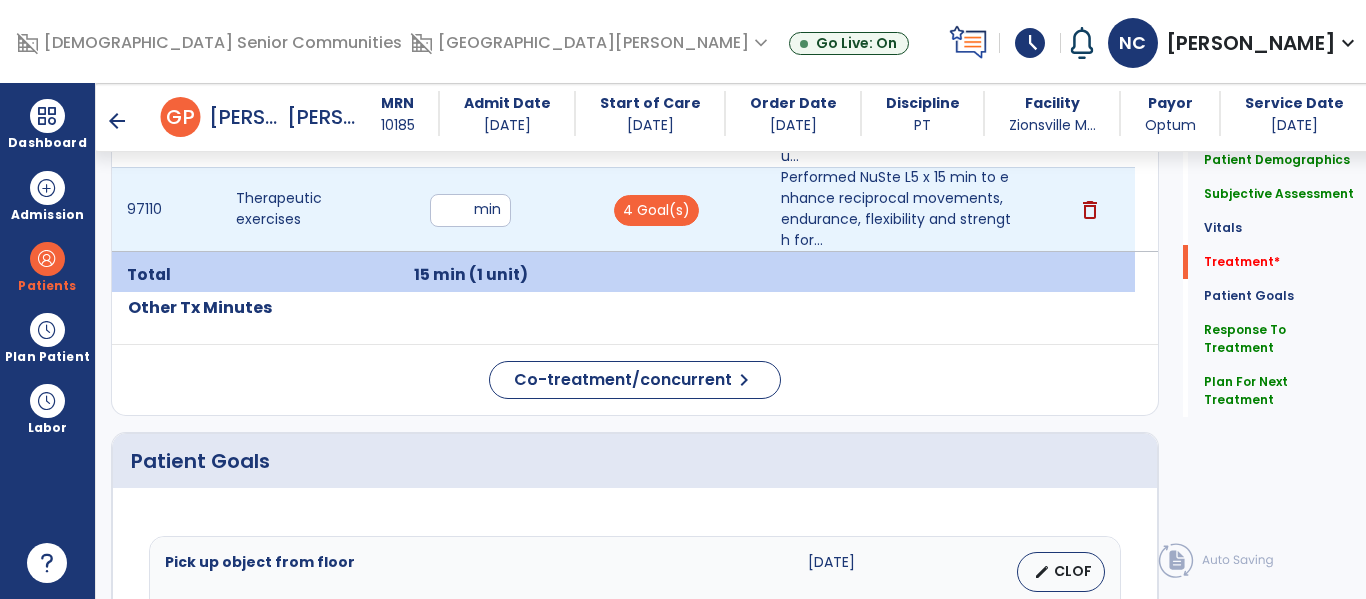scroll, scrollTop: 1384, scrollLeft: 0, axis: vertical 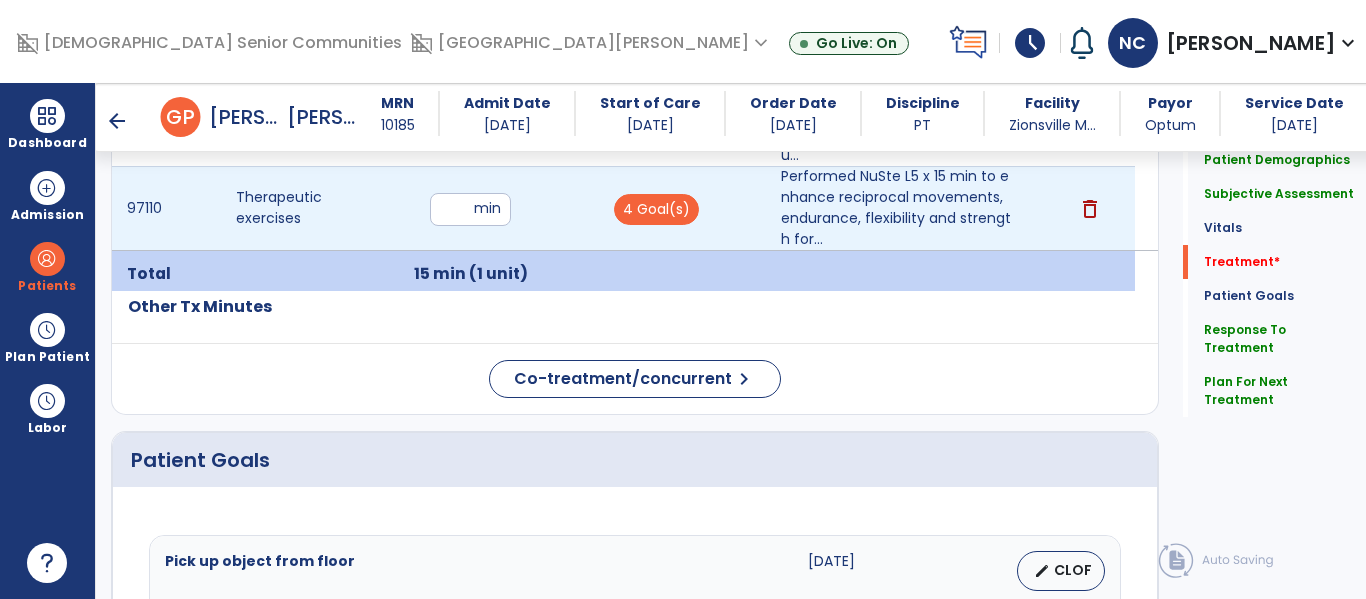 click on "Code
Description
Time" 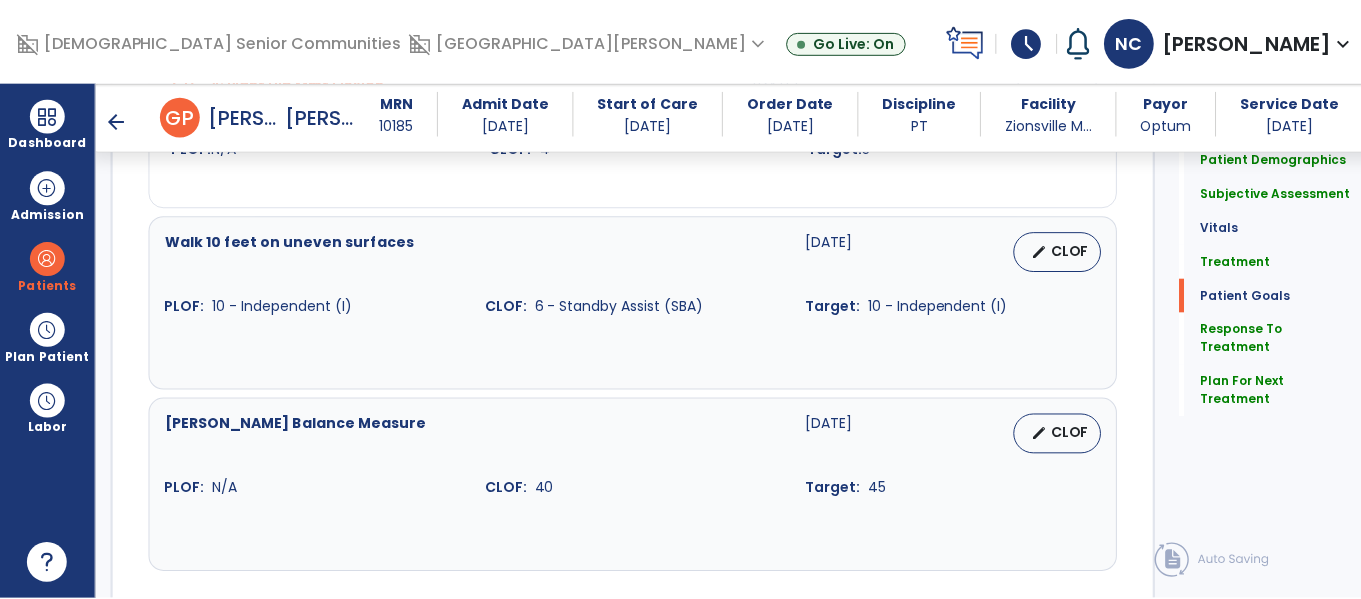 scroll, scrollTop: 3256, scrollLeft: 0, axis: vertical 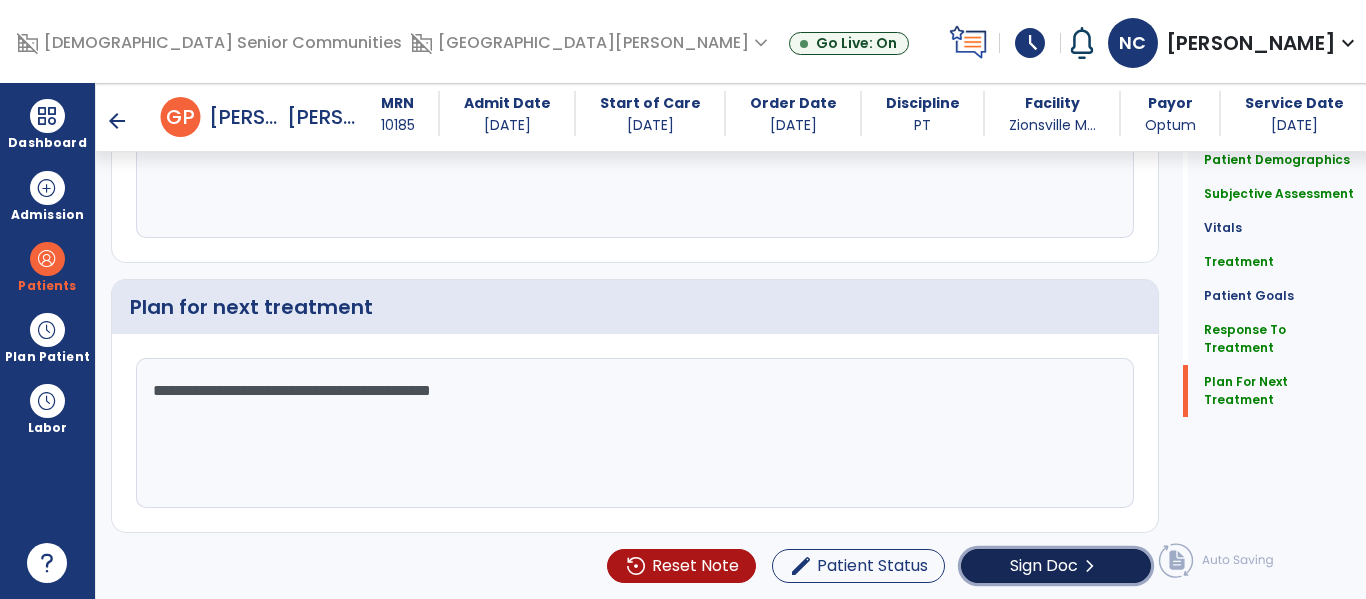 click on "chevron_right" 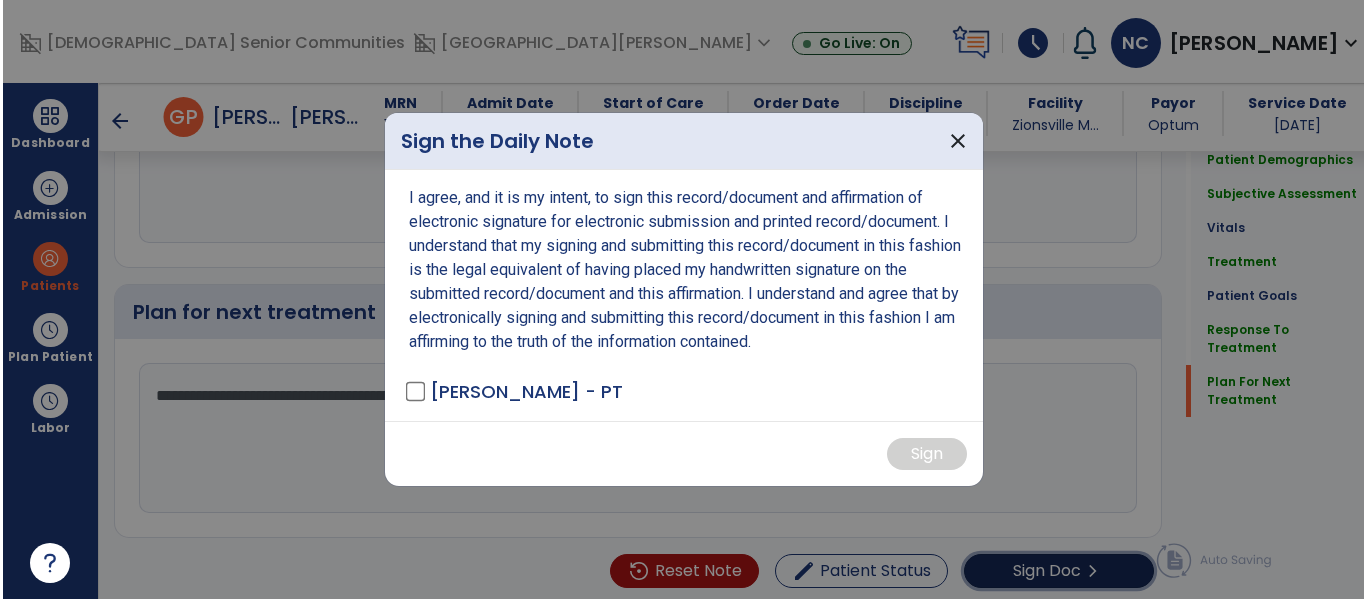 scroll, scrollTop: 3256, scrollLeft: 0, axis: vertical 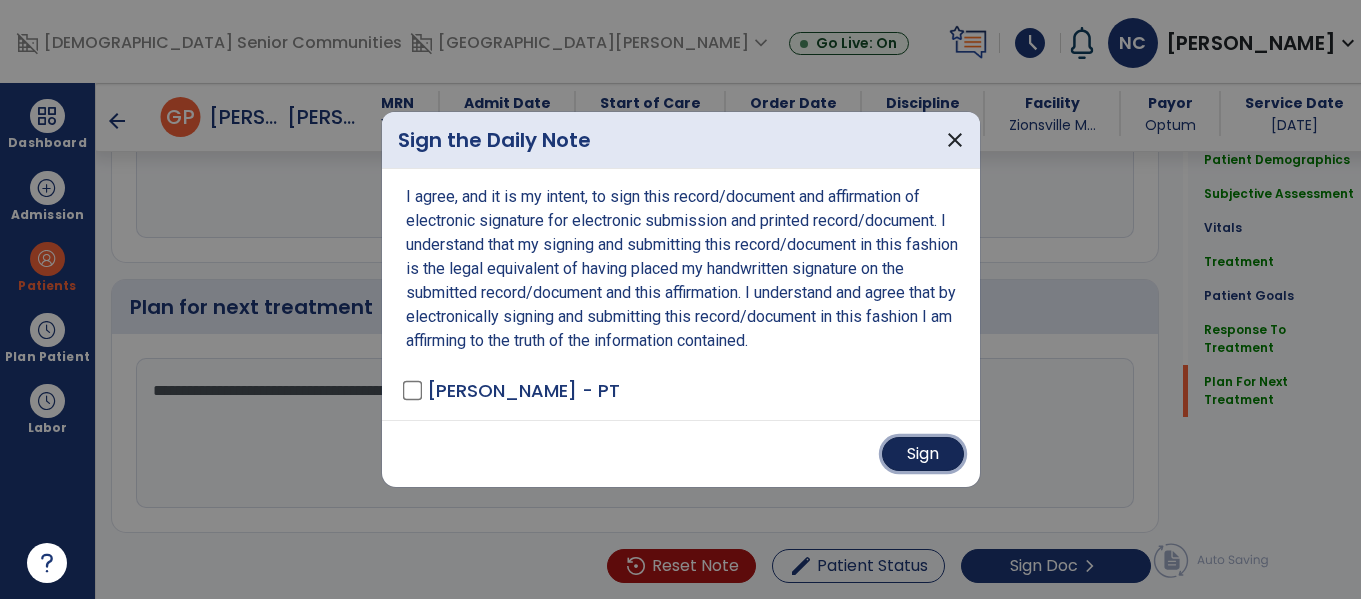 click on "Sign" at bounding box center [923, 454] 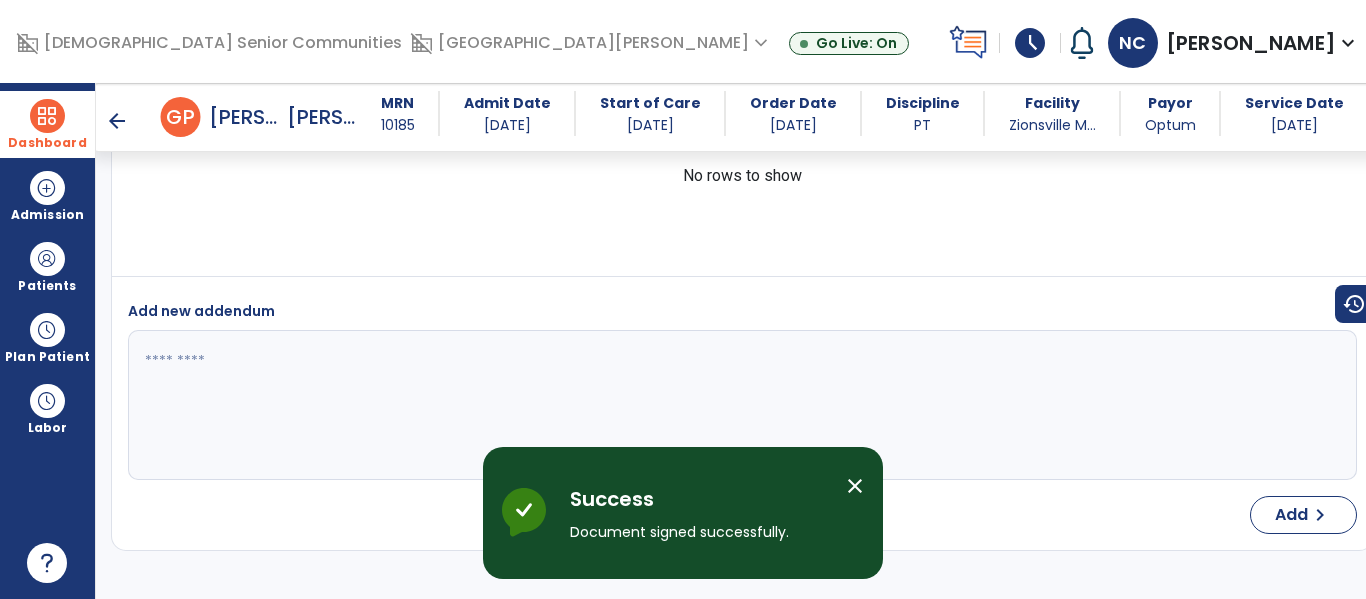click at bounding box center [47, 116] 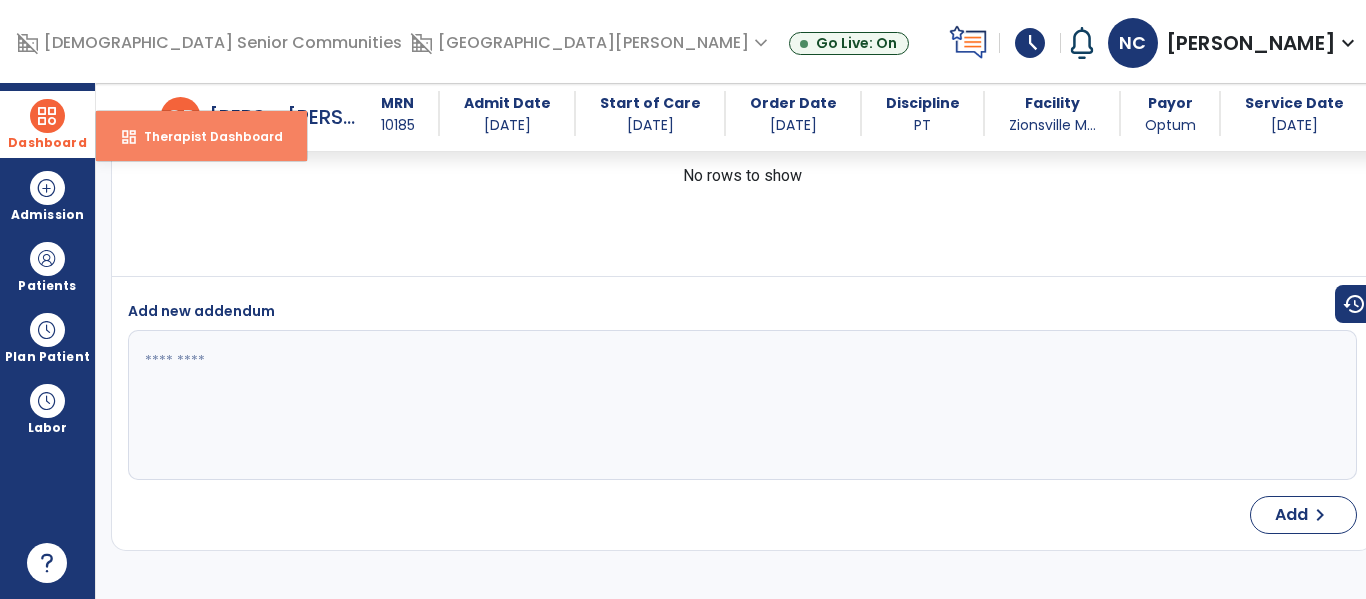 click on "dashboard  Therapist Dashboard" at bounding box center (201, 136) 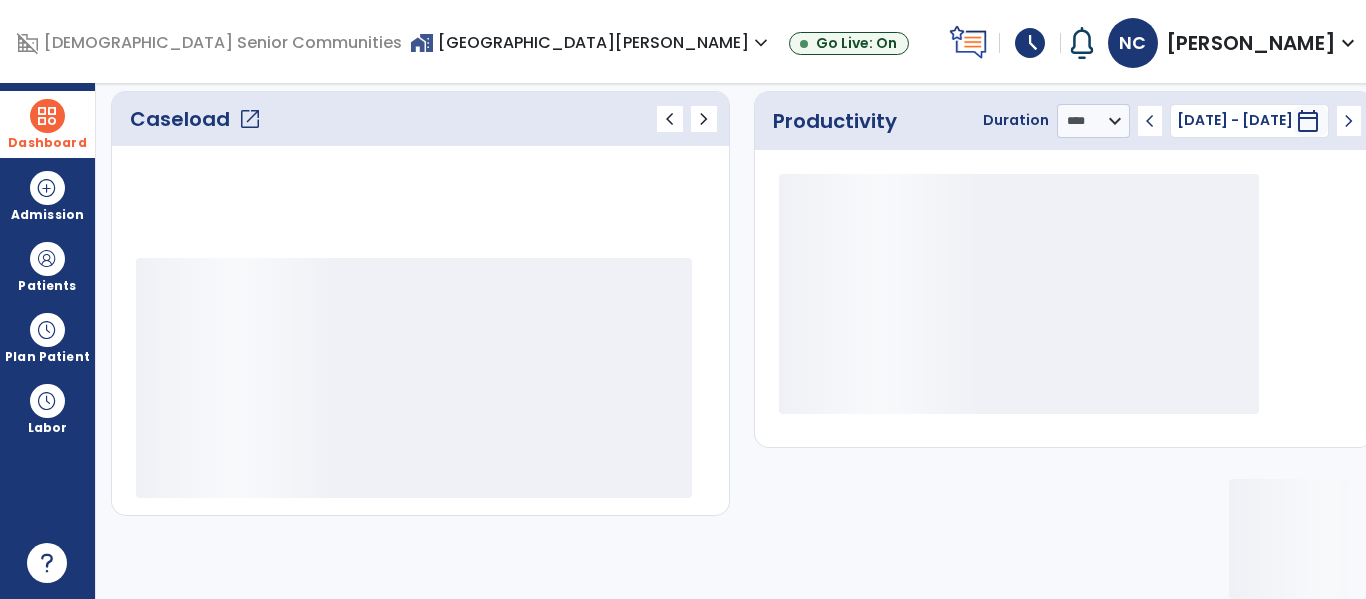 scroll, scrollTop: 278, scrollLeft: 0, axis: vertical 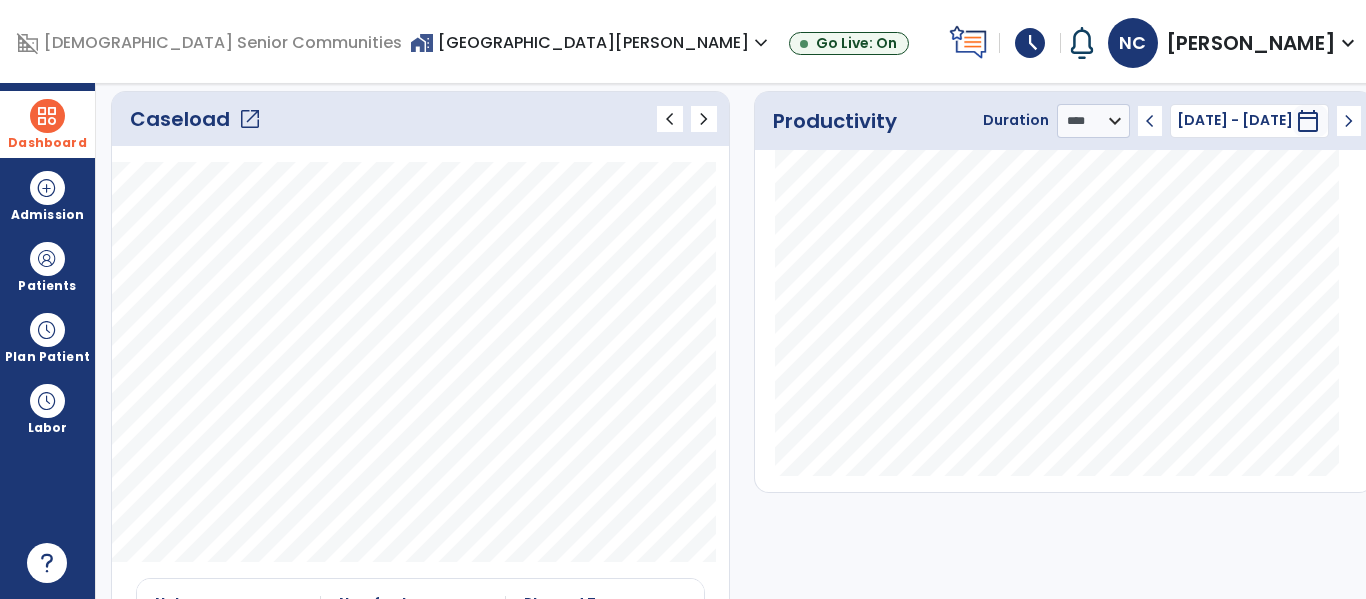click on "open_in_new" 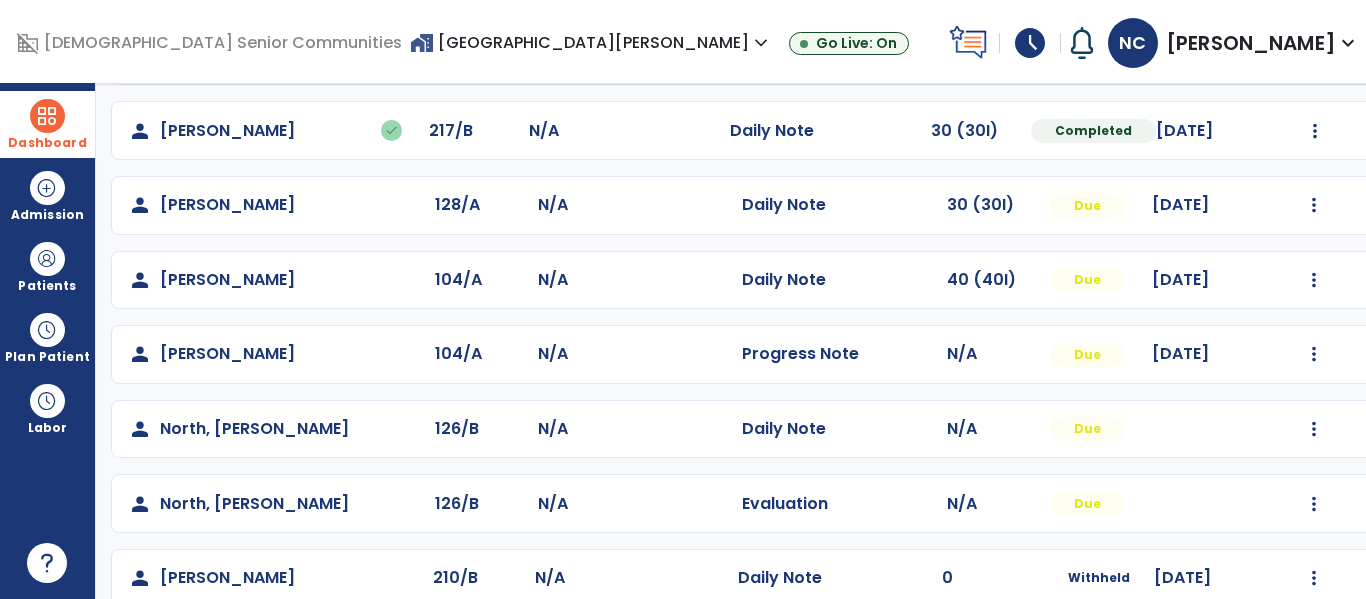 scroll, scrollTop: 530, scrollLeft: 0, axis: vertical 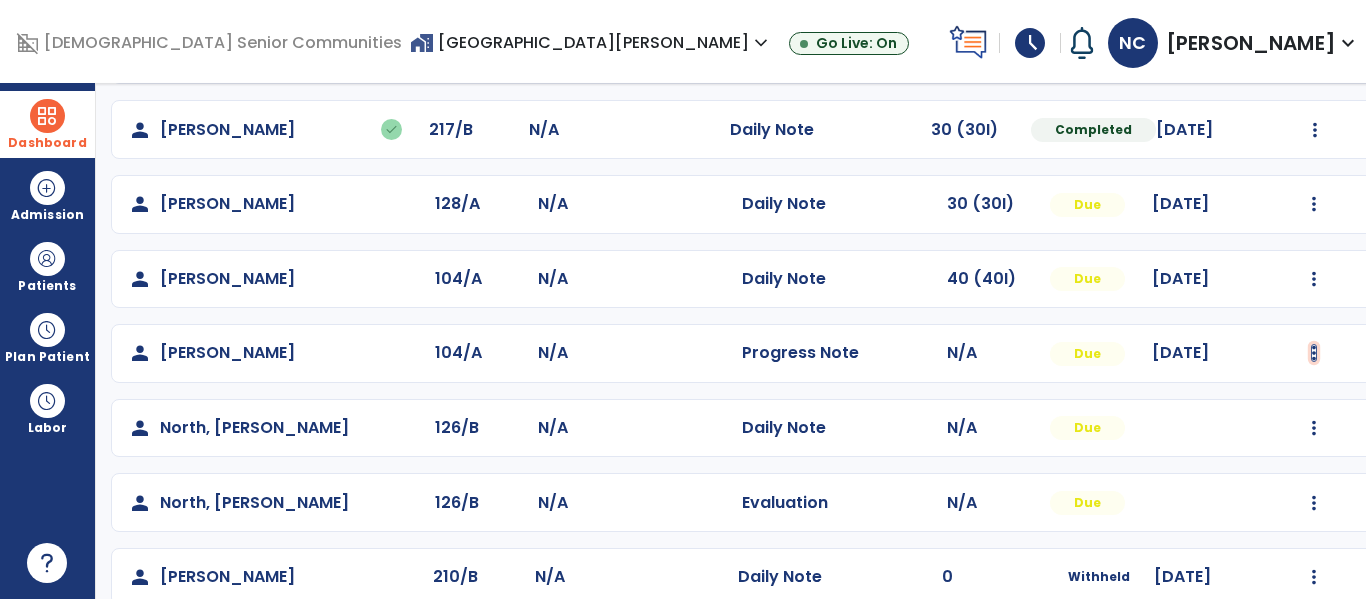 click at bounding box center (1314, -242) 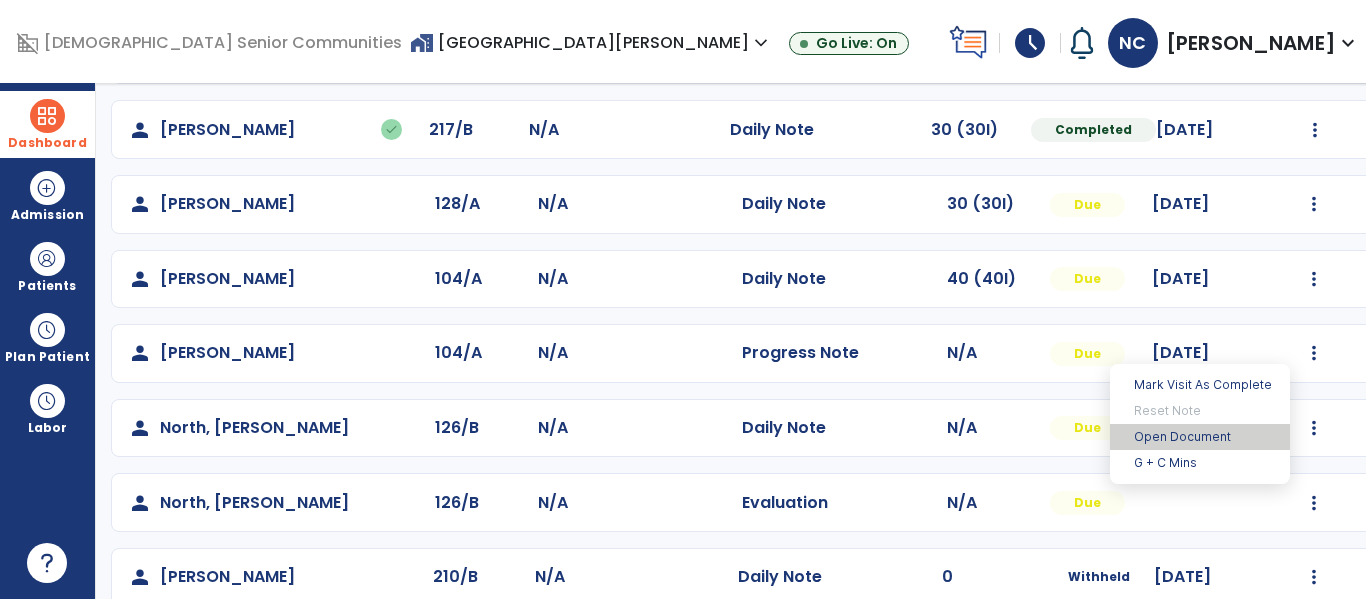 click on "Open Document" at bounding box center [1200, 437] 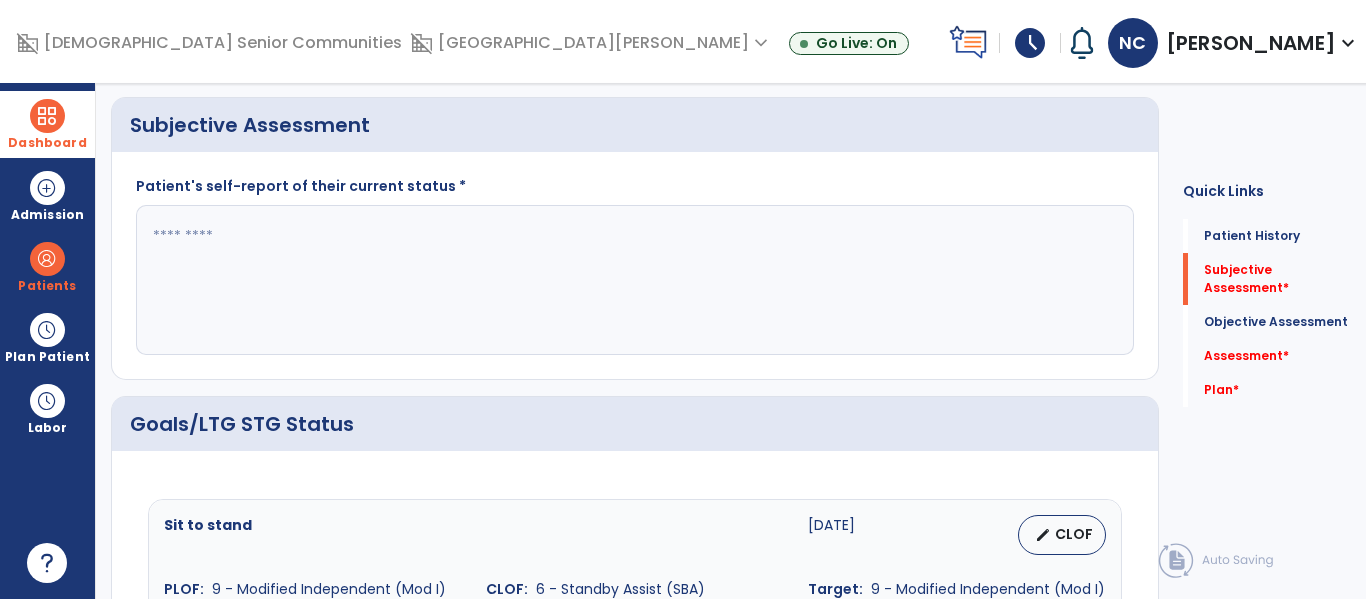 click 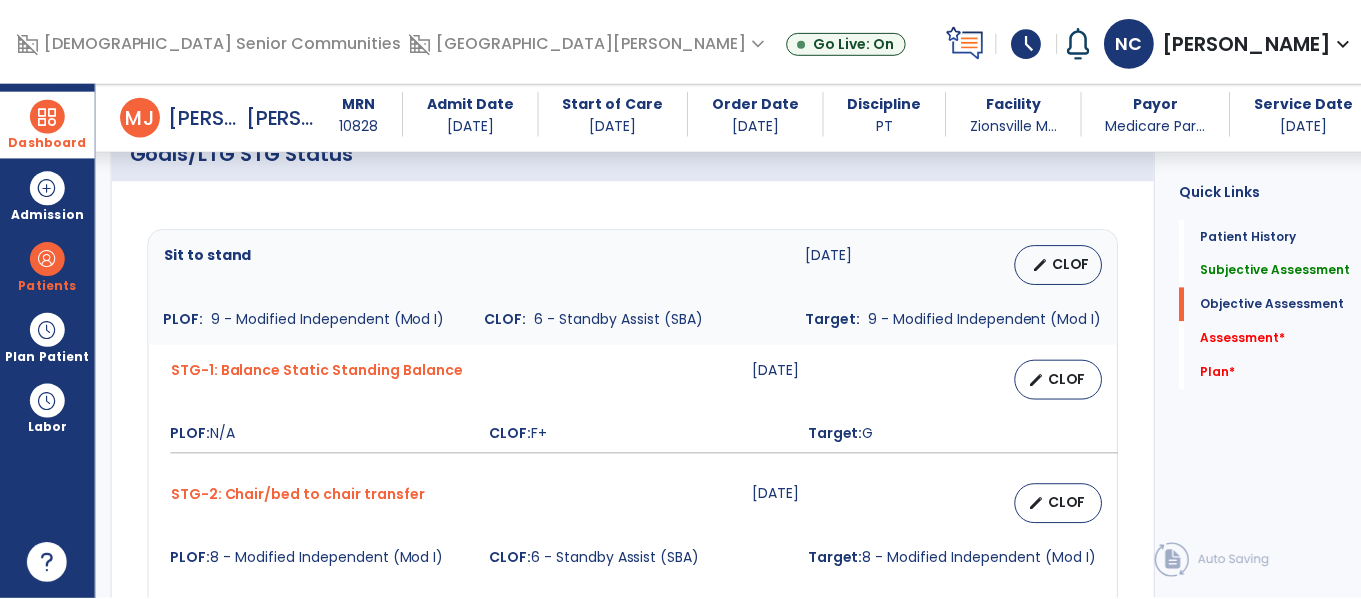 scroll, scrollTop: 780, scrollLeft: 0, axis: vertical 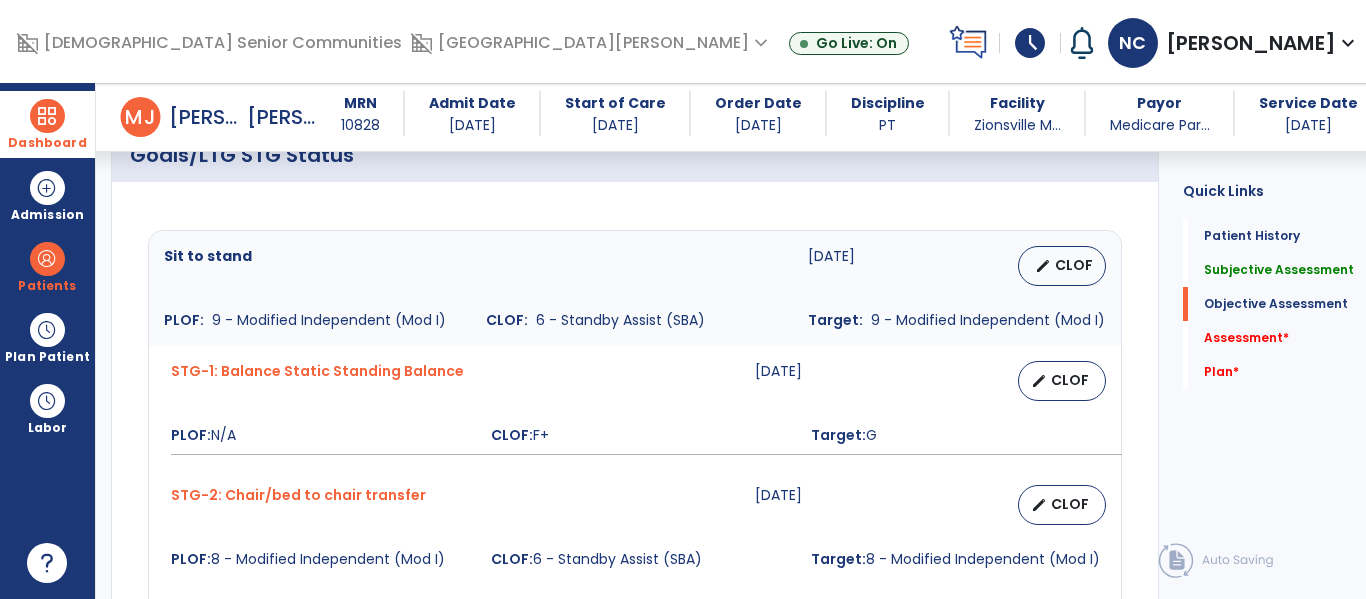 type on "**********" 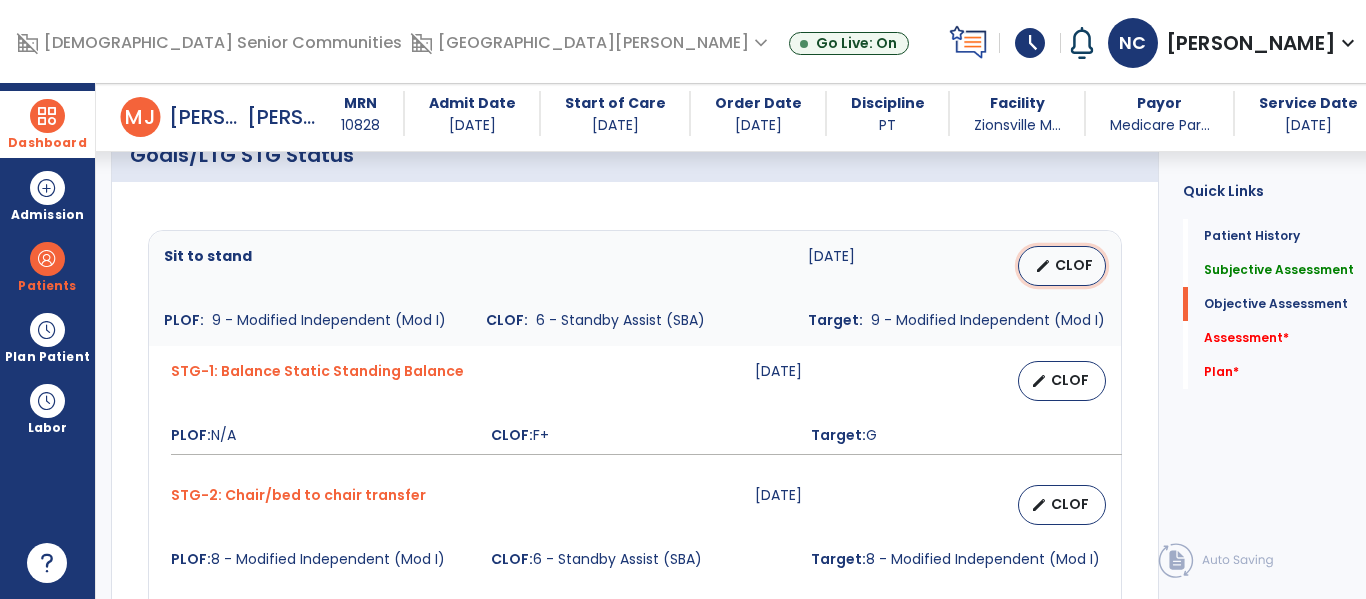click on "CLOF" at bounding box center (1074, 265) 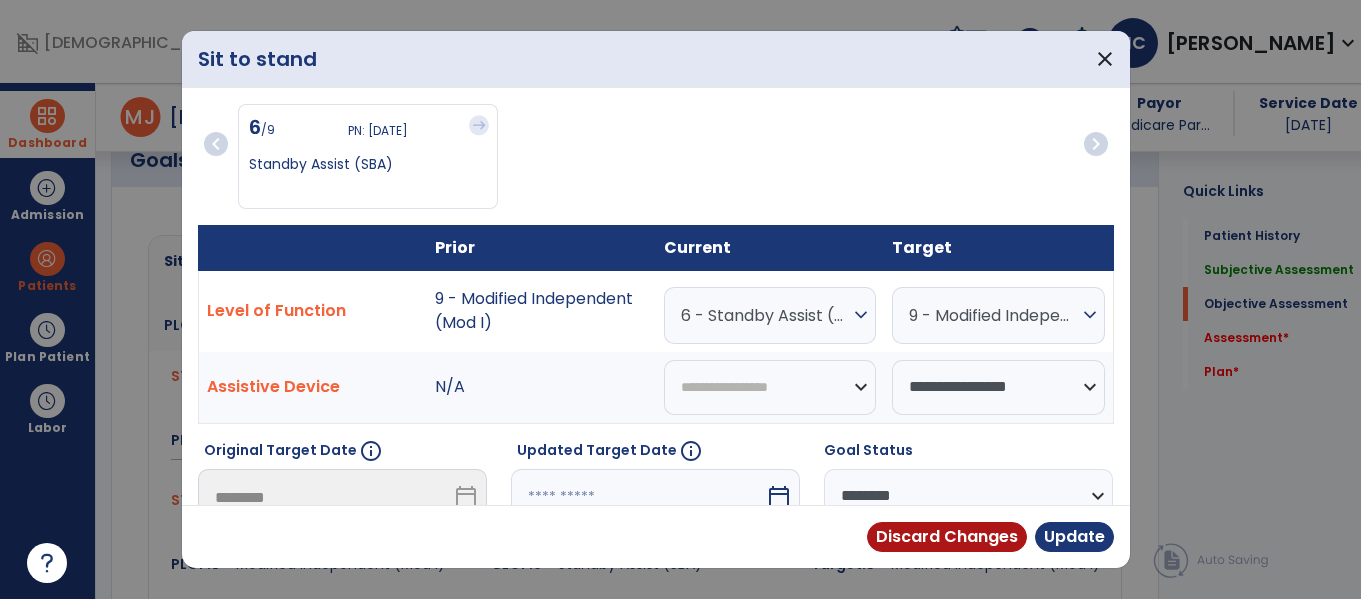 scroll, scrollTop: 780, scrollLeft: 0, axis: vertical 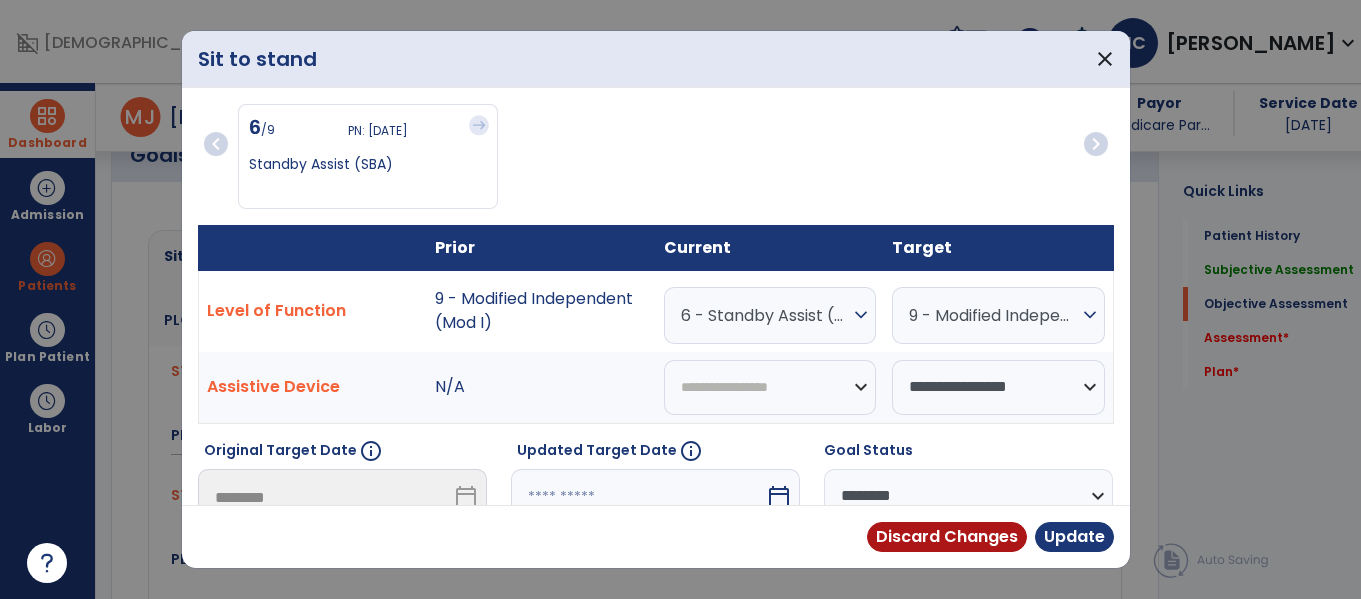 click on "6 - Standby Assist (SBA)" at bounding box center (765, 315) 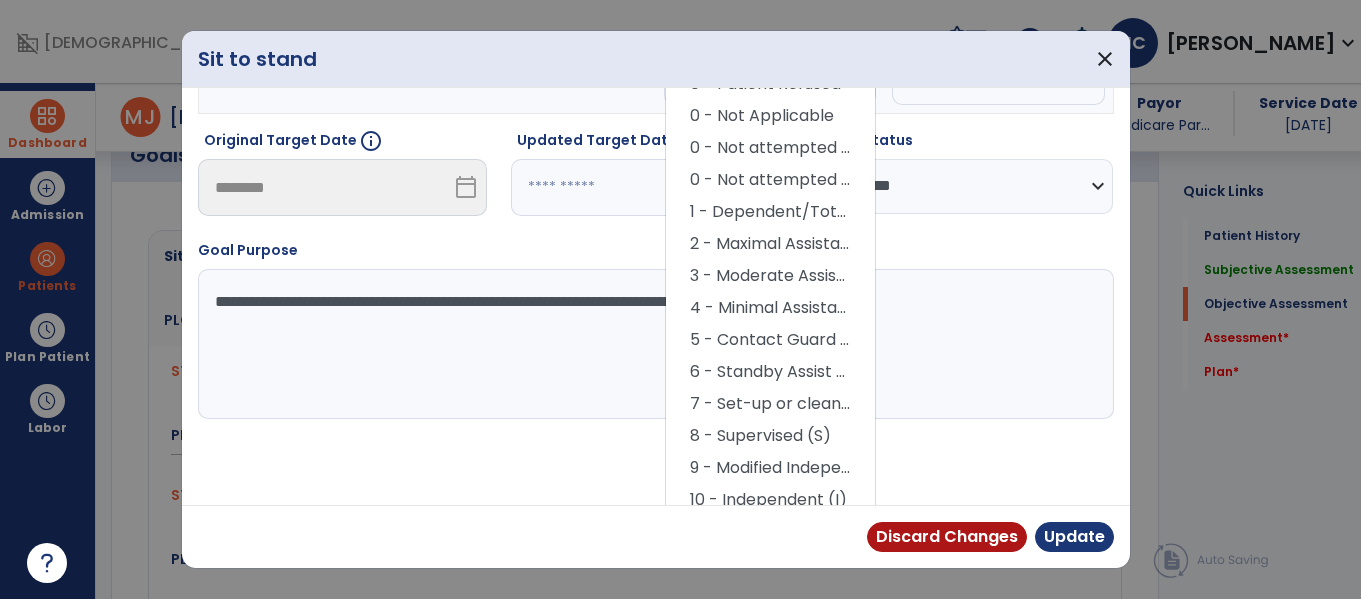 scroll, scrollTop: 311, scrollLeft: 0, axis: vertical 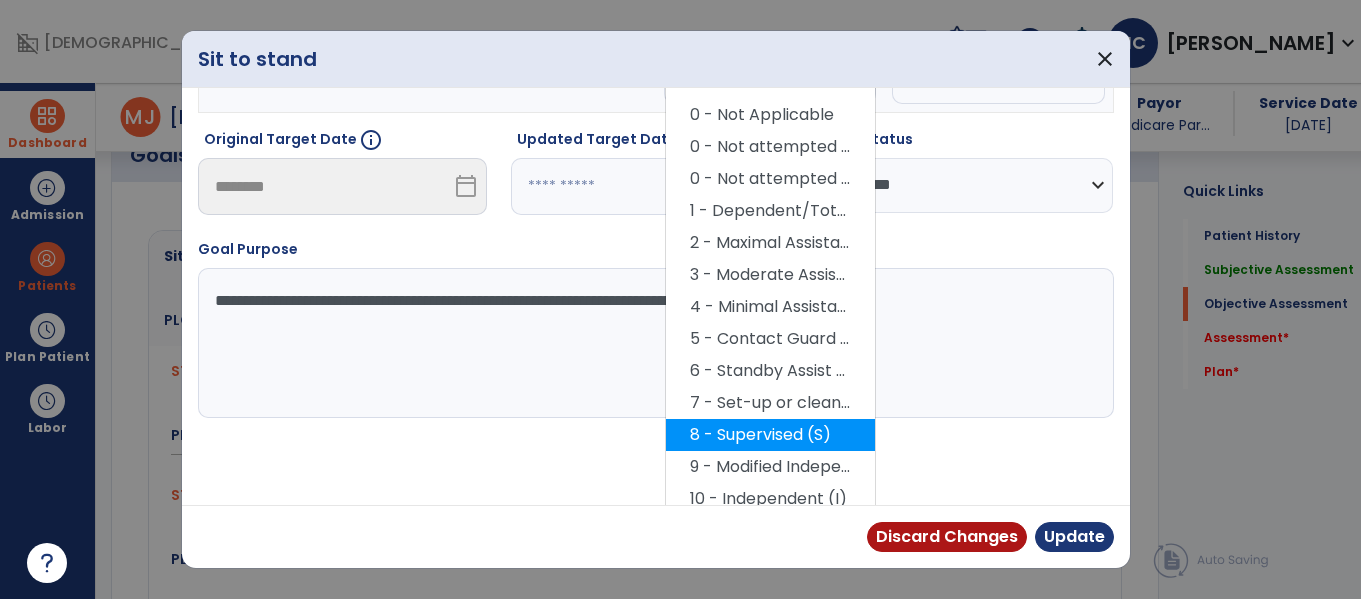 click on "8 - Supervised (S)" at bounding box center (770, 435) 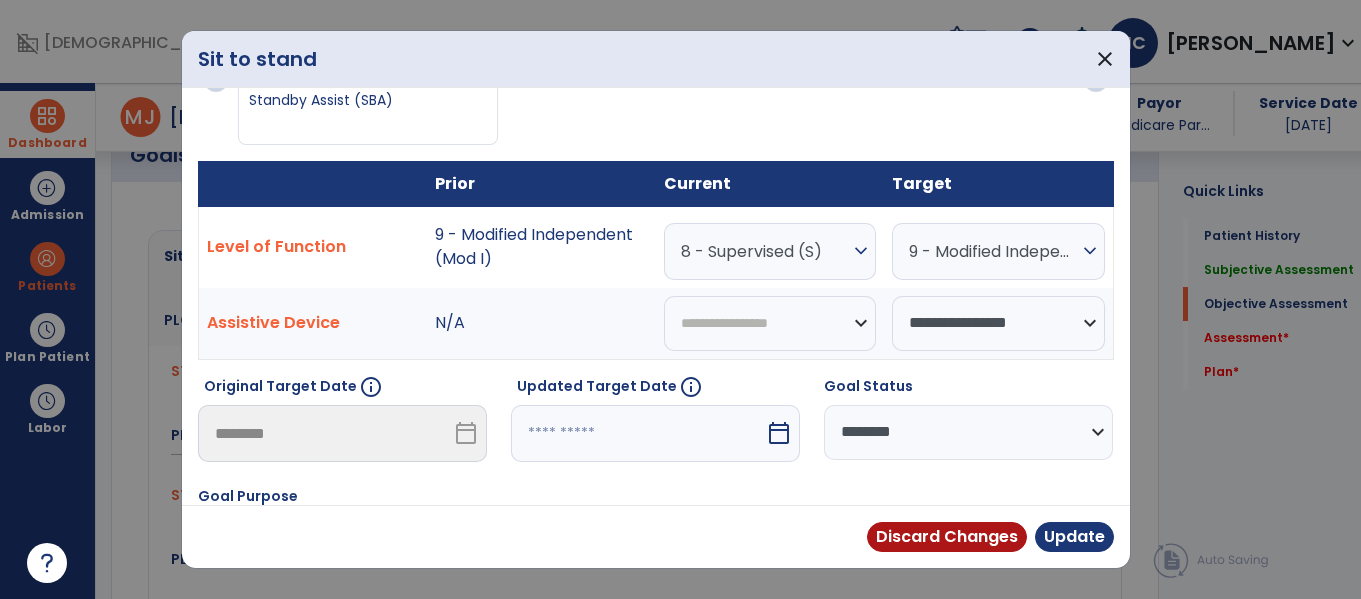 scroll, scrollTop: 60, scrollLeft: 0, axis: vertical 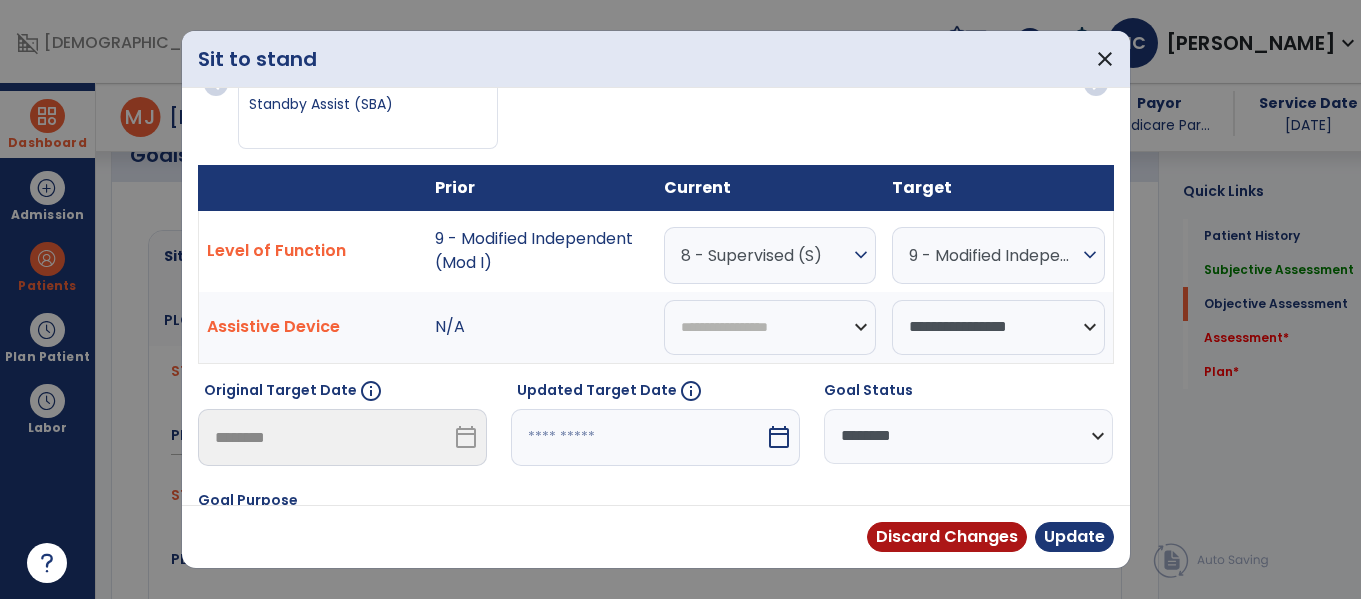 click on "8 - Supervised (S)" at bounding box center (765, 255) 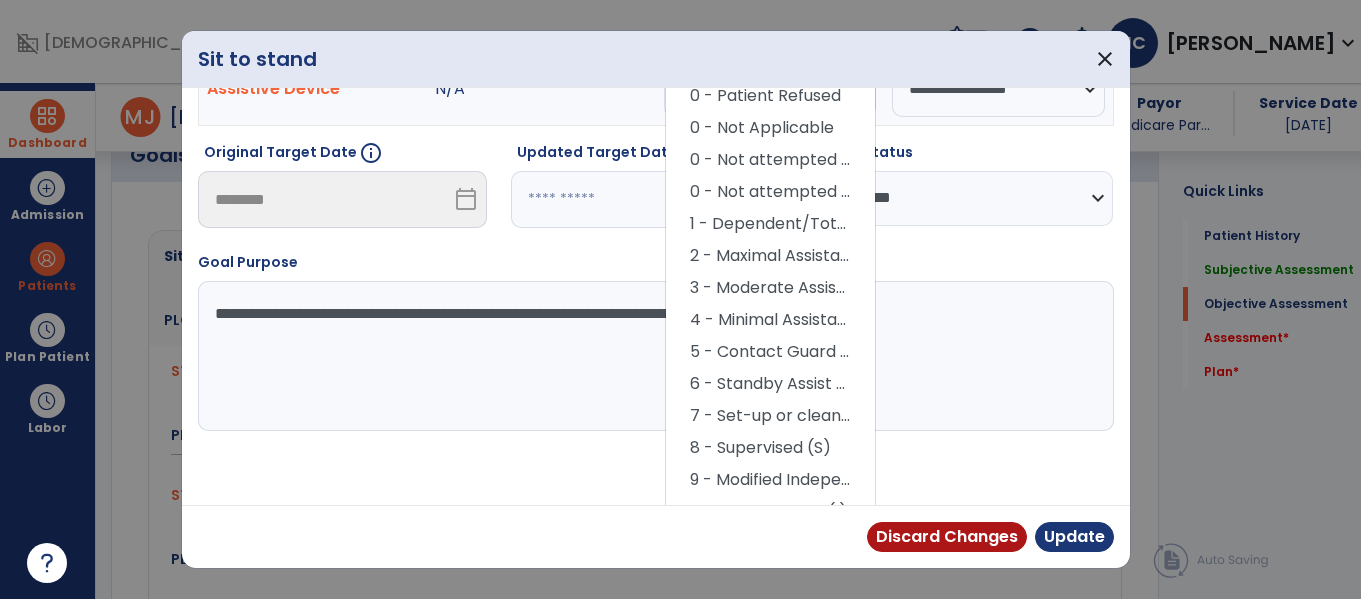 scroll, scrollTop: 322, scrollLeft: 0, axis: vertical 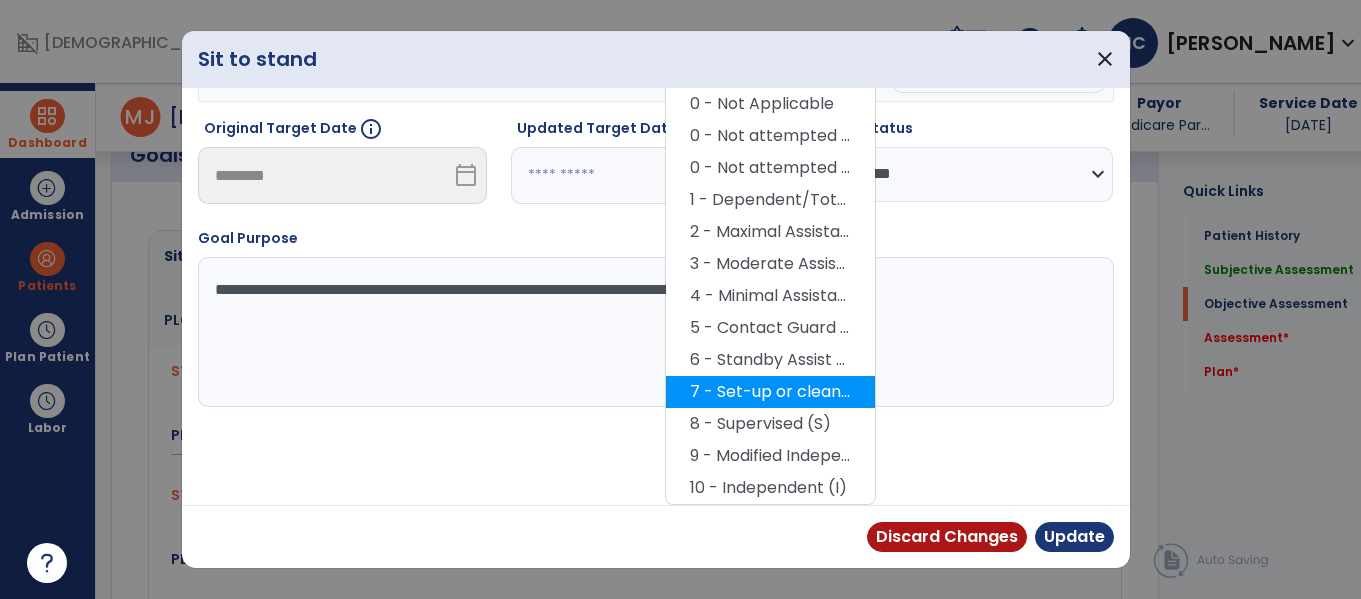 click on "7 - Set-up or clean-up assistance" at bounding box center (770, 392) 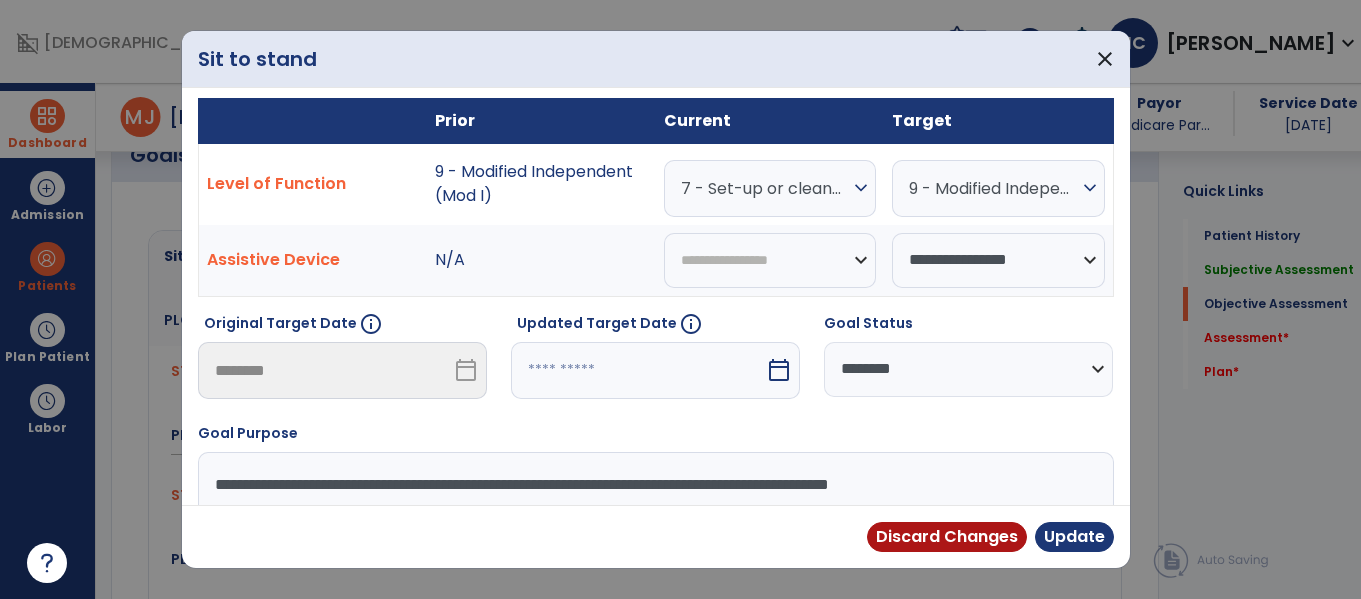 scroll, scrollTop: 128, scrollLeft: 0, axis: vertical 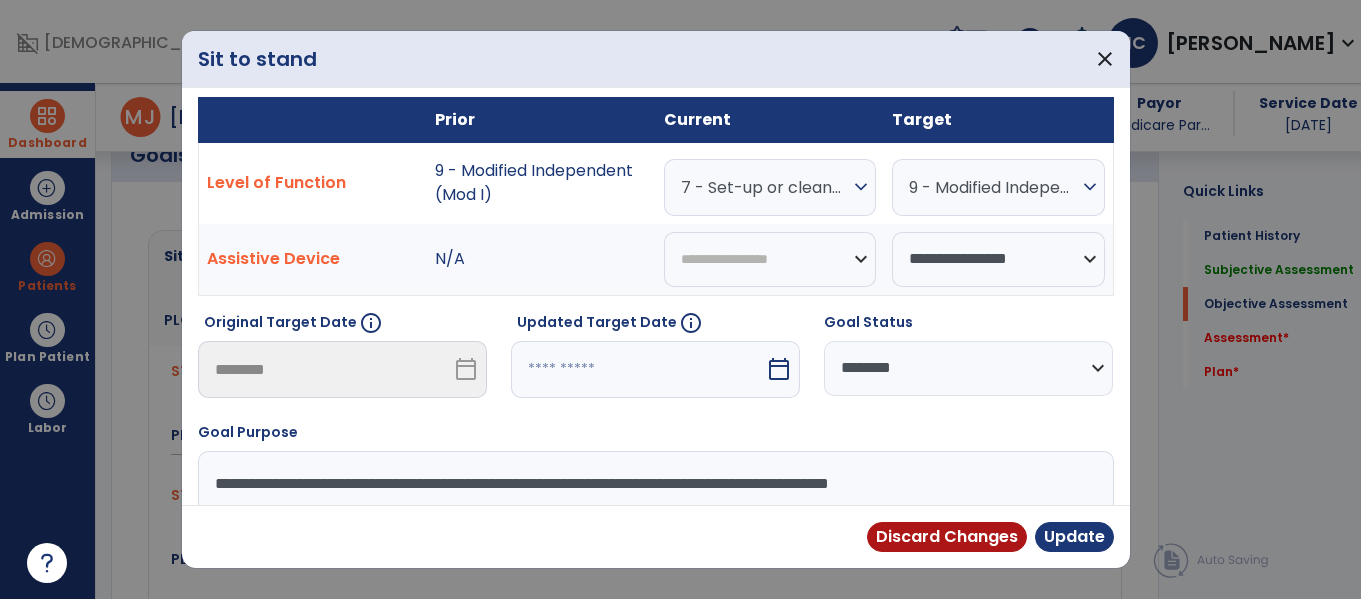 click on "expand_more" at bounding box center [861, 187] 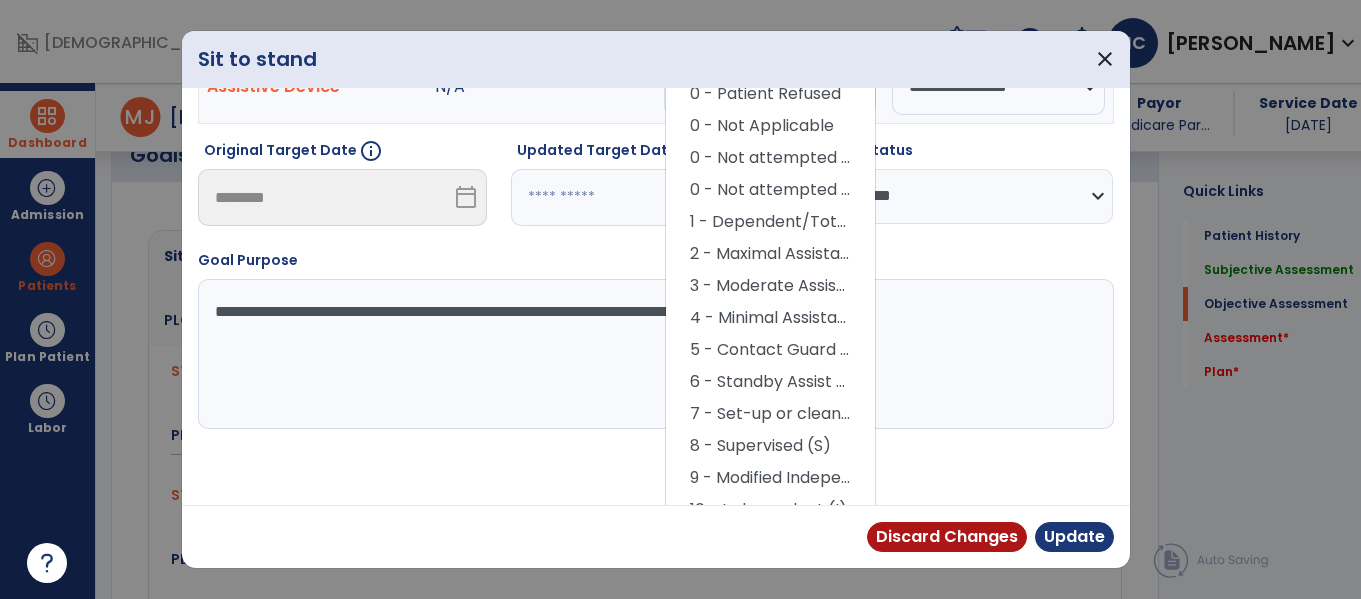 scroll, scrollTop: 322, scrollLeft: 0, axis: vertical 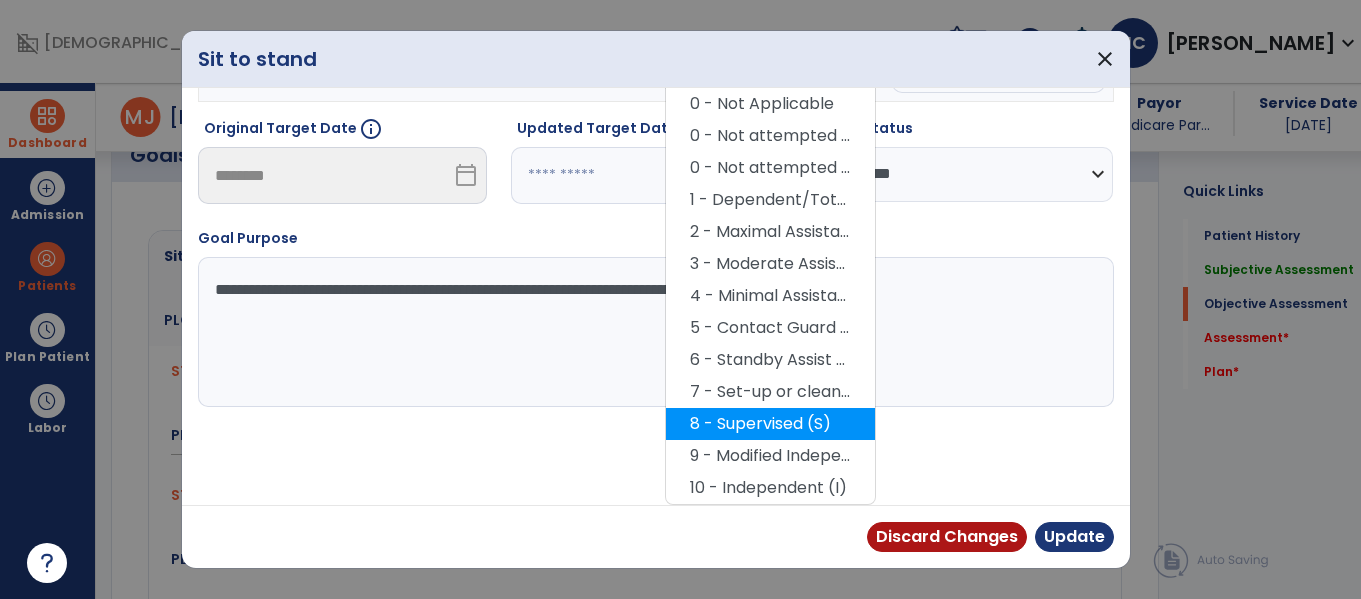 click on "8 - Supervised (S)" at bounding box center [770, 424] 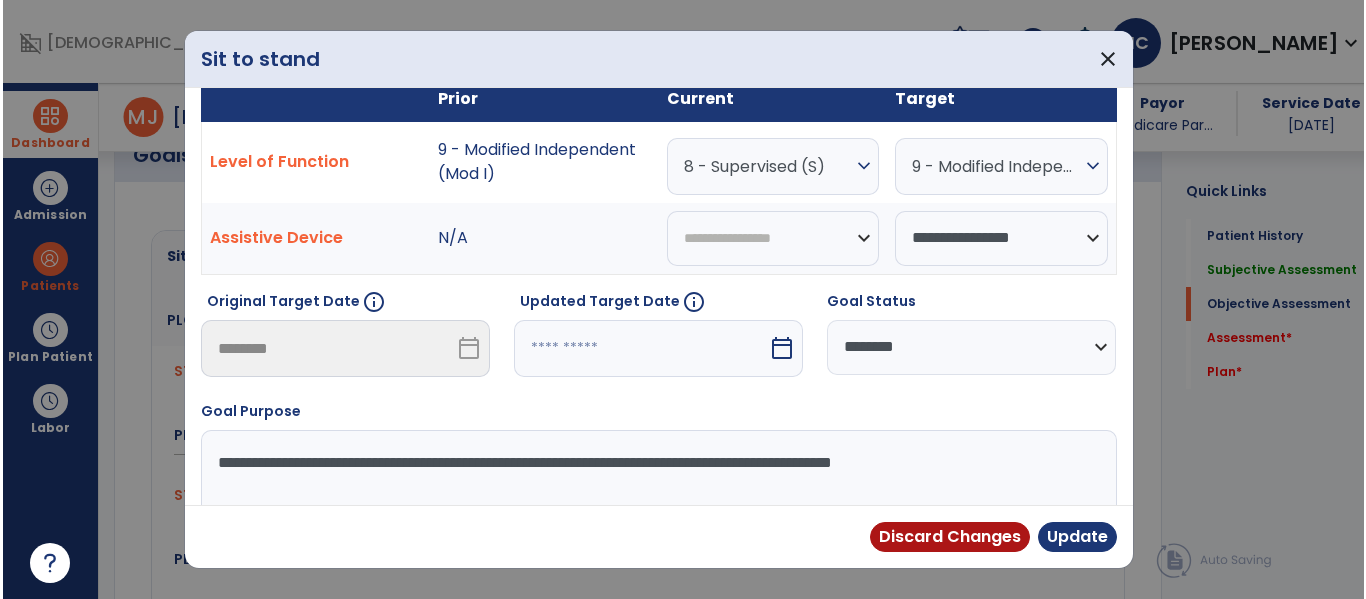 scroll, scrollTop: 147, scrollLeft: 0, axis: vertical 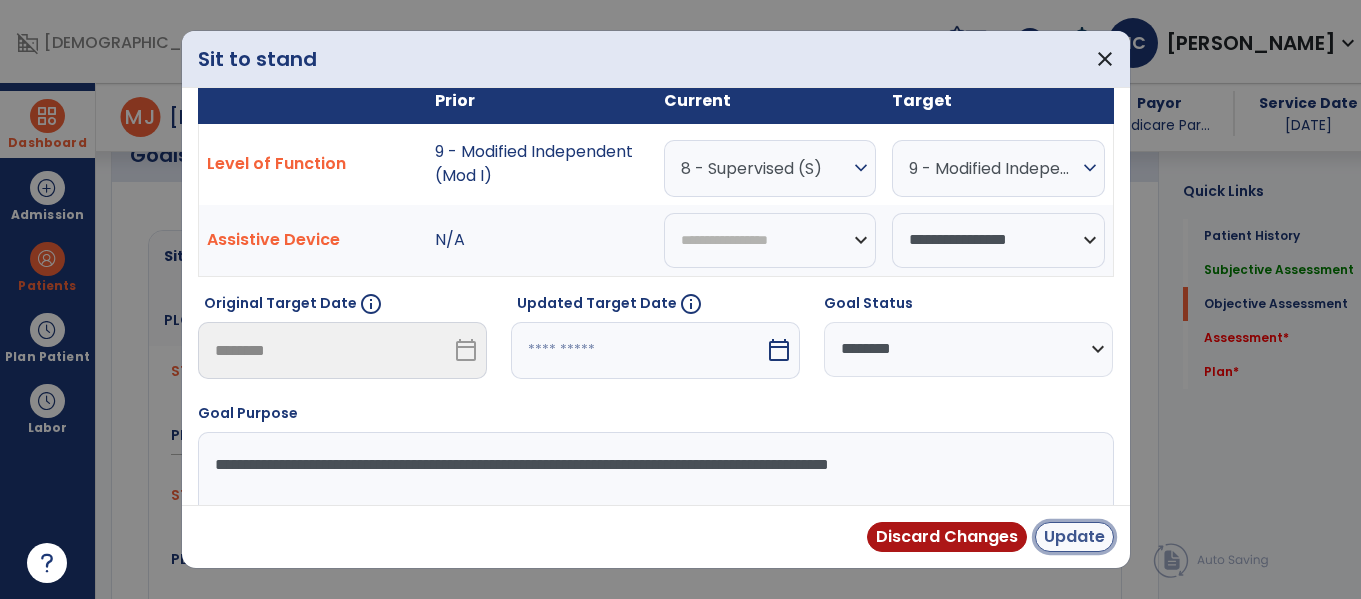 click on "Update" at bounding box center (1074, 537) 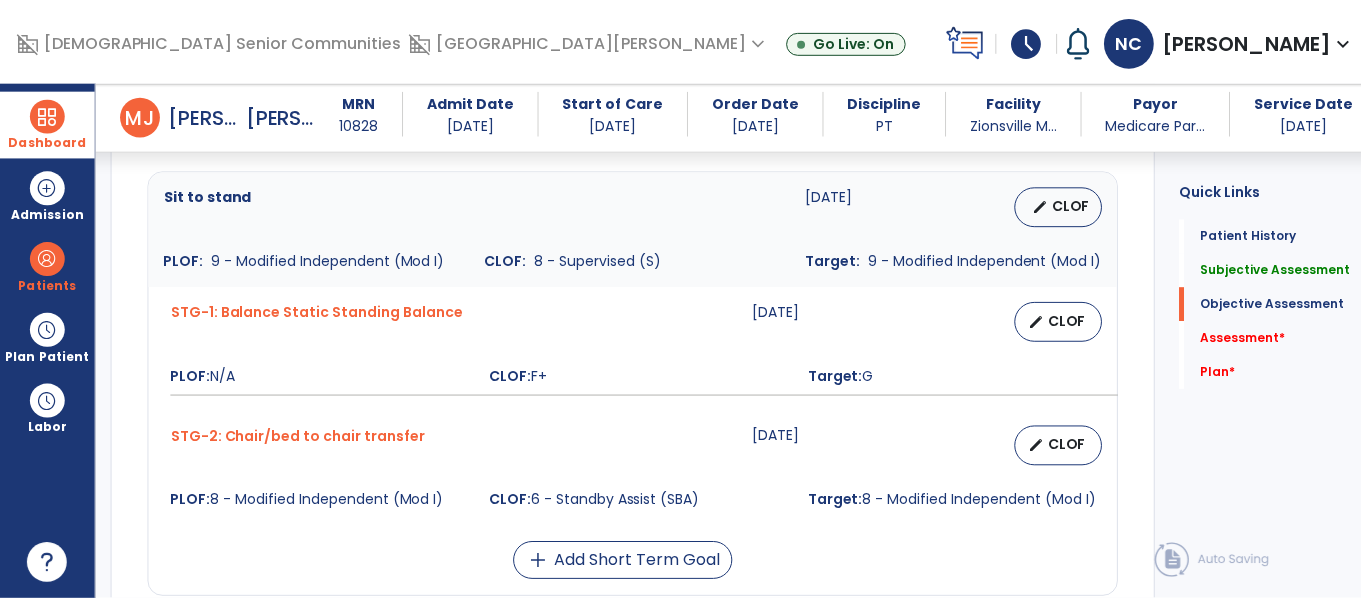 scroll, scrollTop: 843, scrollLeft: 0, axis: vertical 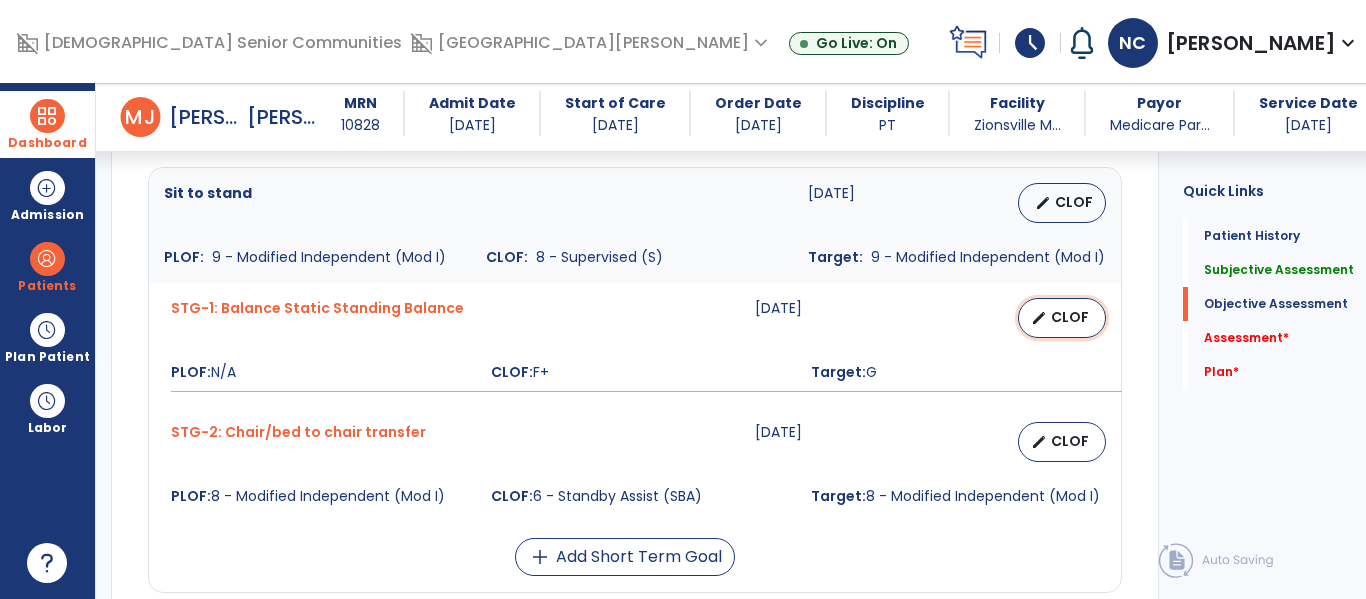 click on "CLOF" at bounding box center (1070, 317) 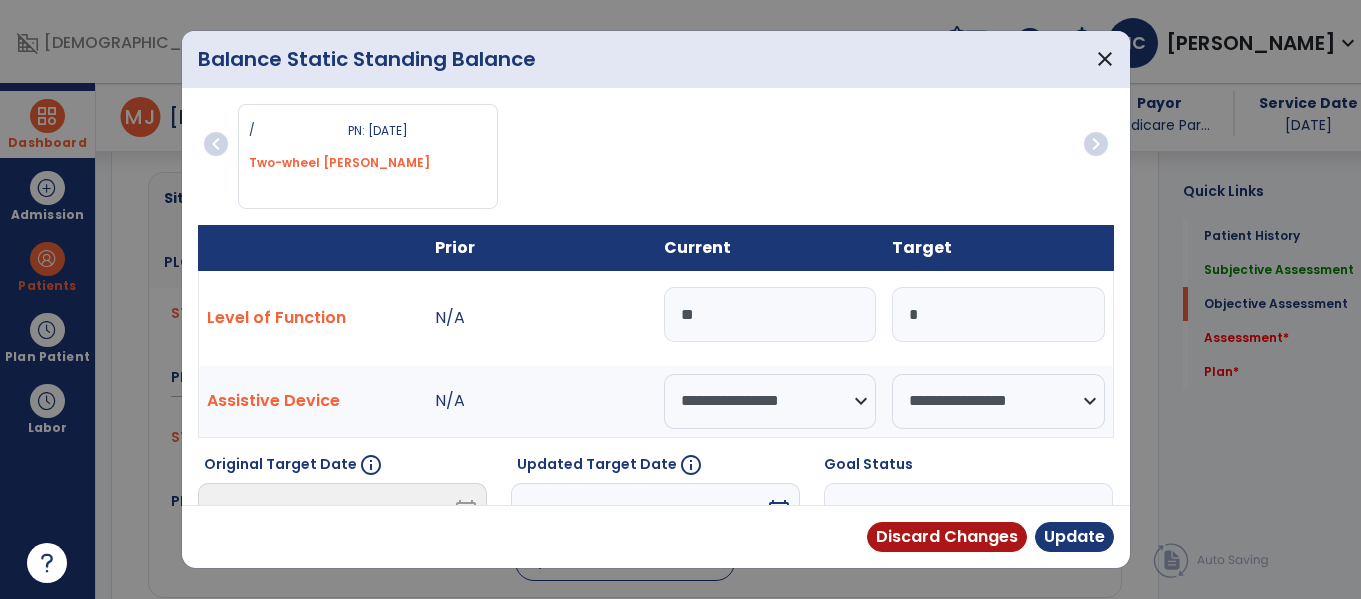scroll, scrollTop: 843, scrollLeft: 0, axis: vertical 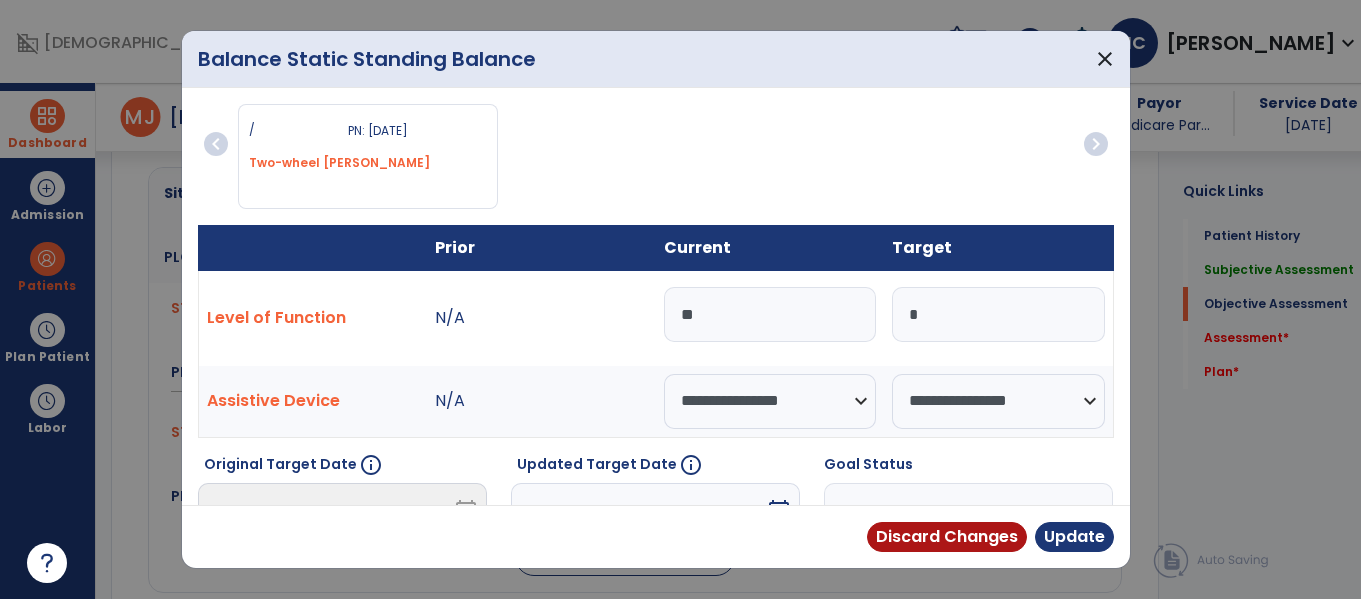 click on "**" at bounding box center [770, 314] 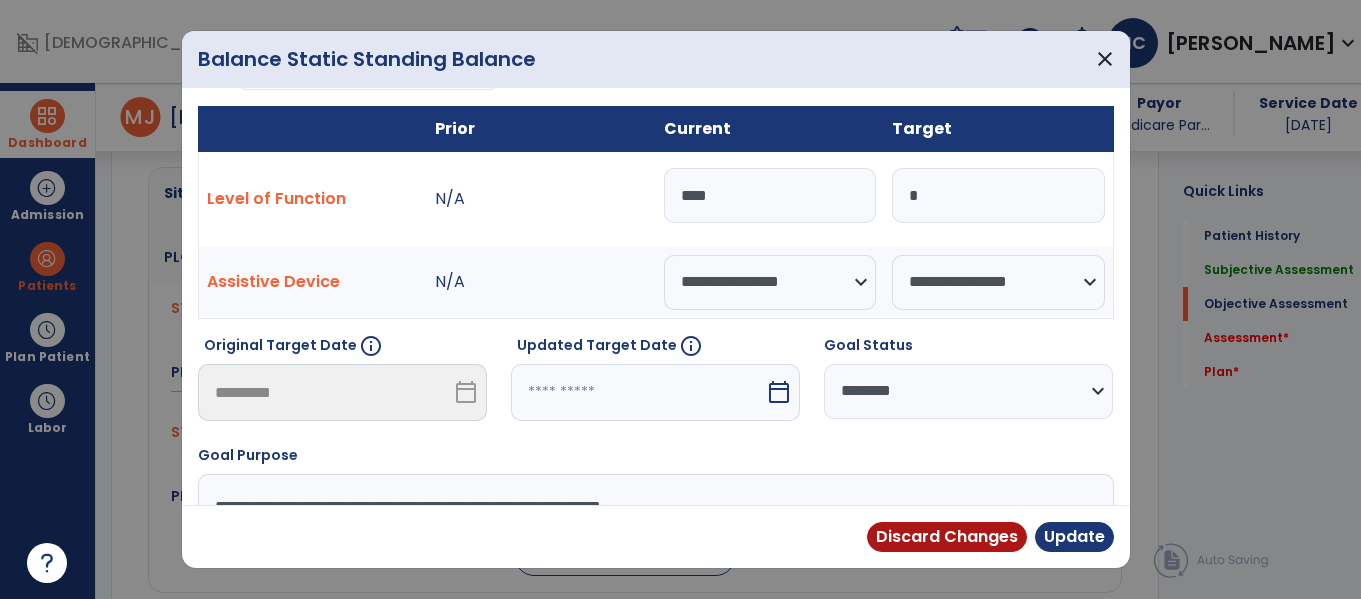 scroll, scrollTop: 122, scrollLeft: 0, axis: vertical 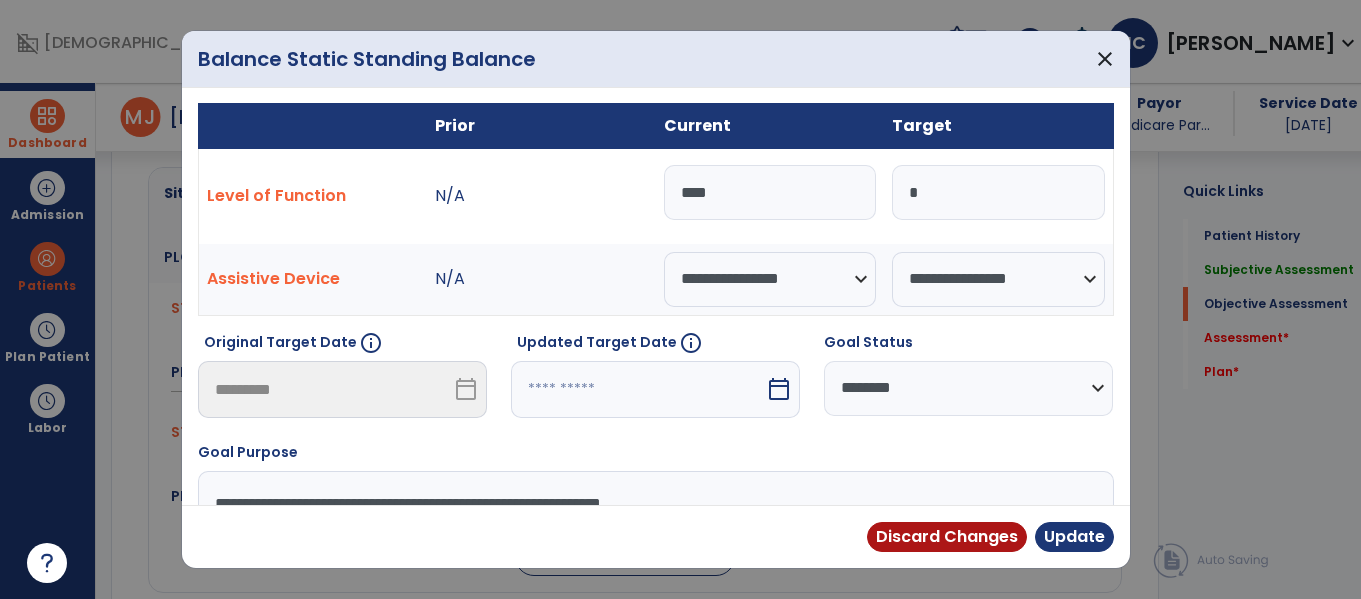 type on "****" 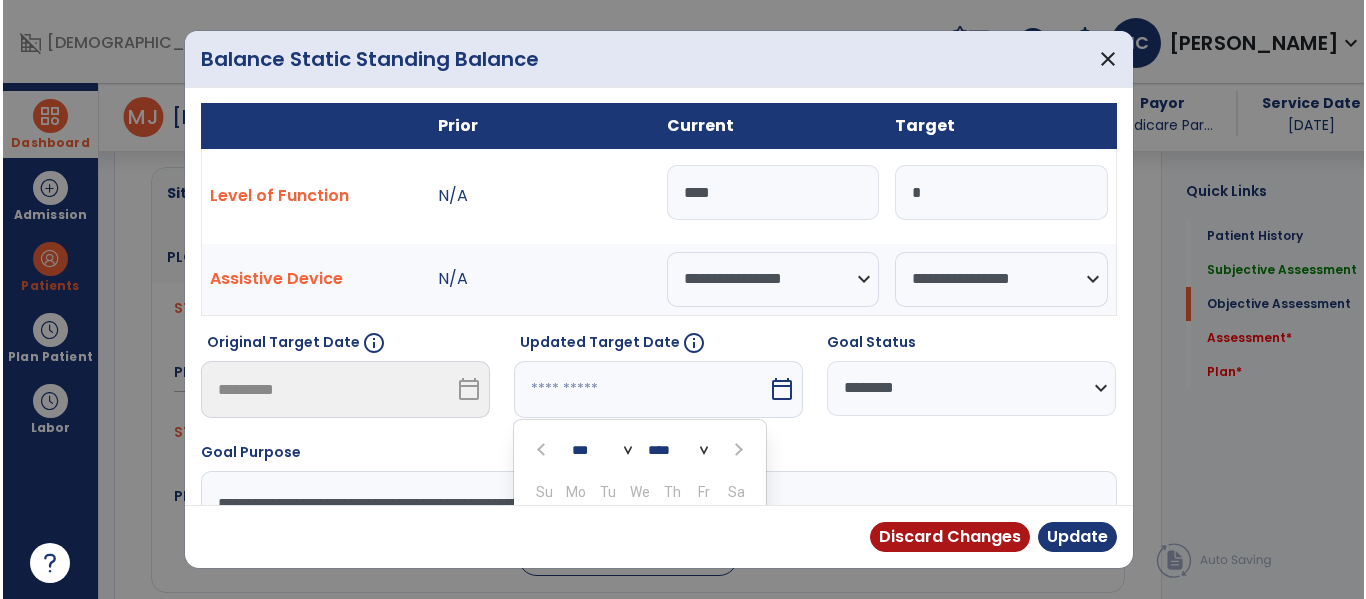 scroll, scrollTop: 332, scrollLeft: 0, axis: vertical 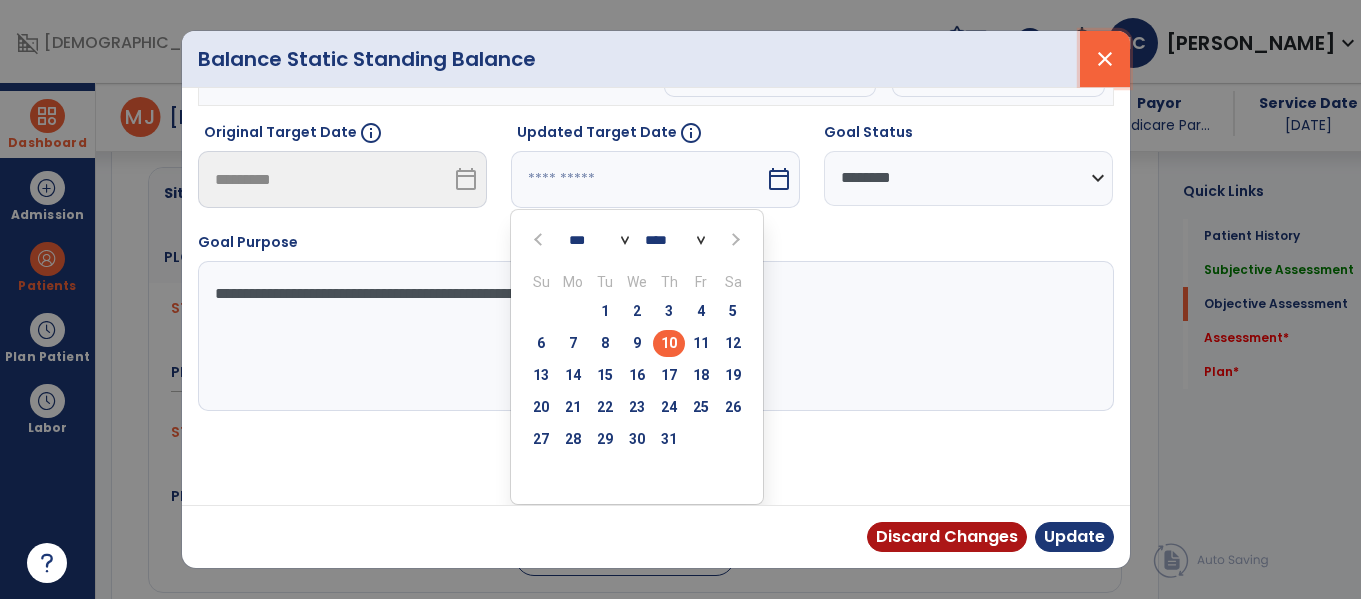 click on "close" at bounding box center [1105, 59] 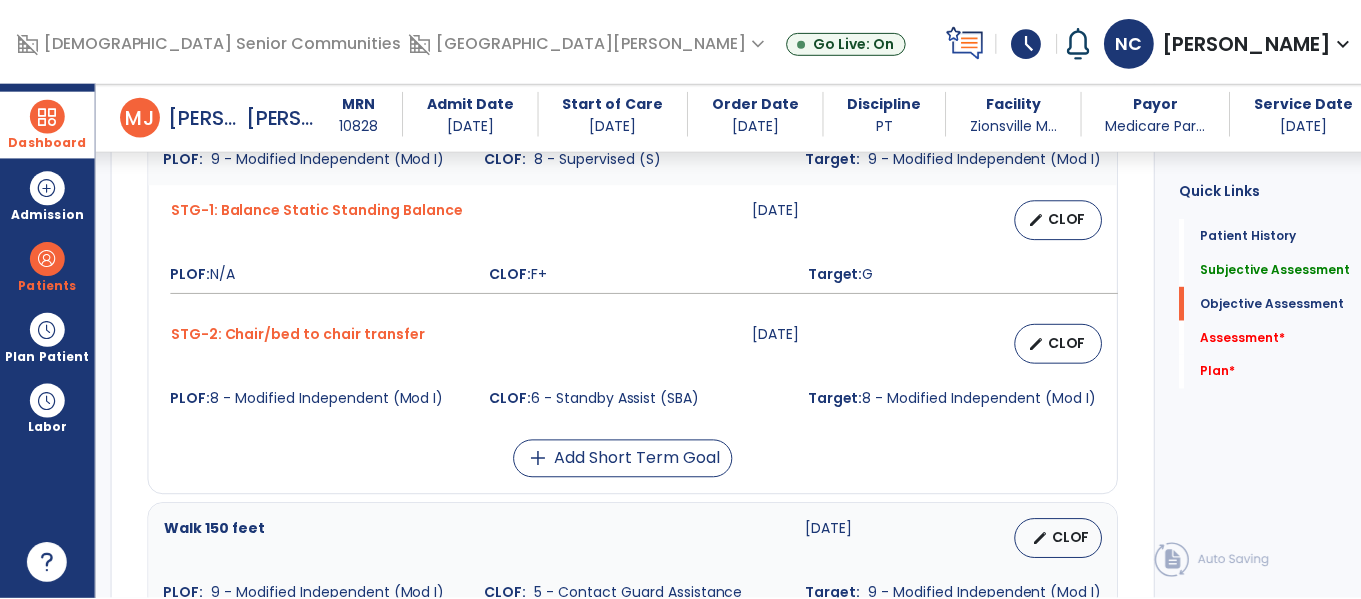 scroll, scrollTop: 941, scrollLeft: 0, axis: vertical 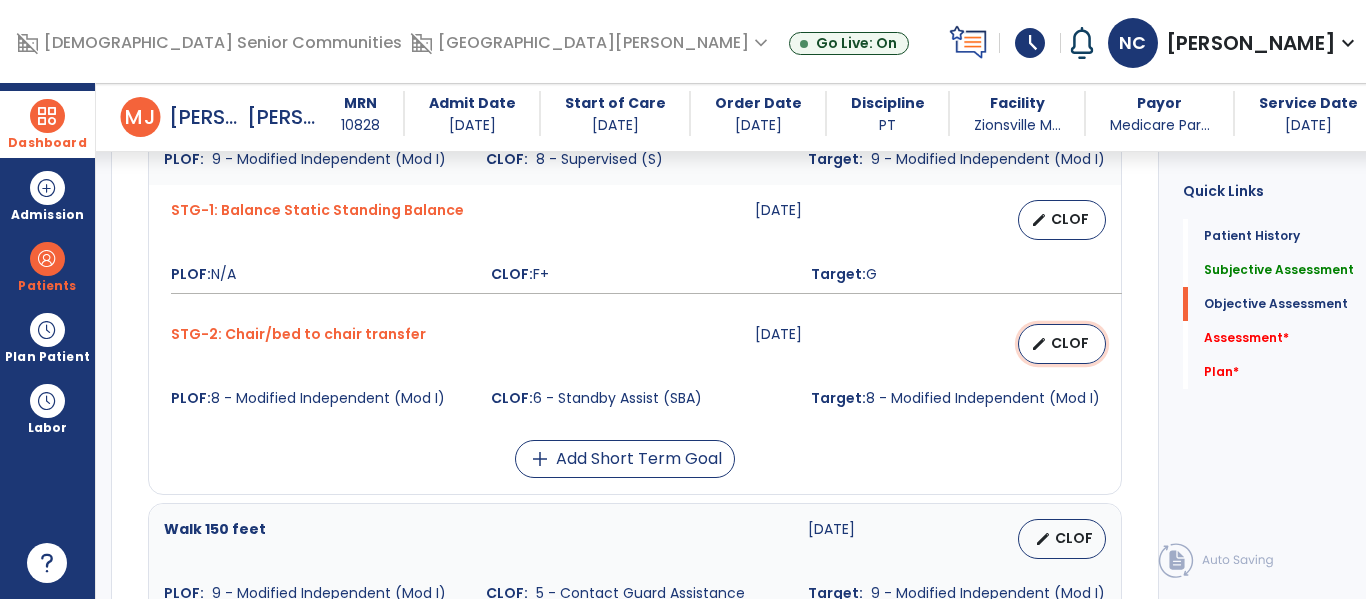 click on "CLOF" at bounding box center (1070, 343) 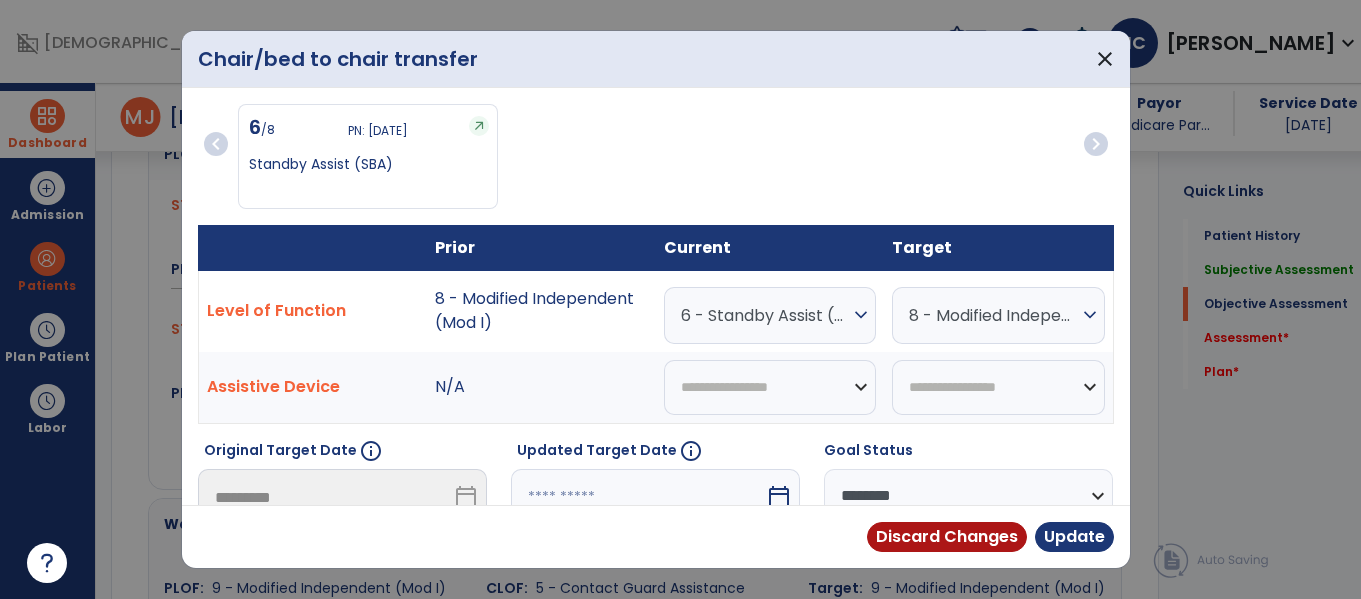 scroll, scrollTop: 941, scrollLeft: 0, axis: vertical 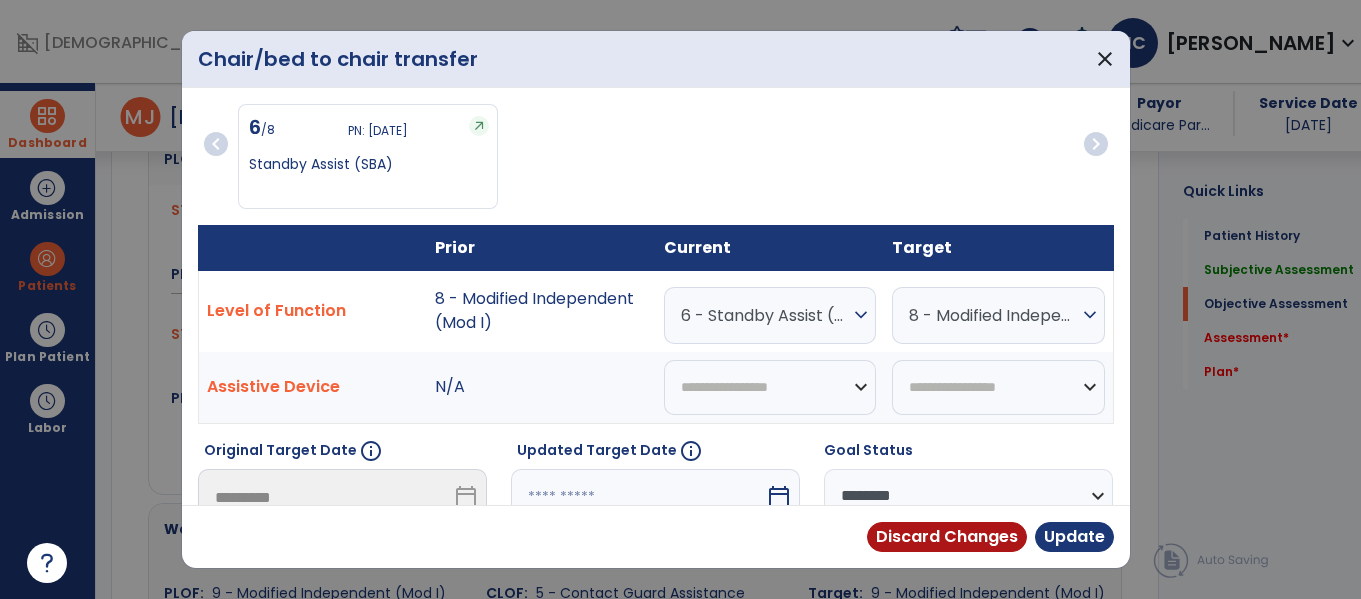 click on "6 - Standby Assist (SBA)" at bounding box center (765, 315) 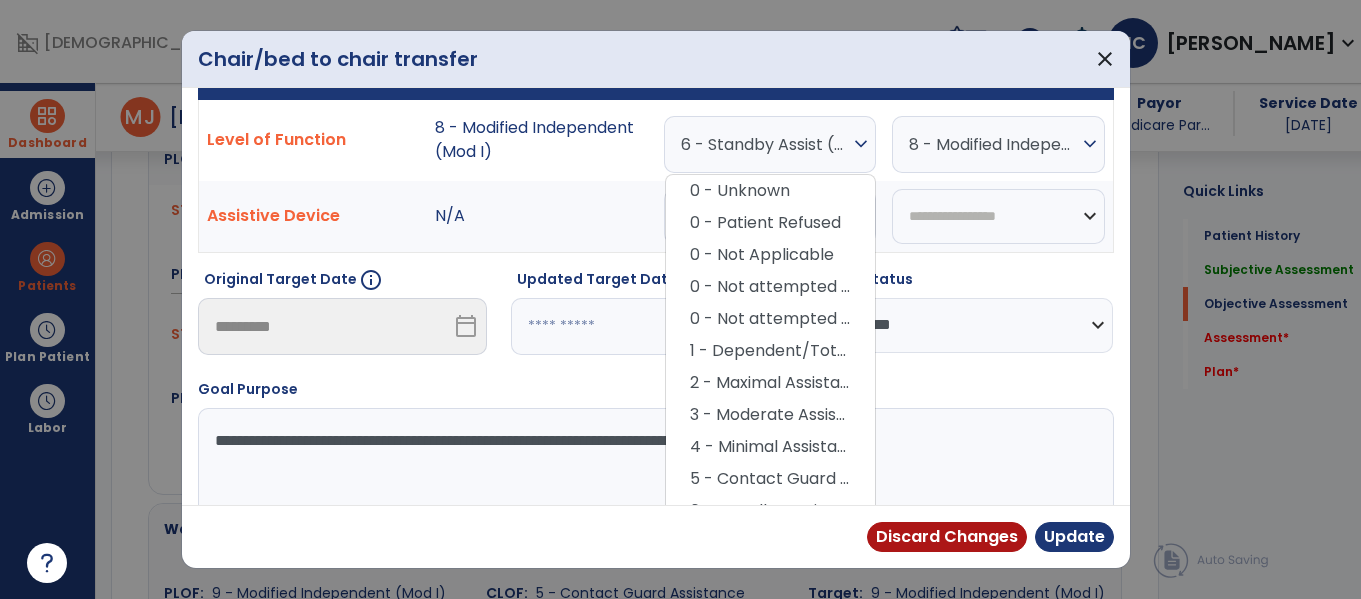 scroll, scrollTop: 322, scrollLeft: 0, axis: vertical 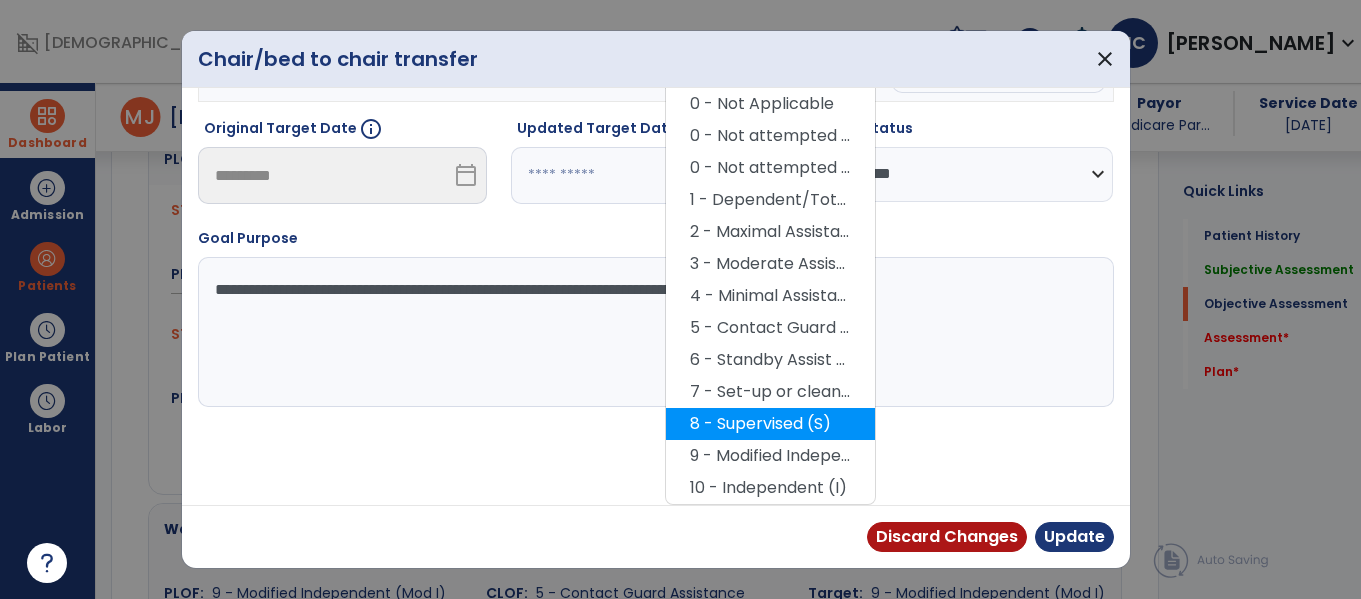 click on "8 - Supervised (S)" at bounding box center (770, 424) 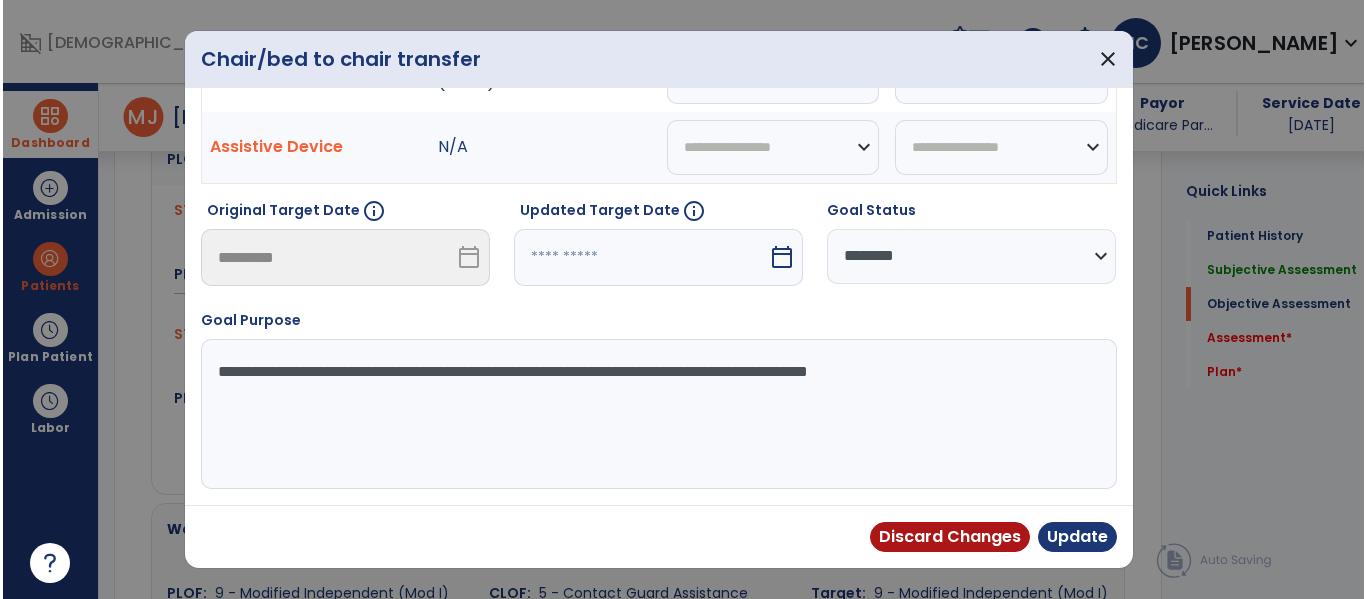 scroll, scrollTop: 240, scrollLeft: 0, axis: vertical 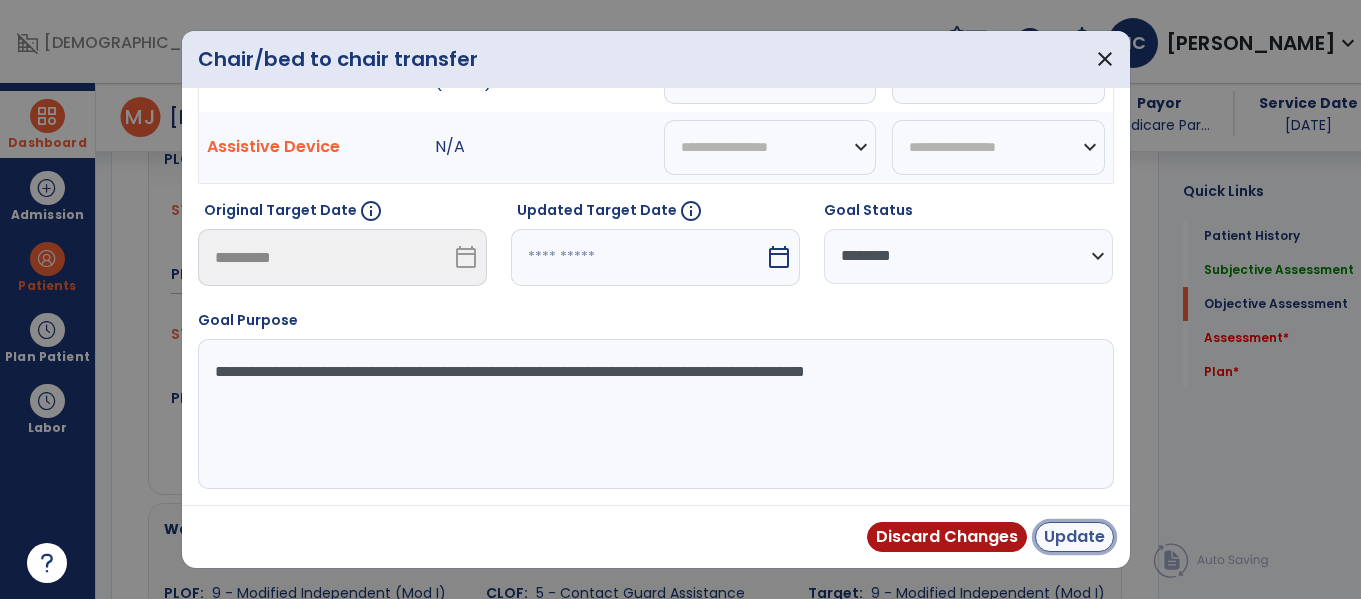 click on "Update" at bounding box center [1074, 537] 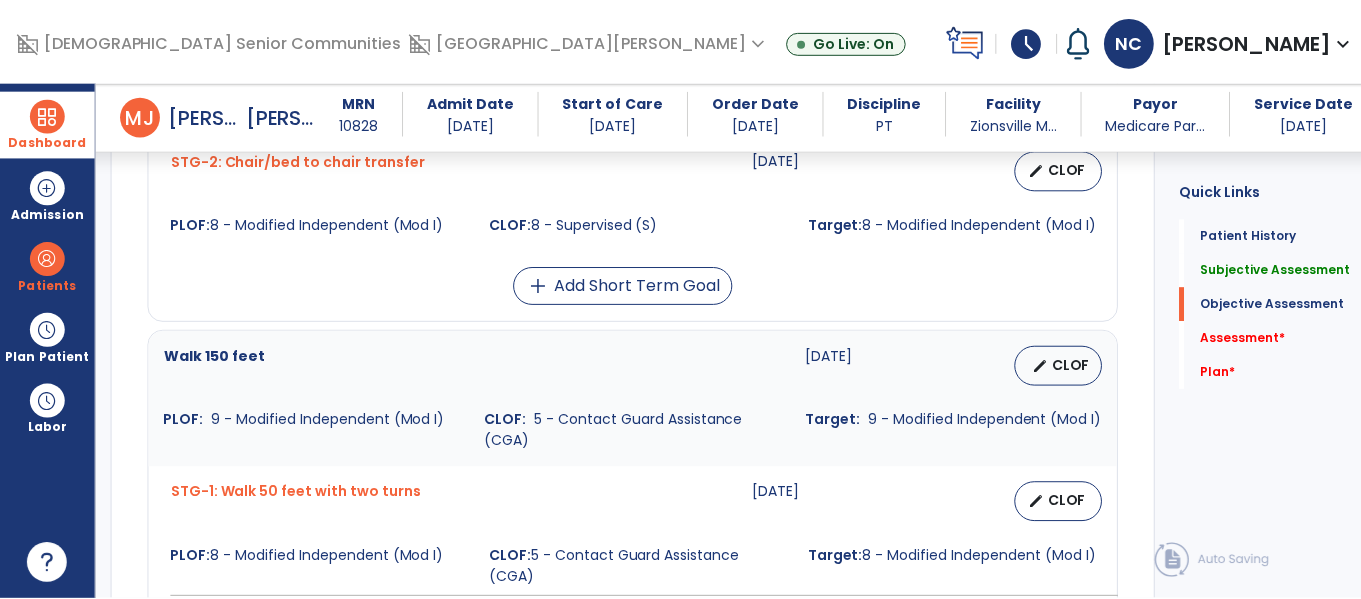 scroll, scrollTop: 1117, scrollLeft: 0, axis: vertical 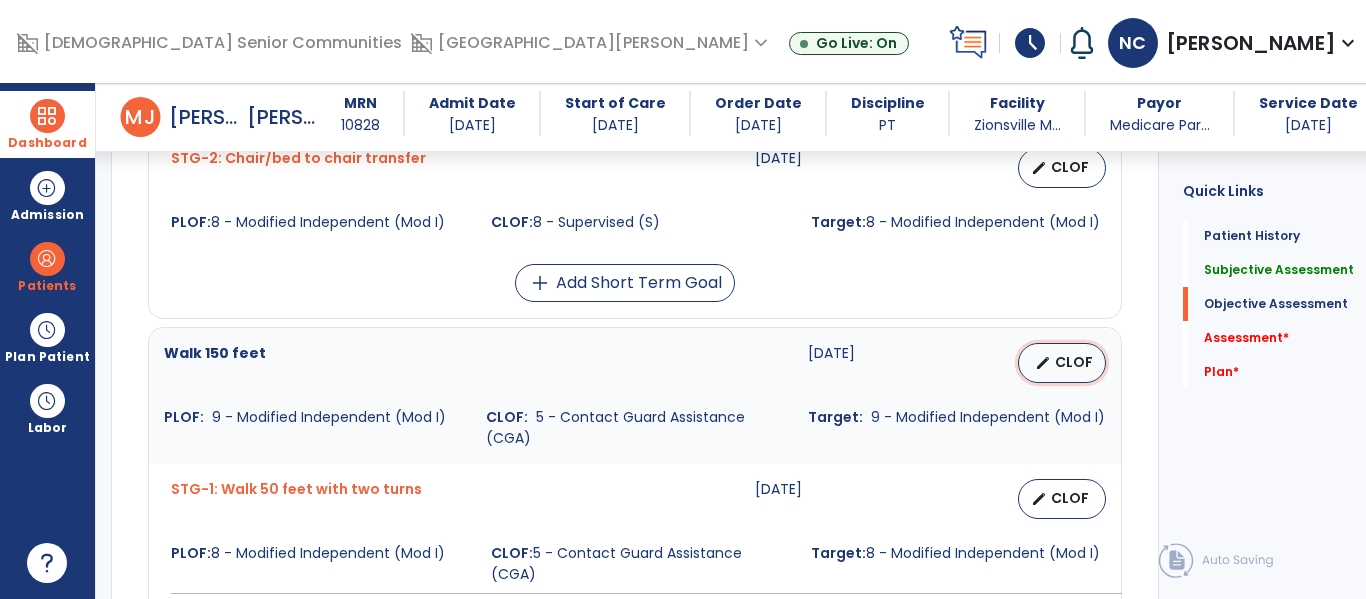 click on "edit   CLOF" at bounding box center (1062, 363) 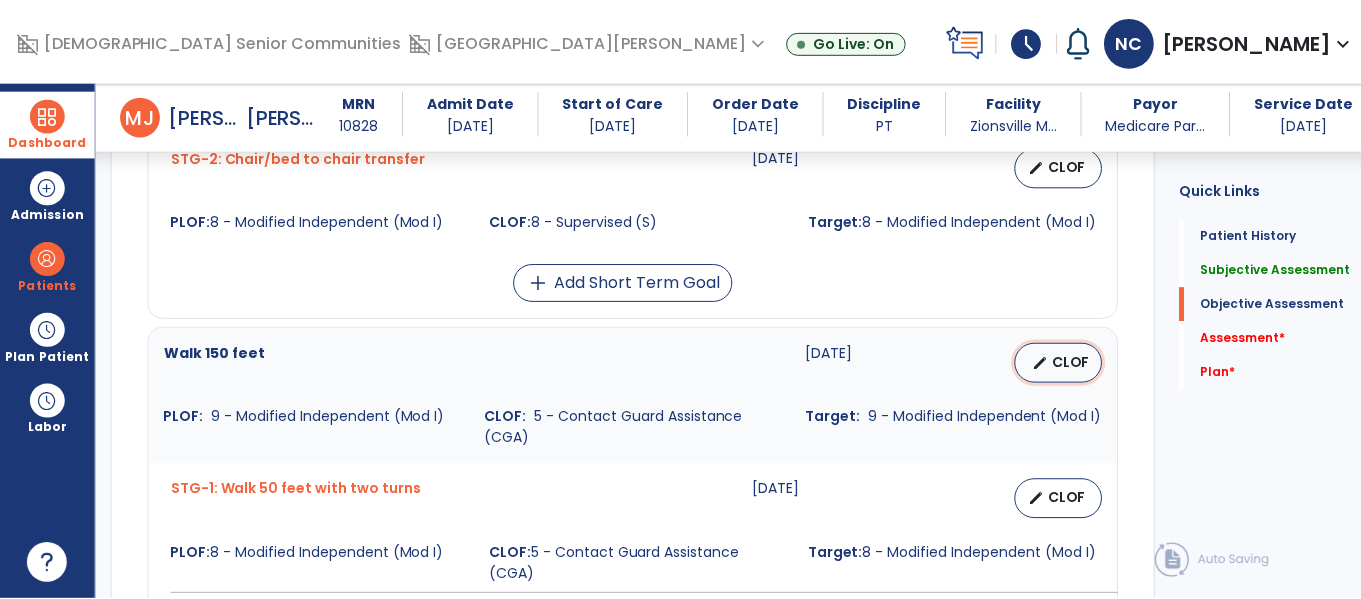 select on "**********" 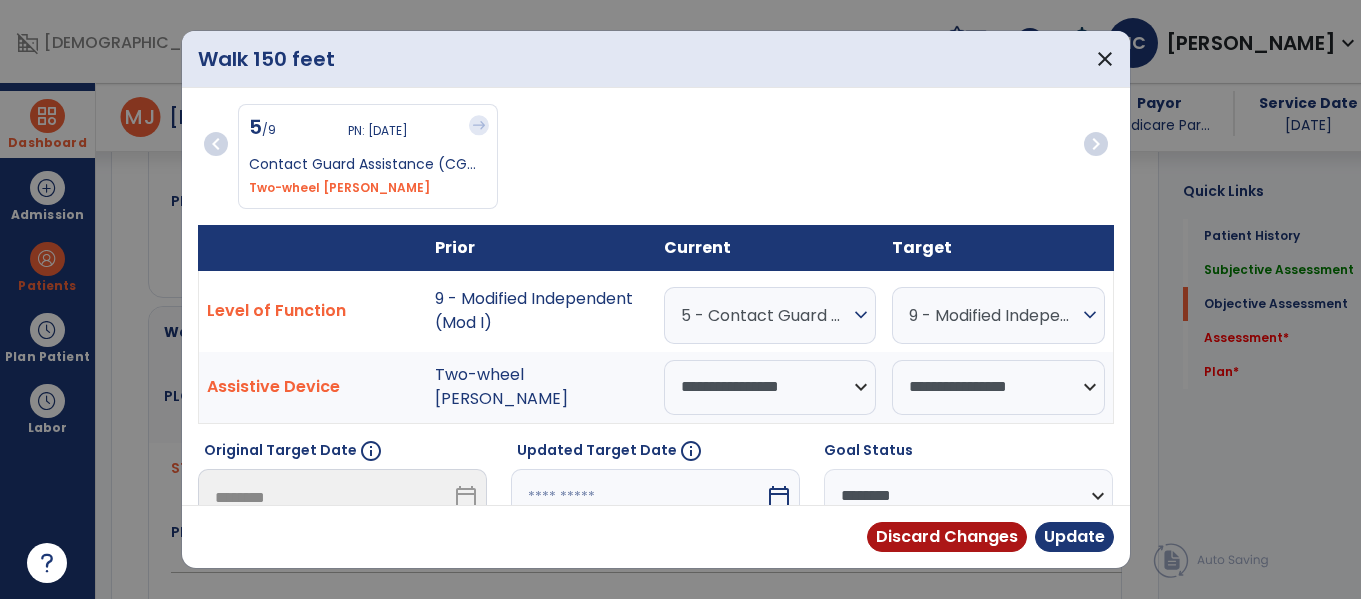 scroll, scrollTop: 1138, scrollLeft: 0, axis: vertical 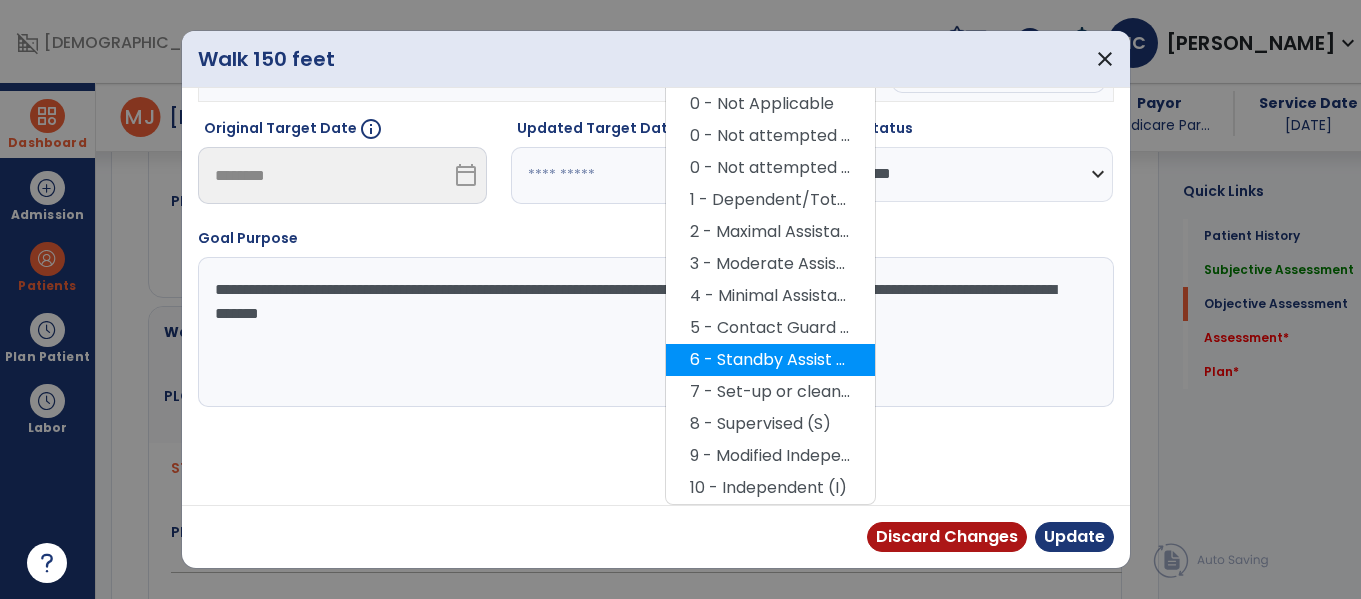 click on "6 - Standby Assist (SBA)" at bounding box center (770, 360) 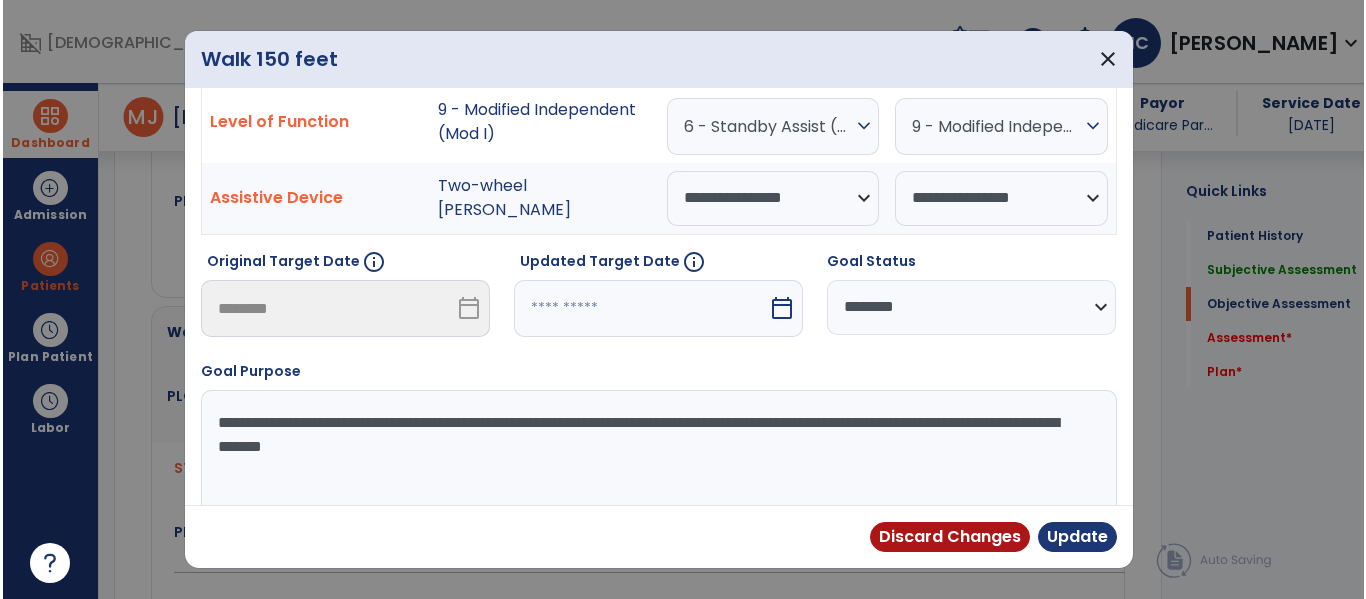 scroll, scrollTop: 193, scrollLeft: 0, axis: vertical 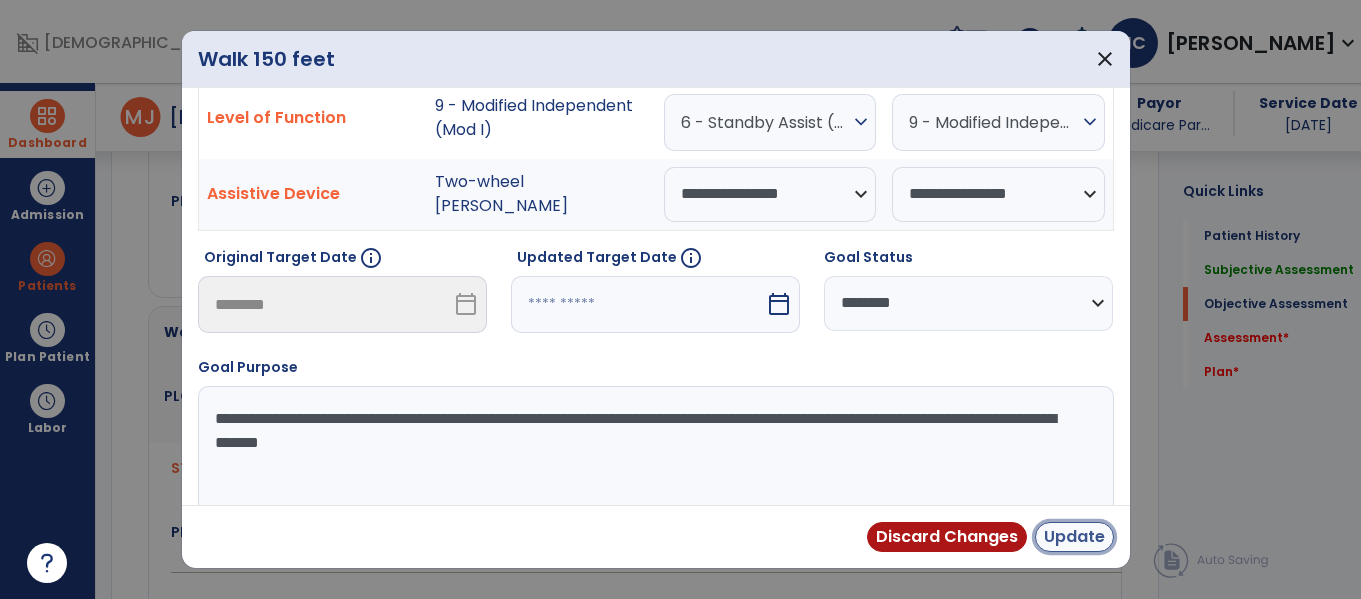 click on "Update" at bounding box center (1074, 537) 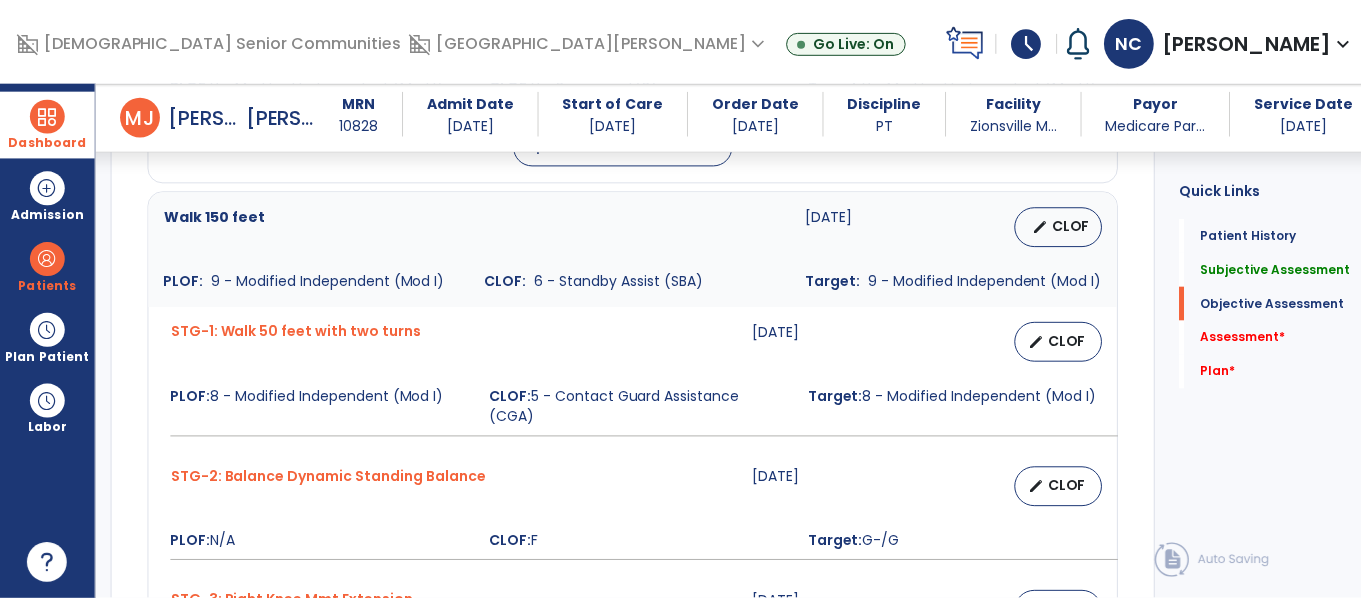 scroll, scrollTop: 1254, scrollLeft: 0, axis: vertical 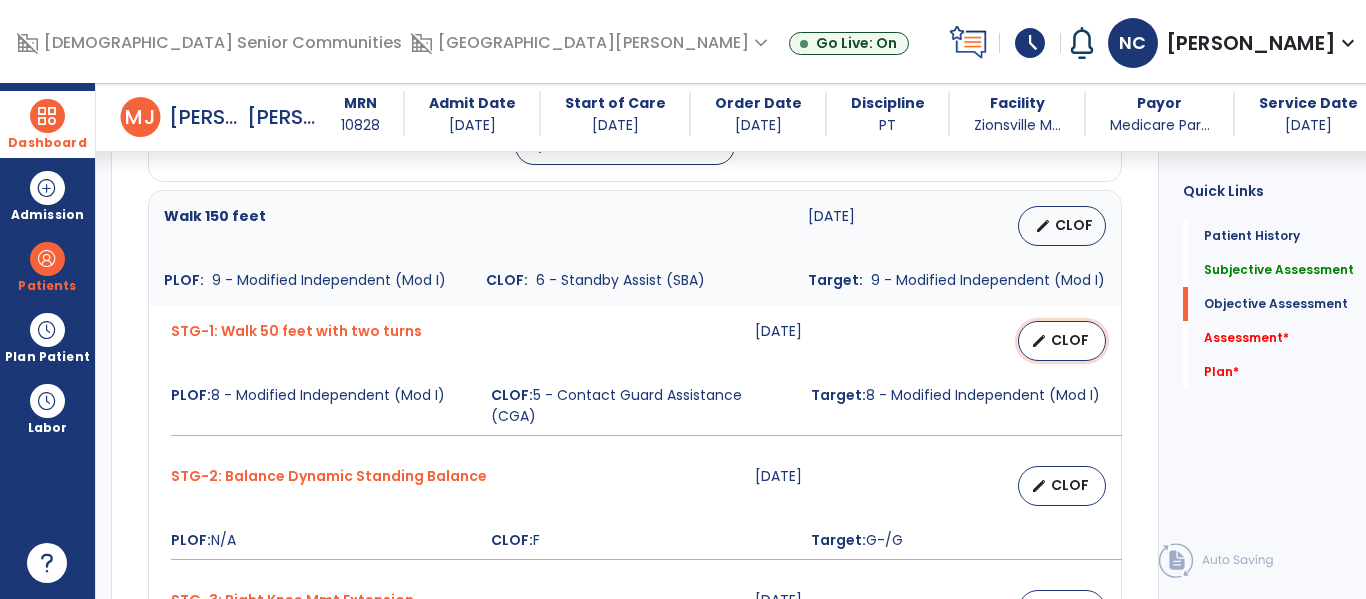 click on "CLOF" at bounding box center [1070, 340] 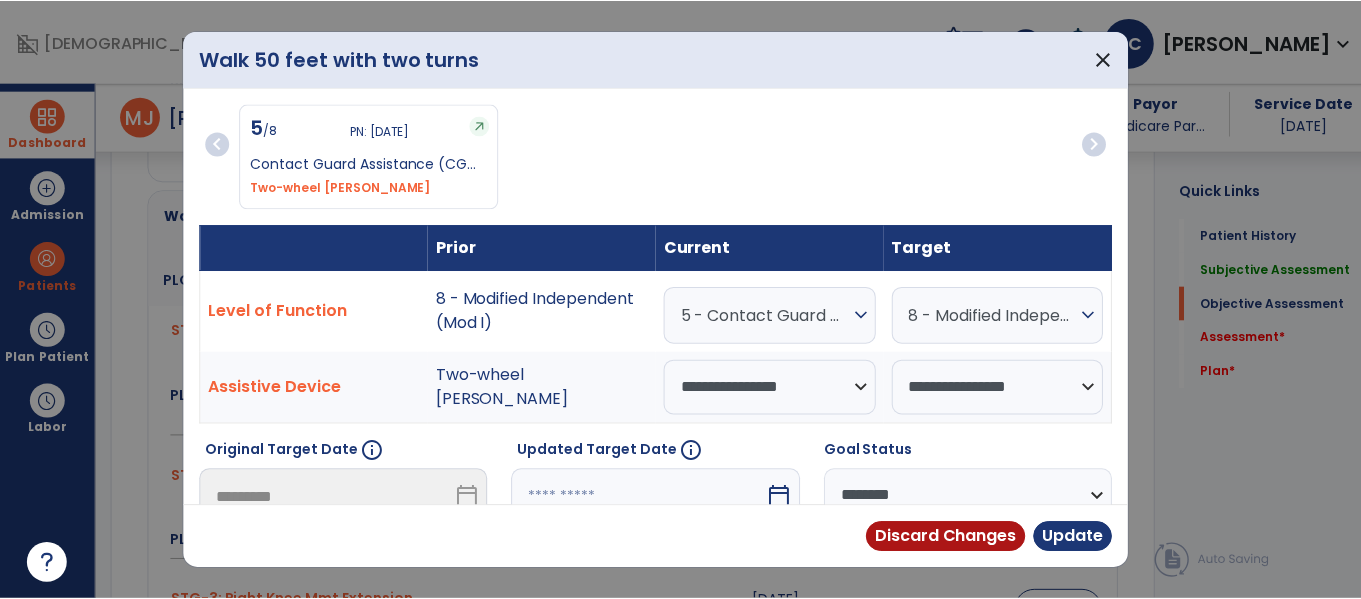 scroll, scrollTop: 1275, scrollLeft: 0, axis: vertical 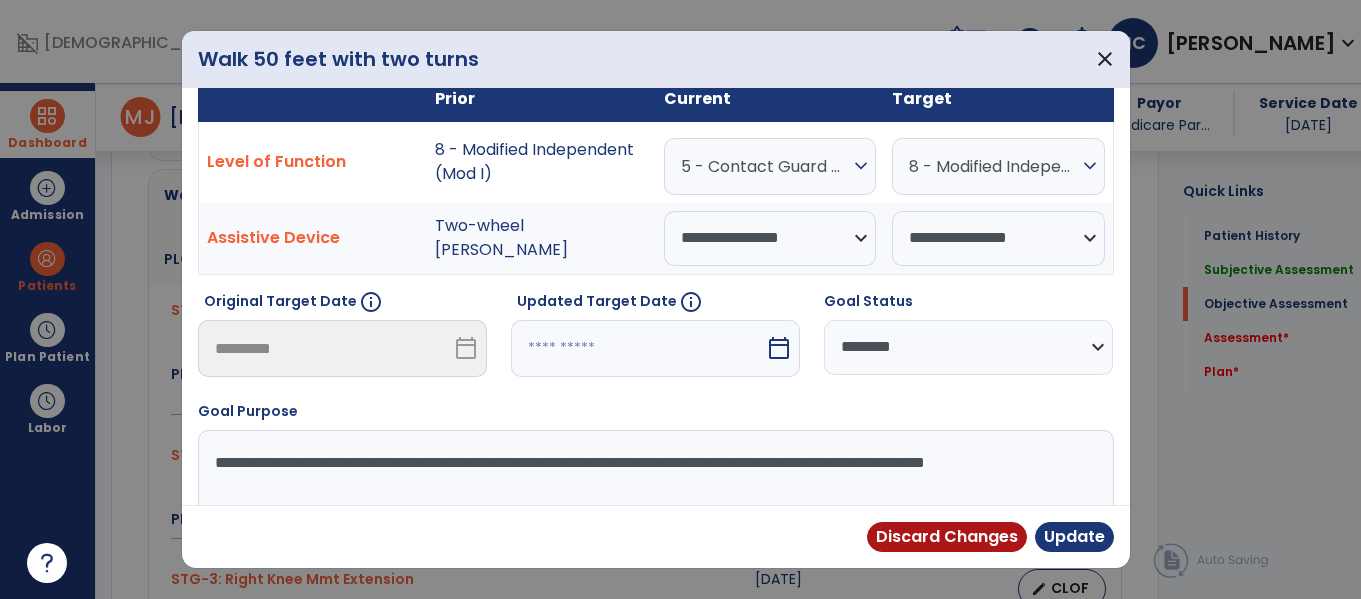 click at bounding box center [638, 348] 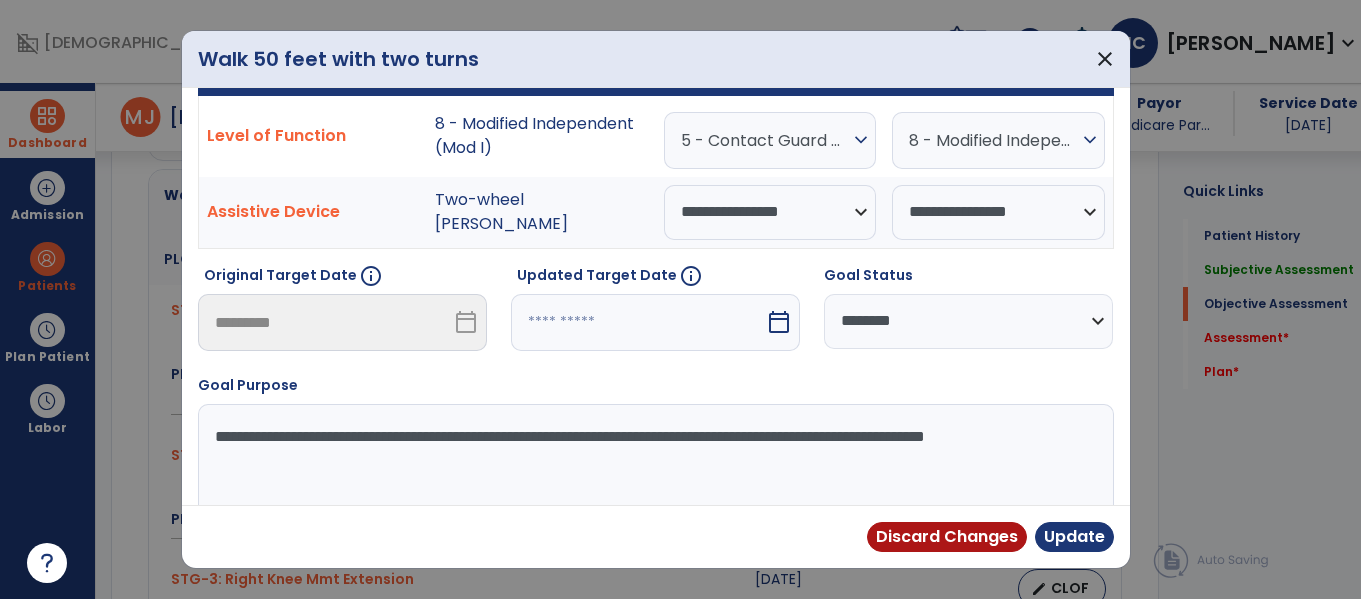 select on "*" 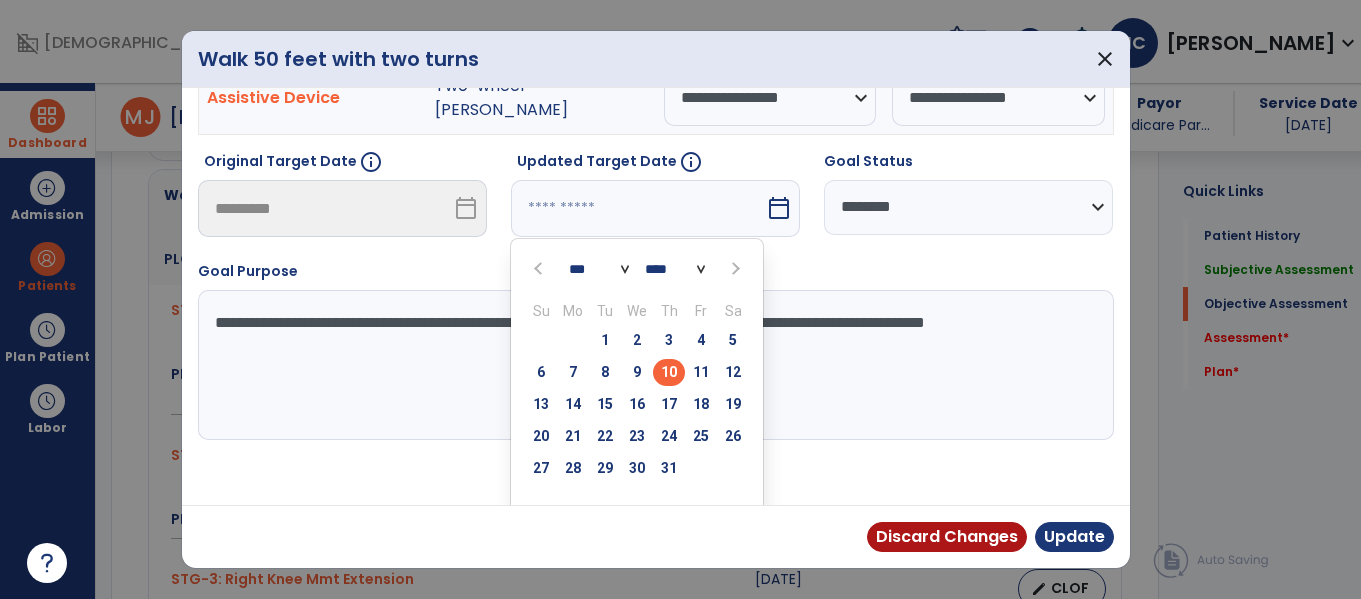 scroll, scrollTop: 306, scrollLeft: 0, axis: vertical 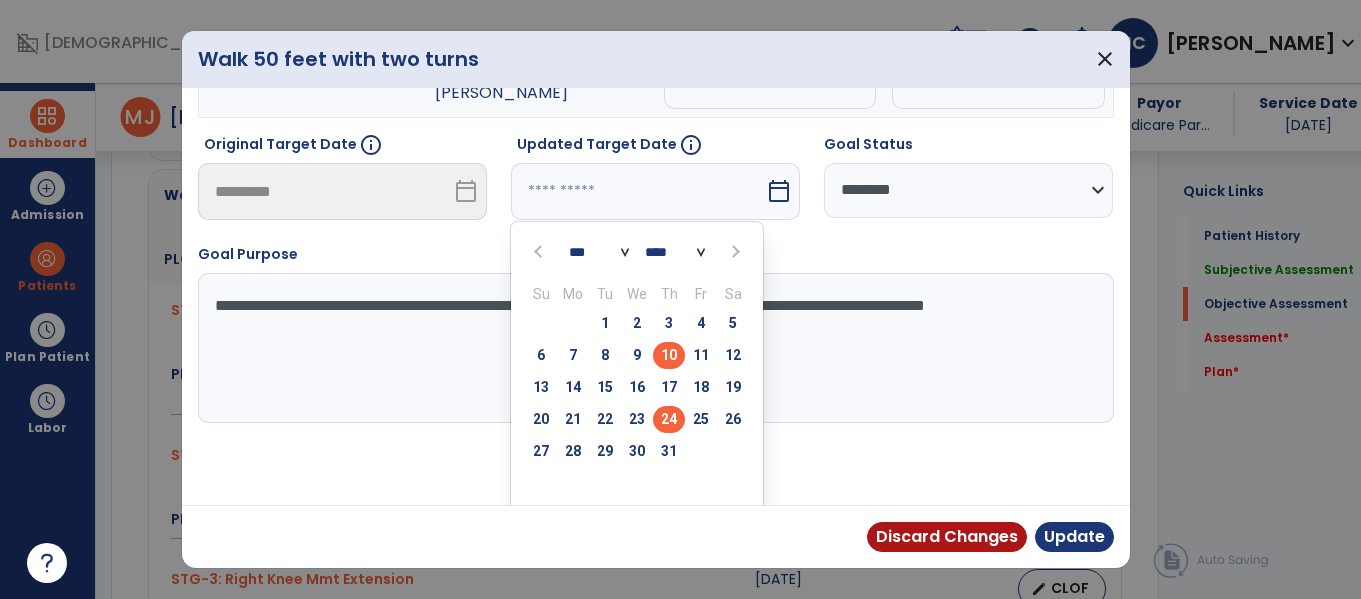 click on "24" at bounding box center (669, 419) 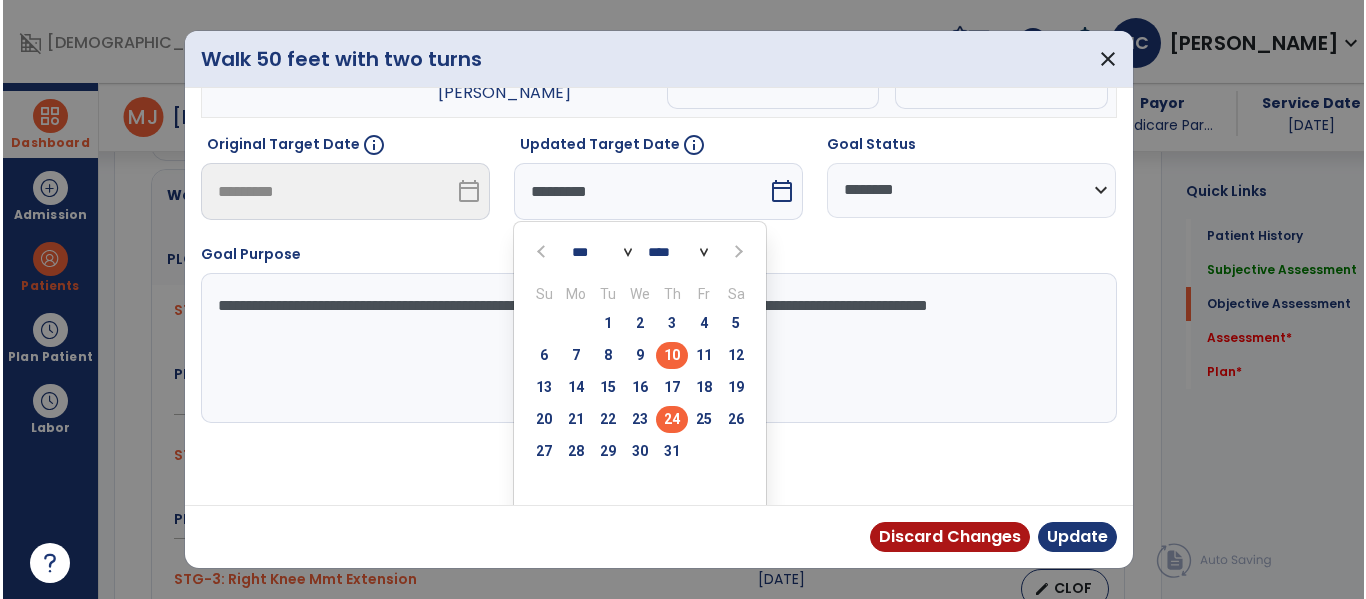scroll, scrollTop: 240, scrollLeft: 0, axis: vertical 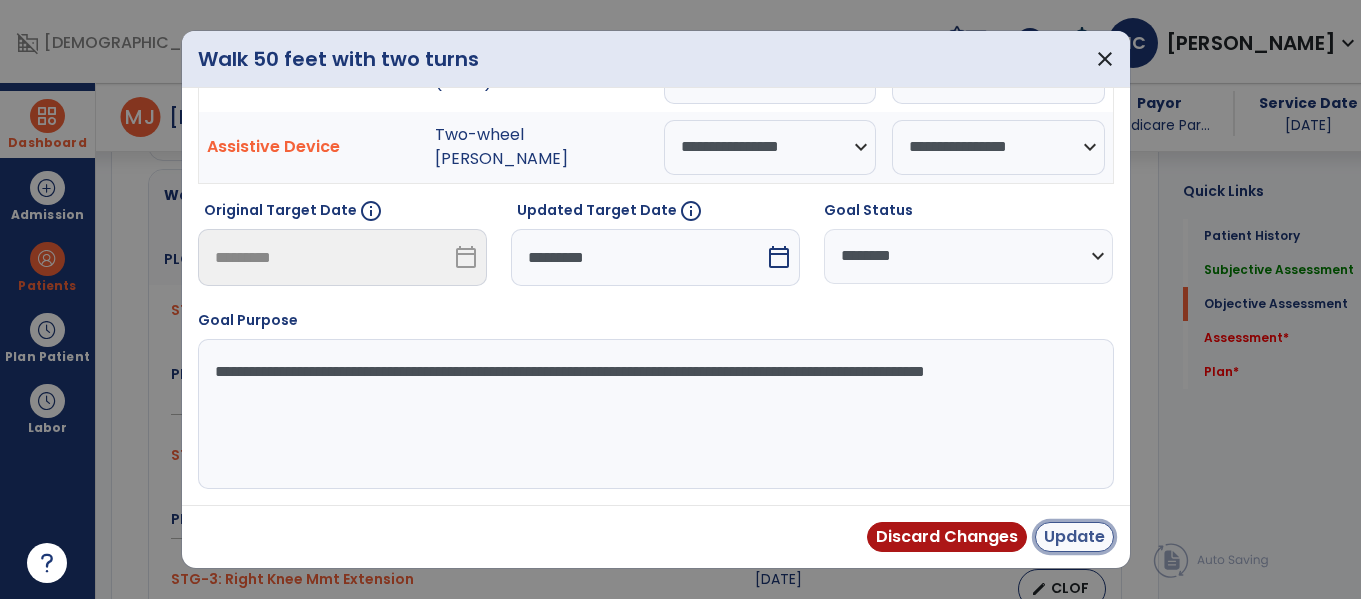 click on "Update" at bounding box center [1074, 537] 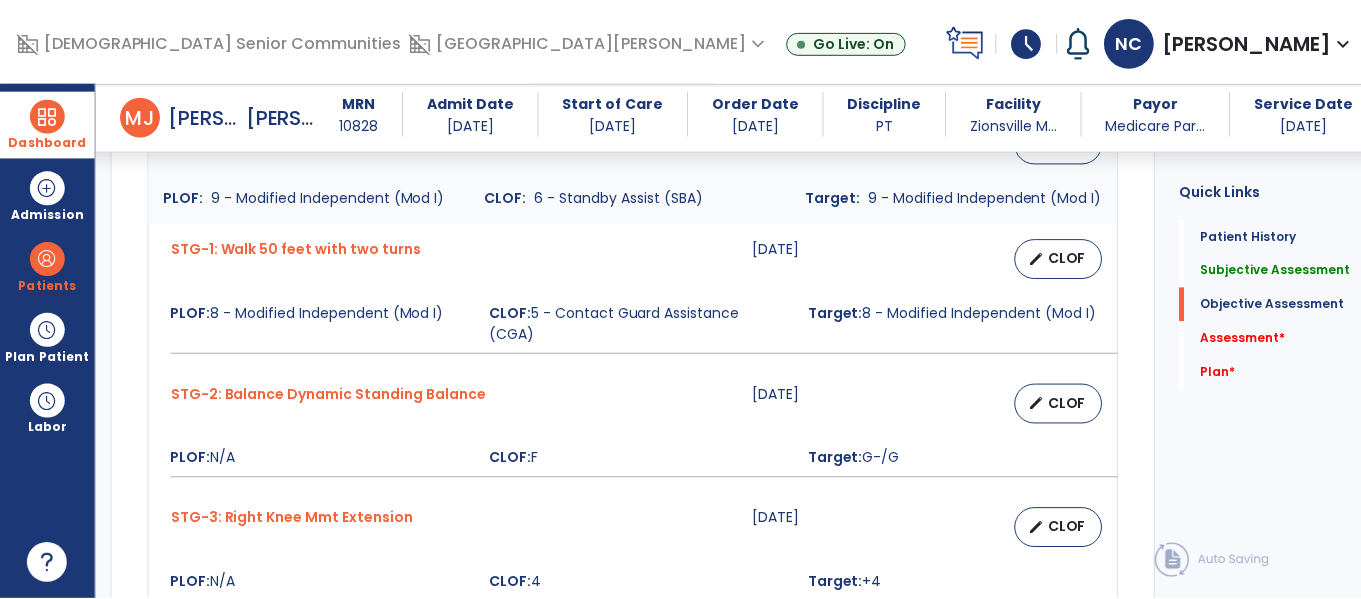 scroll, scrollTop: 1334, scrollLeft: 0, axis: vertical 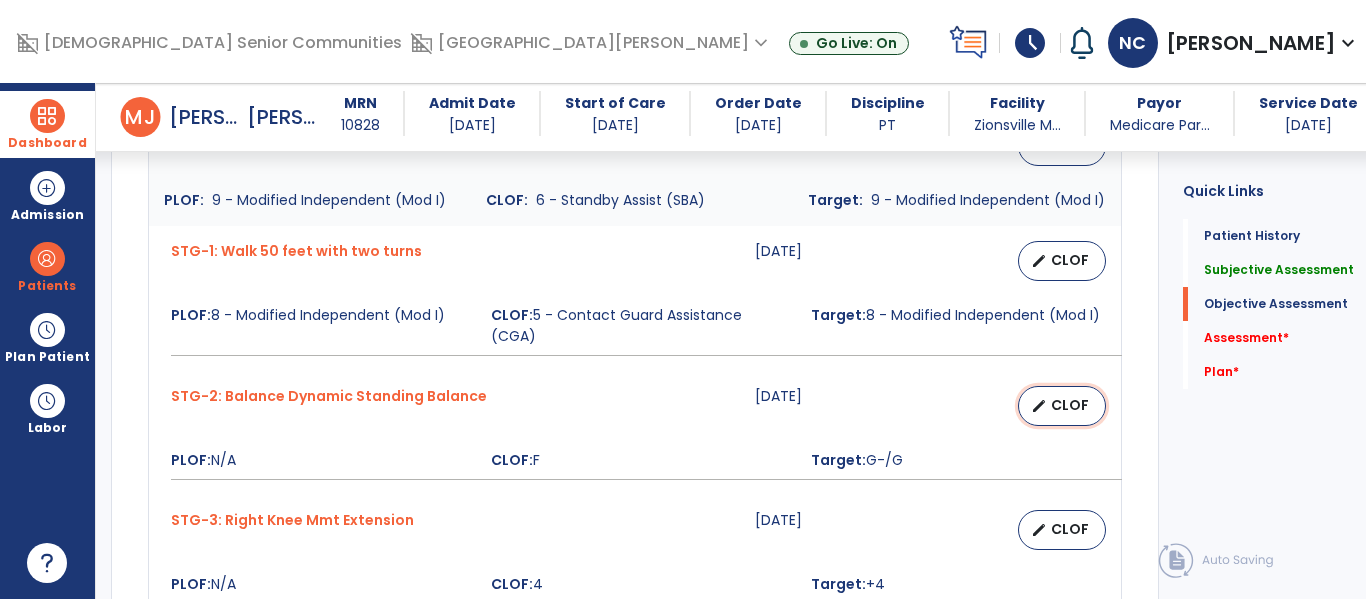 click on "CLOF" at bounding box center [1070, 405] 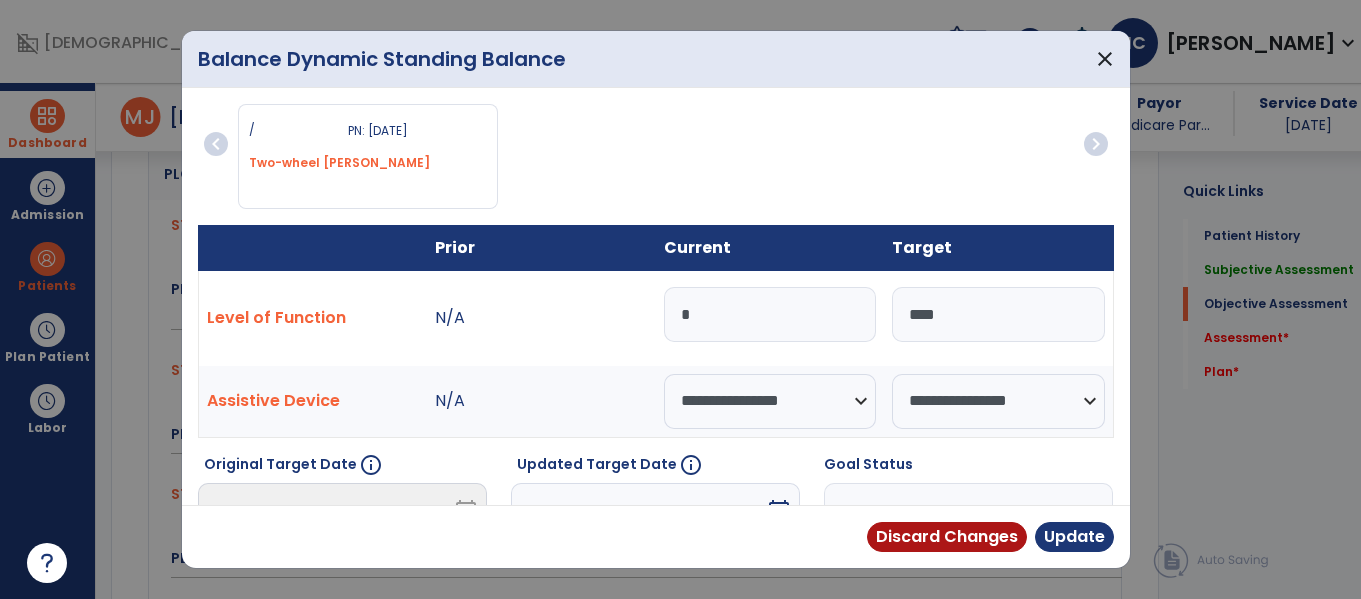 scroll, scrollTop: 1355, scrollLeft: 0, axis: vertical 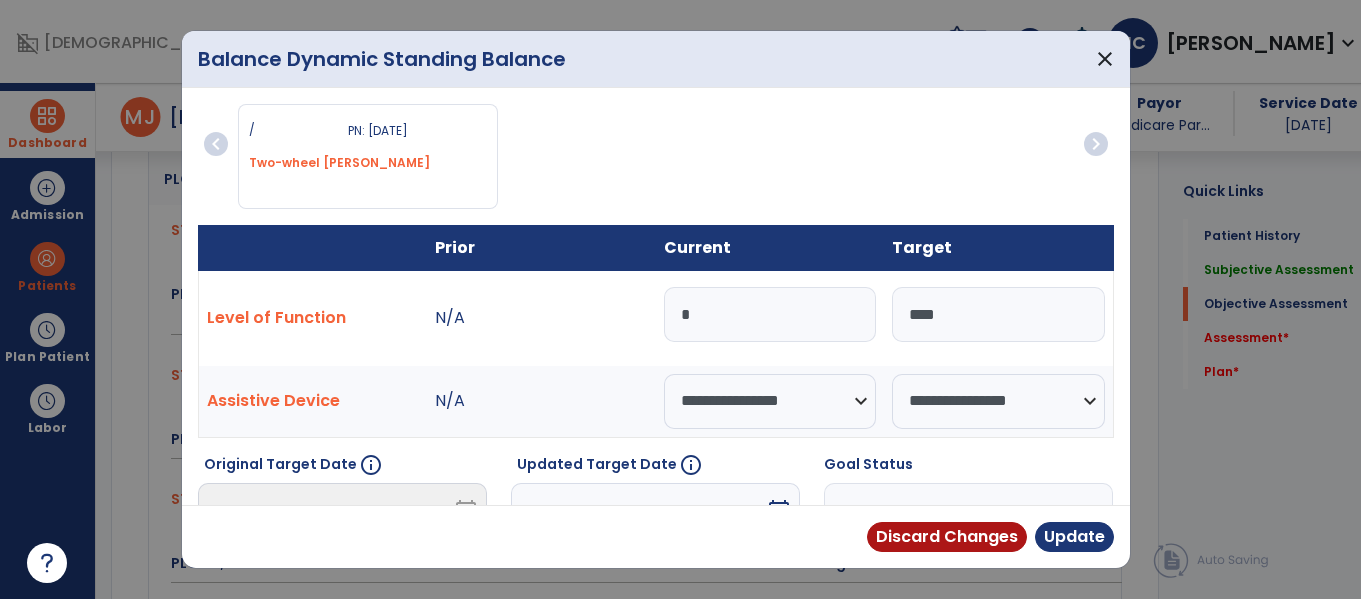 click on "*" at bounding box center [770, 314] 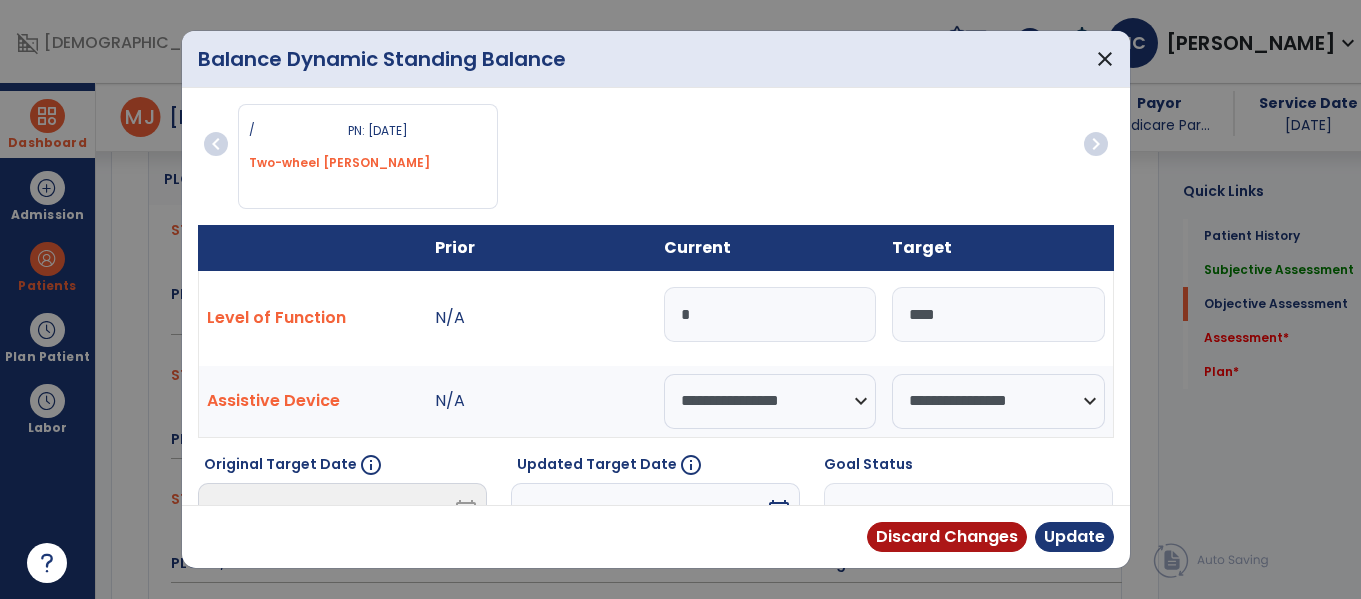 type on "**" 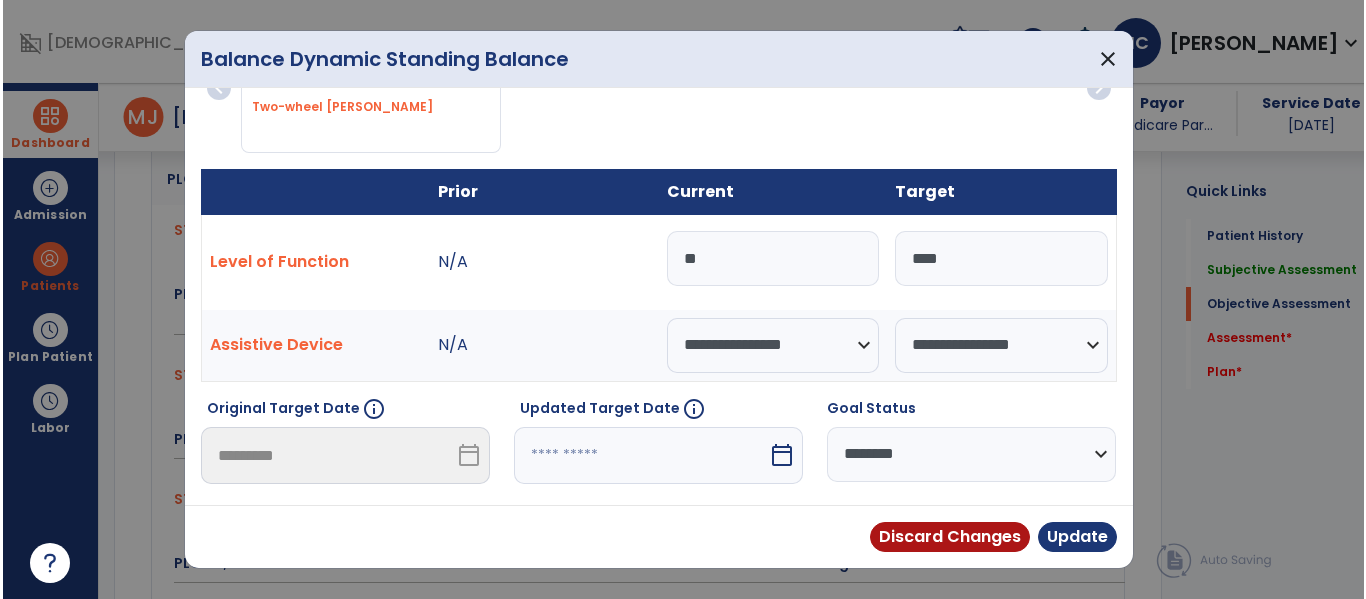 scroll, scrollTop: 58, scrollLeft: 0, axis: vertical 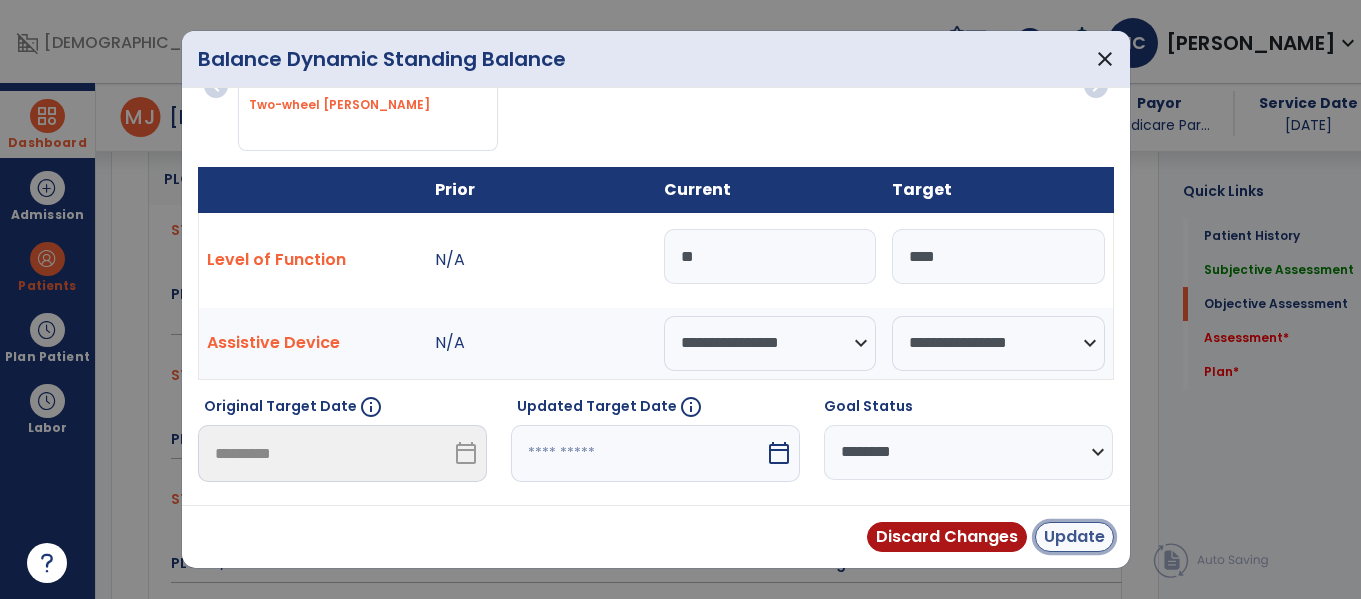 click on "Update" at bounding box center [1074, 537] 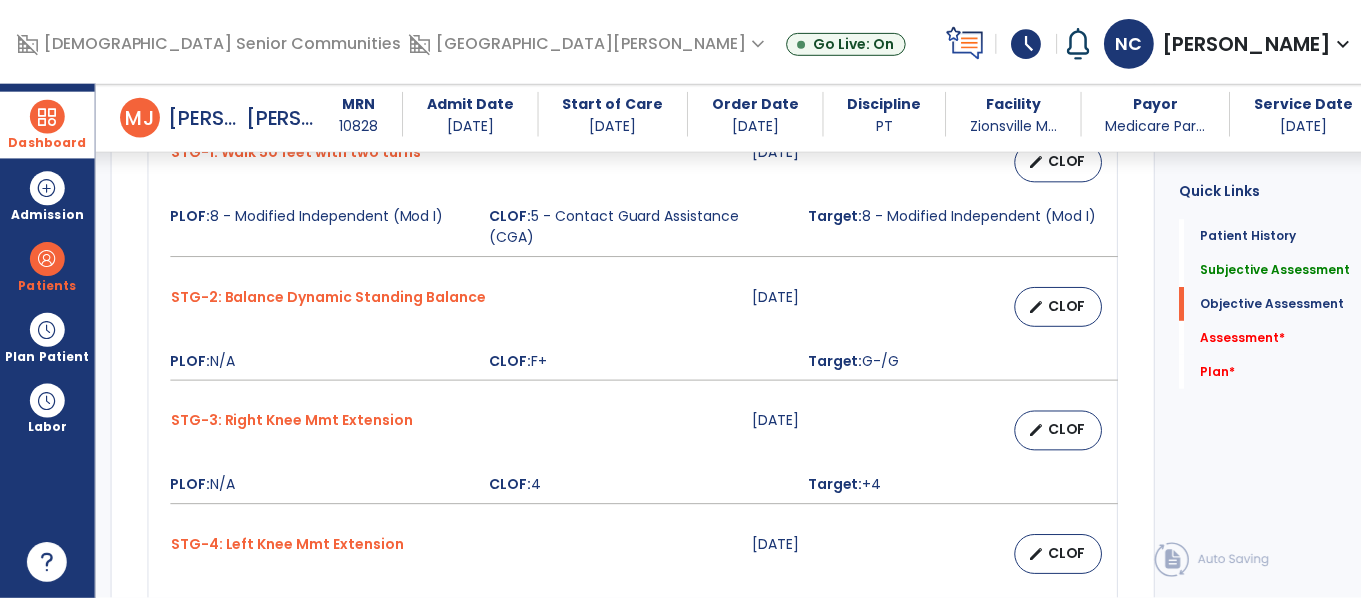 scroll, scrollTop: 1430, scrollLeft: 0, axis: vertical 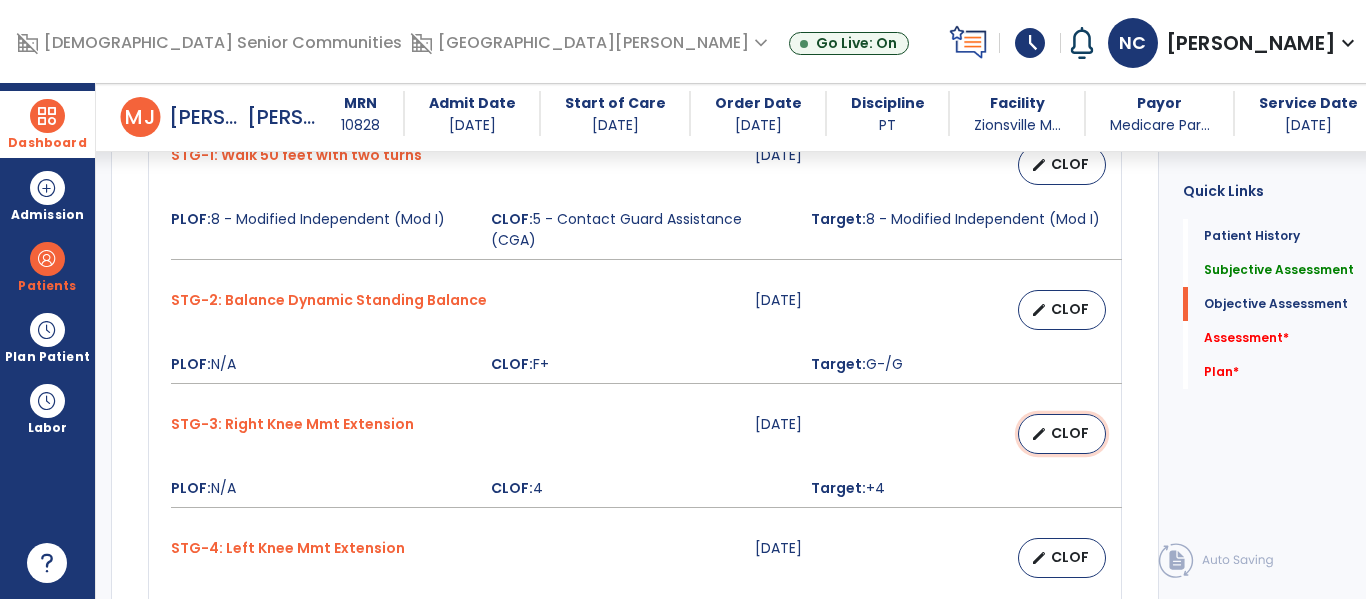 click on "CLOF" at bounding box center [1070, 433] 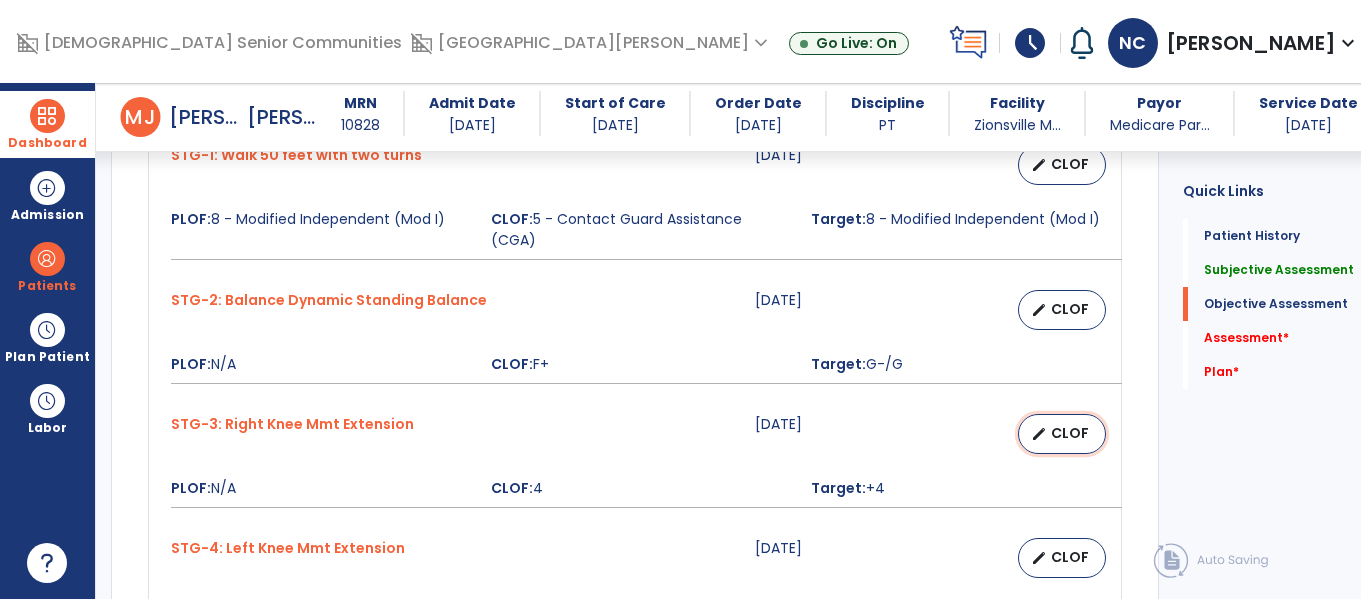 select on "********" 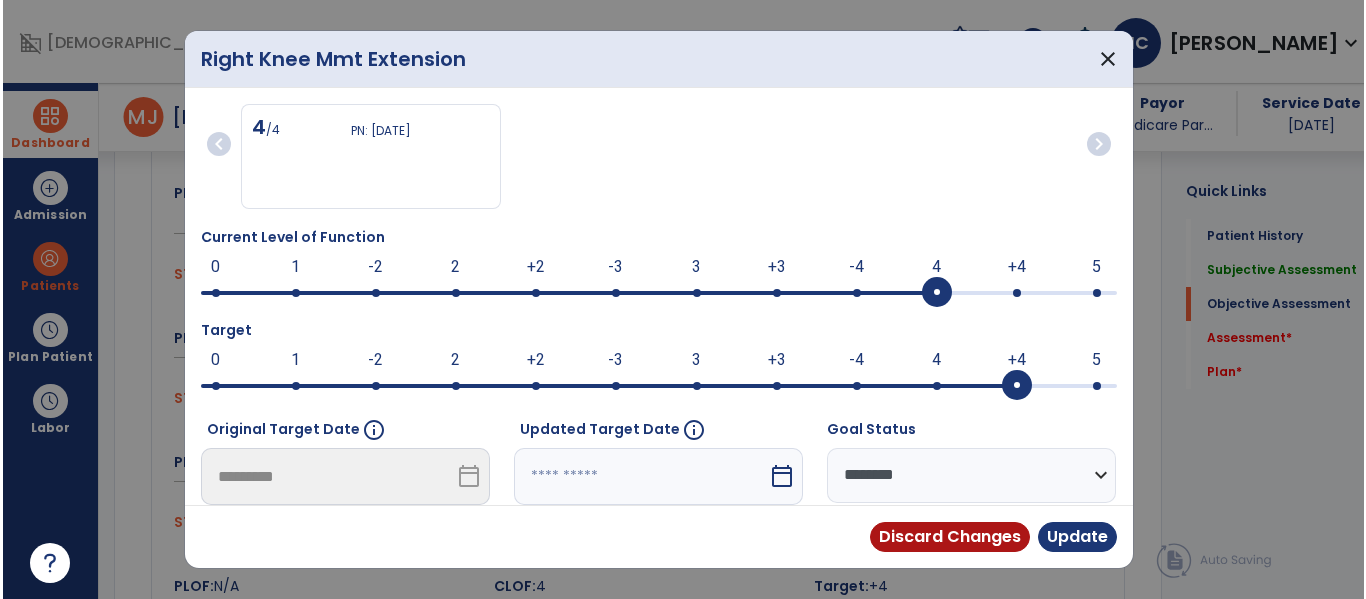 scroll, scrollTop: 1451, scrollLeft: 0, axis: vertical 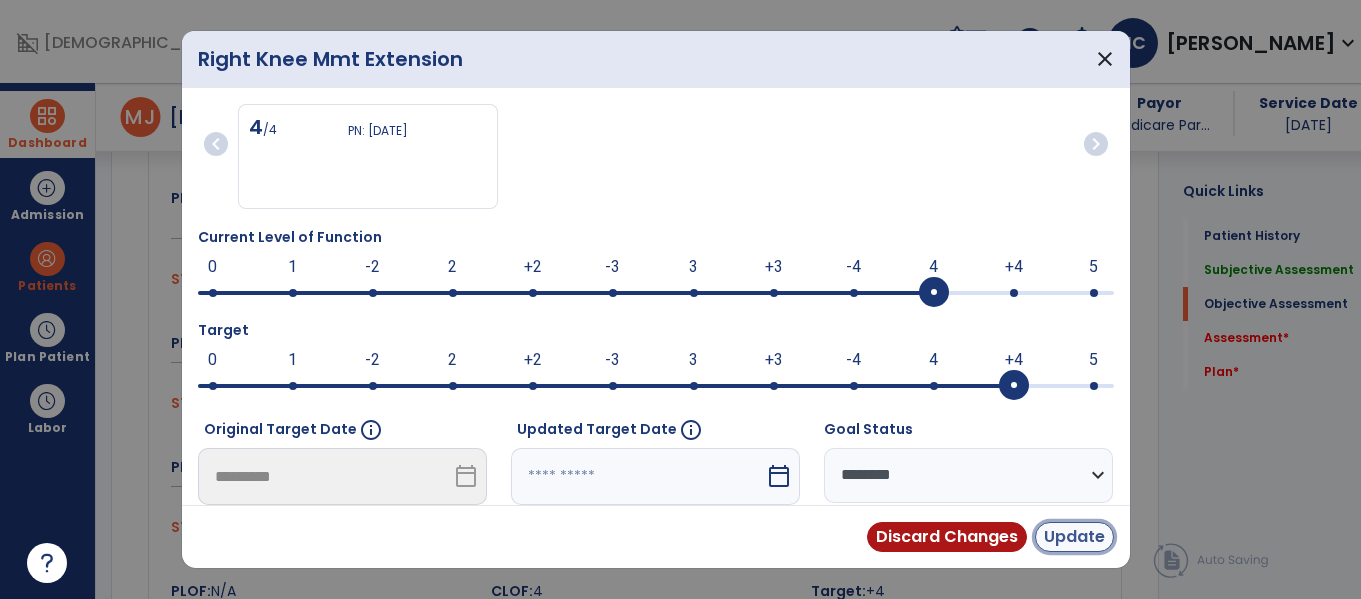 click on "Update" at bounding box center (1074, 537) 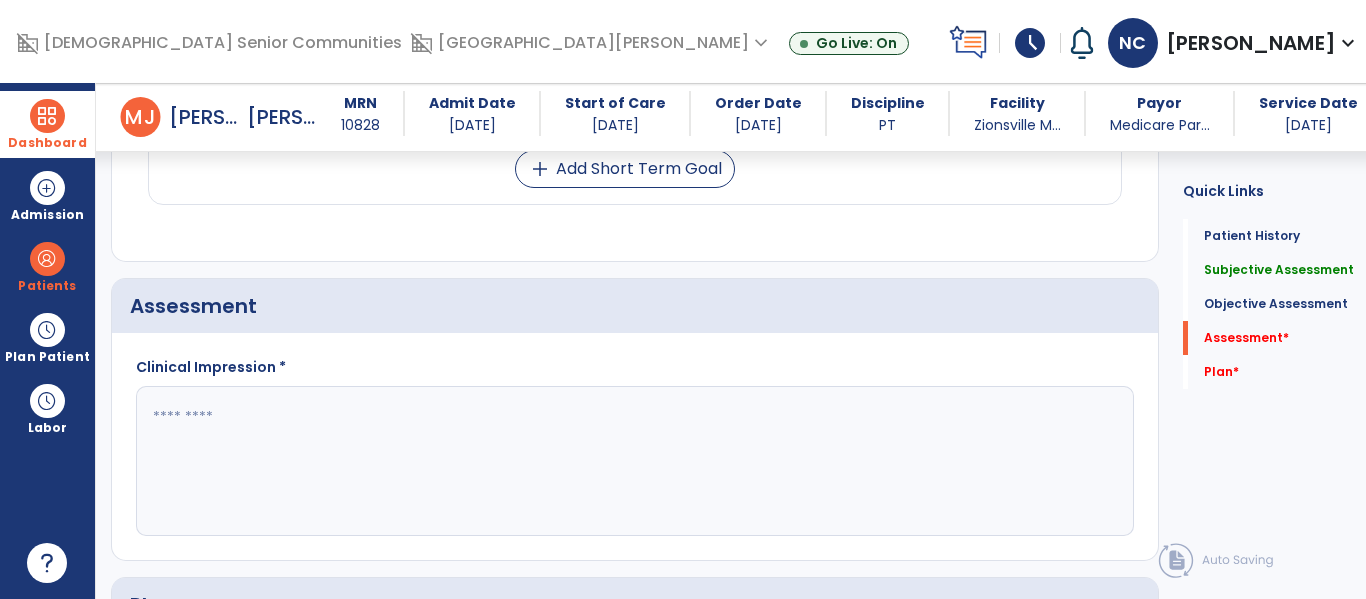 scroll, scrollTop: 2199, scrollLeft: 0, axis: vertical 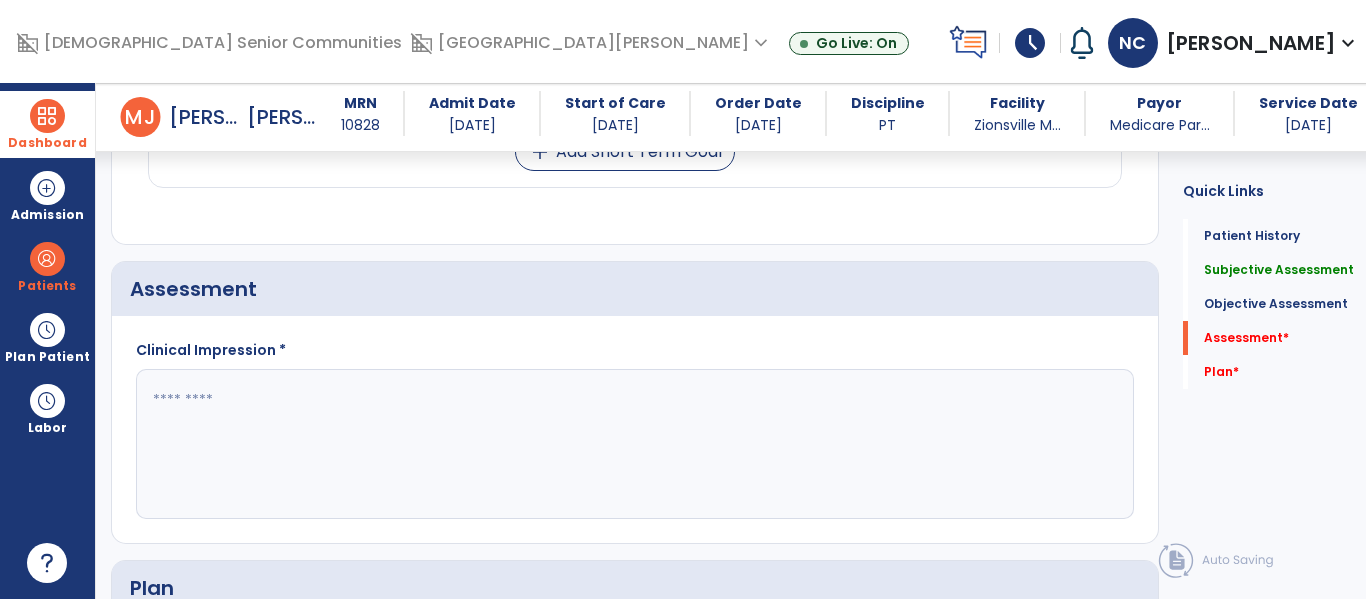 click 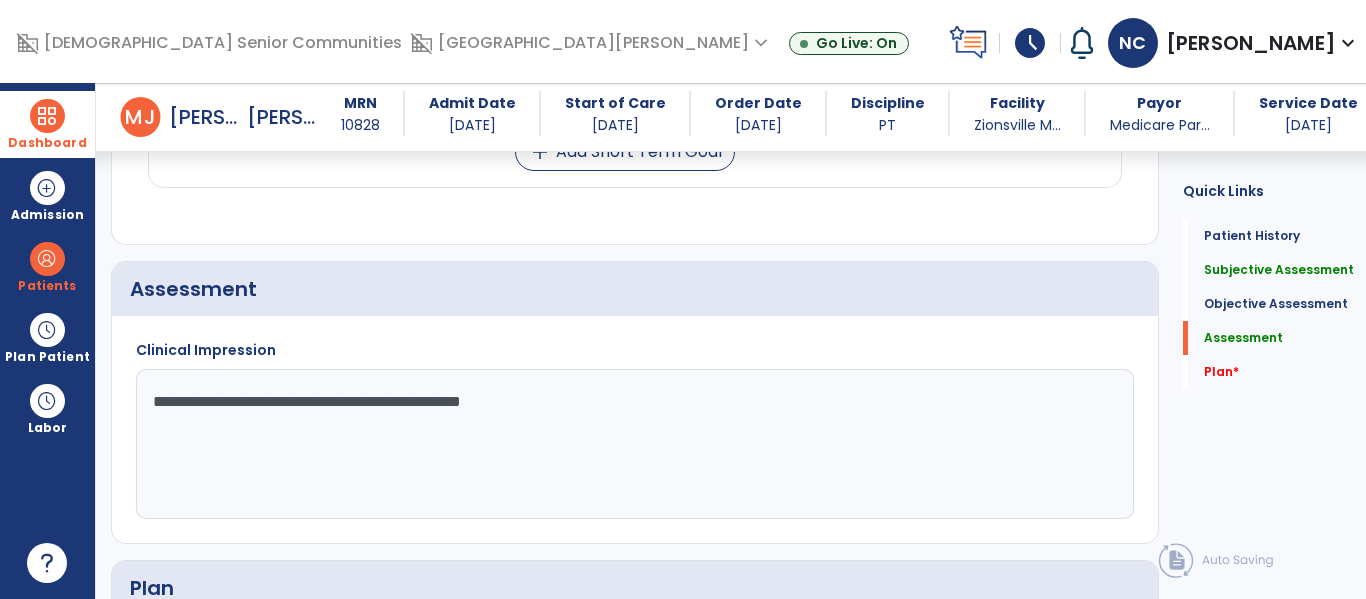 click on "**********" 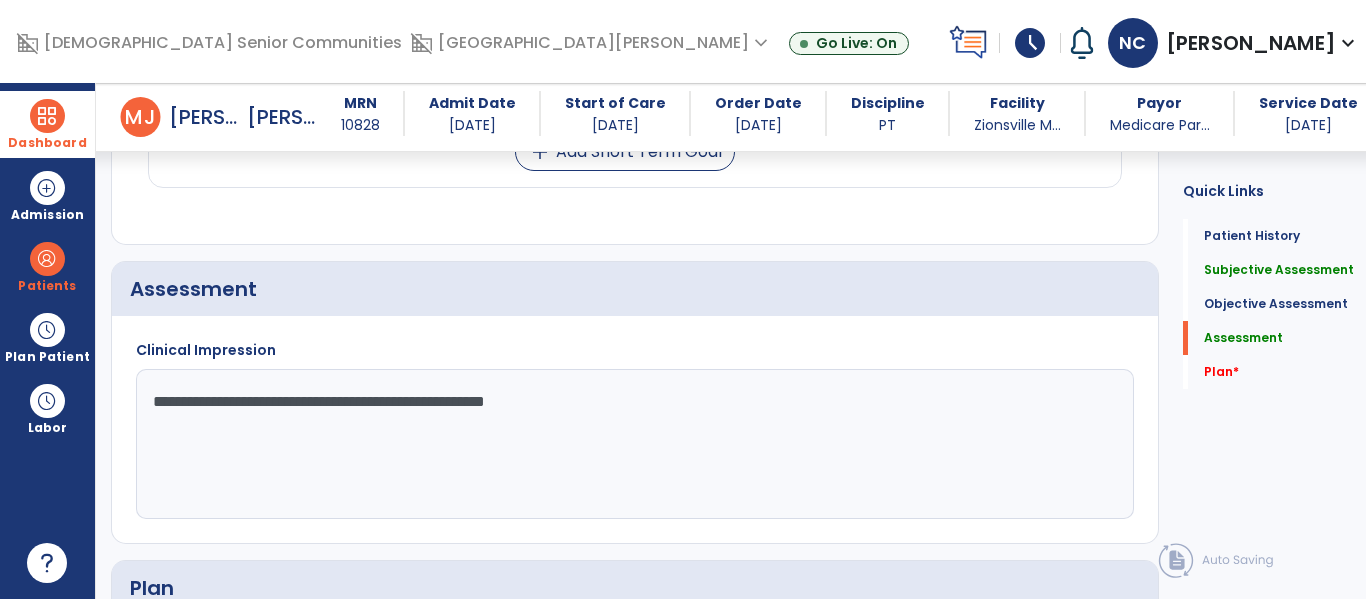 click on "**********" 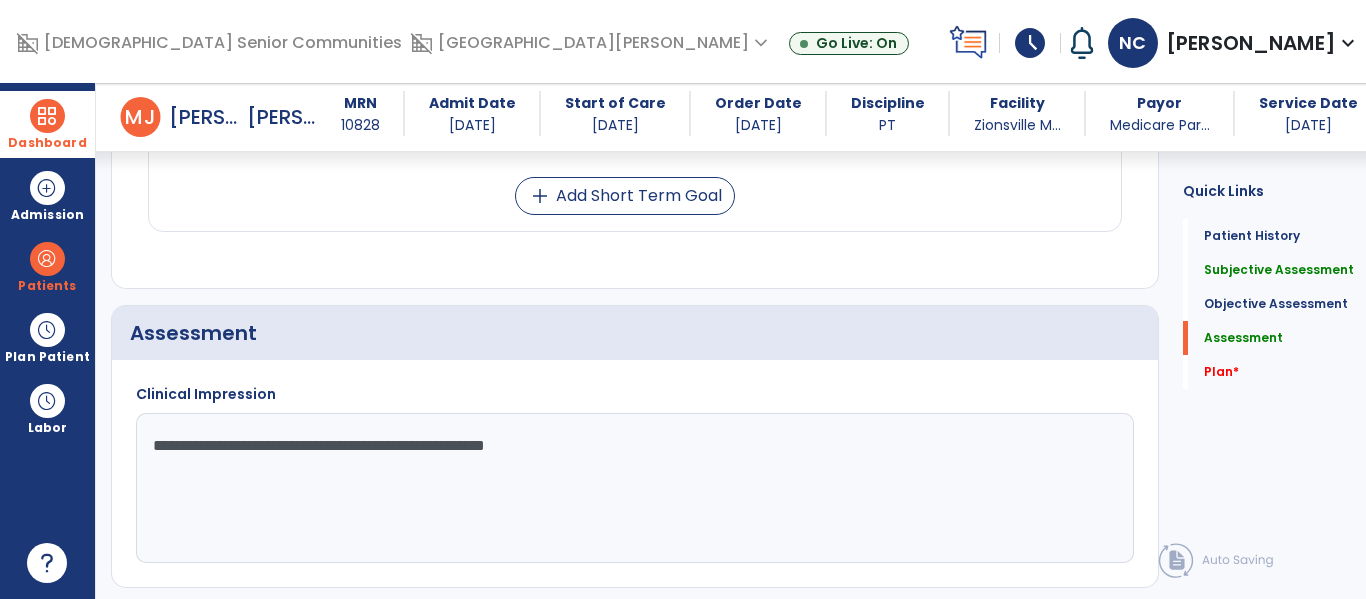scroll, scrollTop: 2153, scrollLeft: 0, axis: vertical 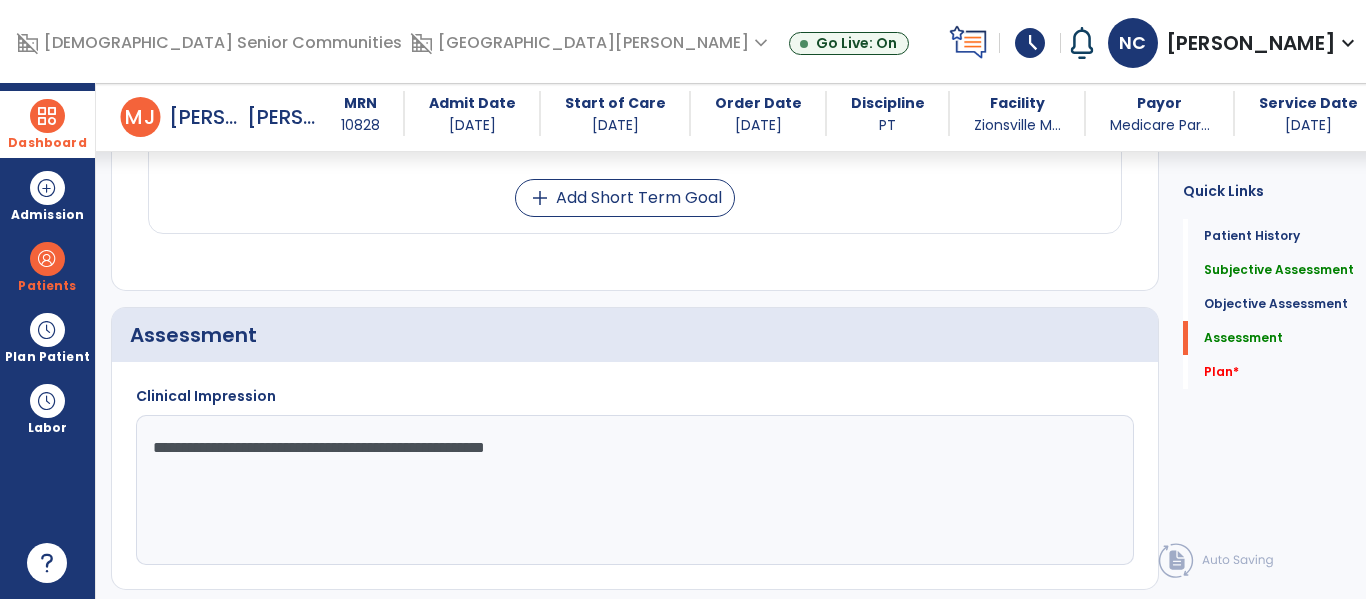 click on "**********" 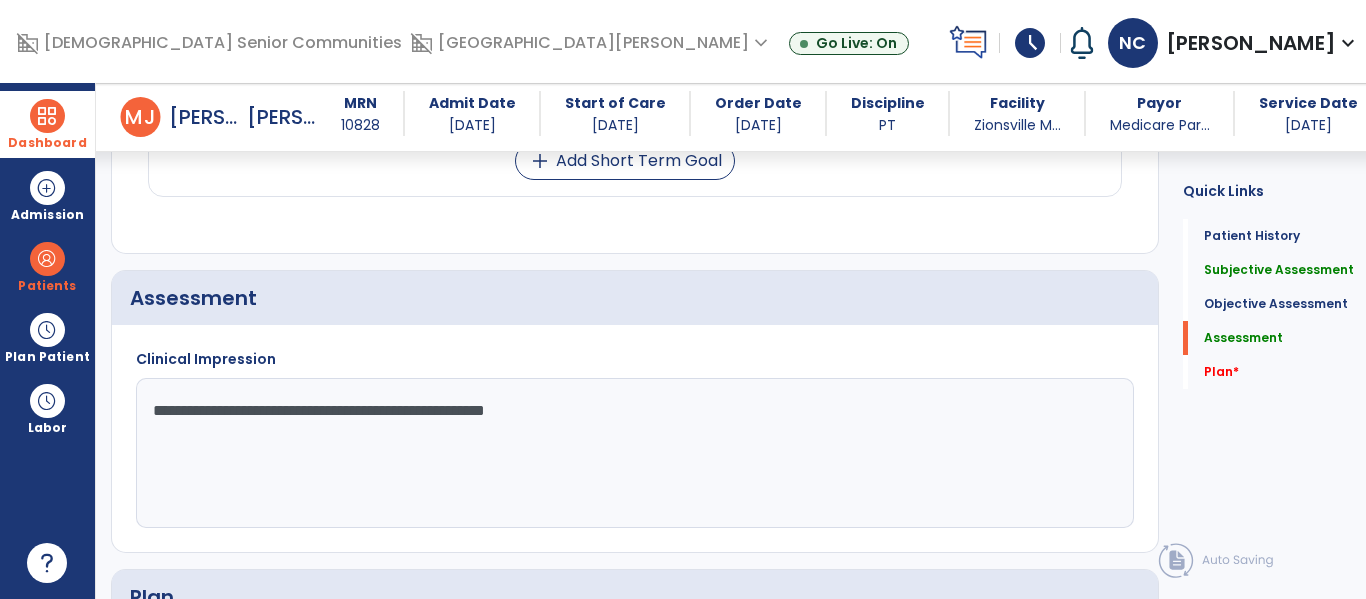 scroll, scrollTop: 2180, scrollLeft: 0, axis: vertical 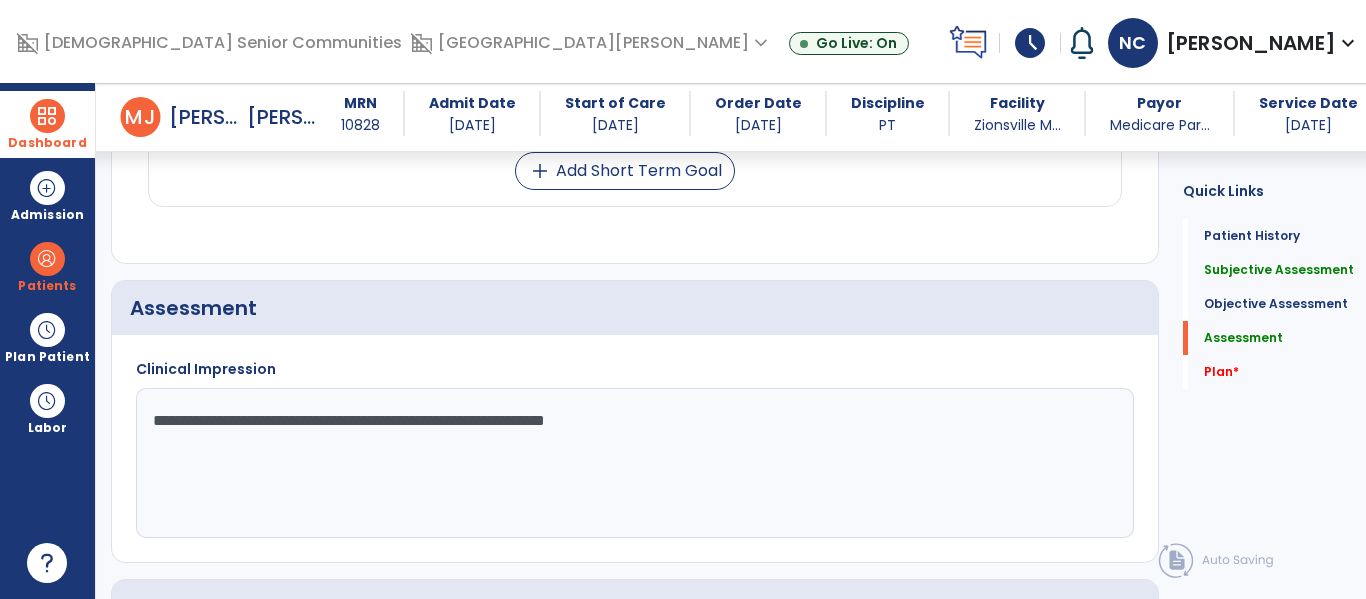 click on "**********" 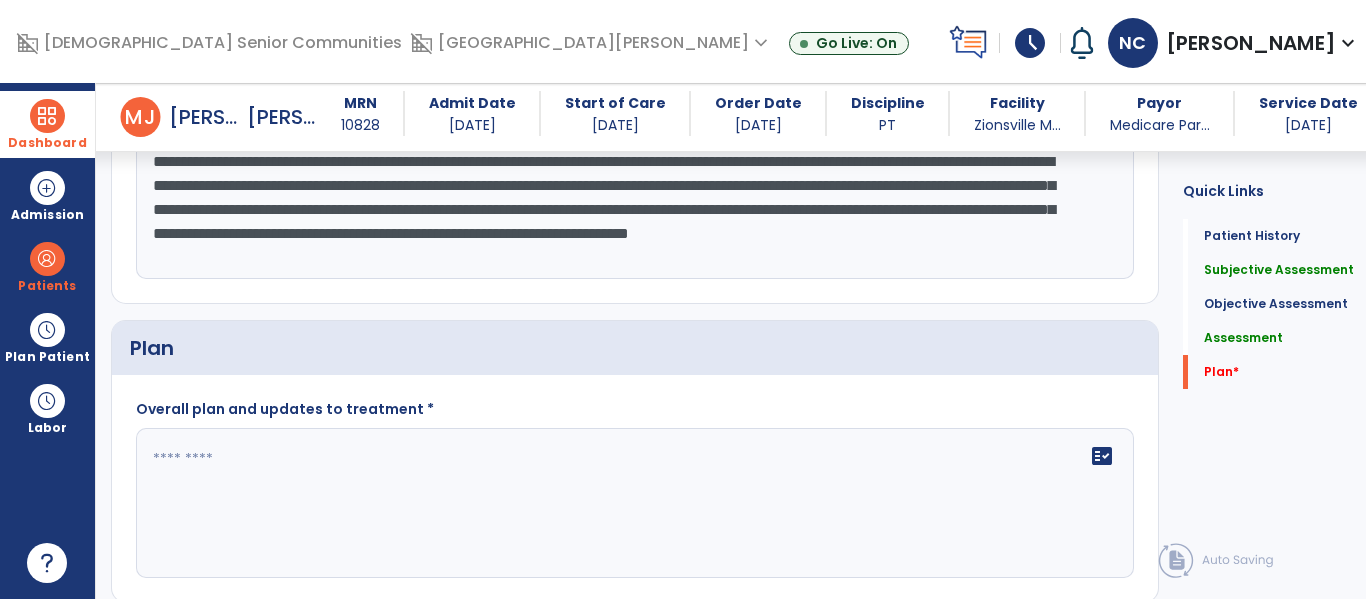 scroll, scrollTop: 2441, scrollLeft: 0, axis: vertical 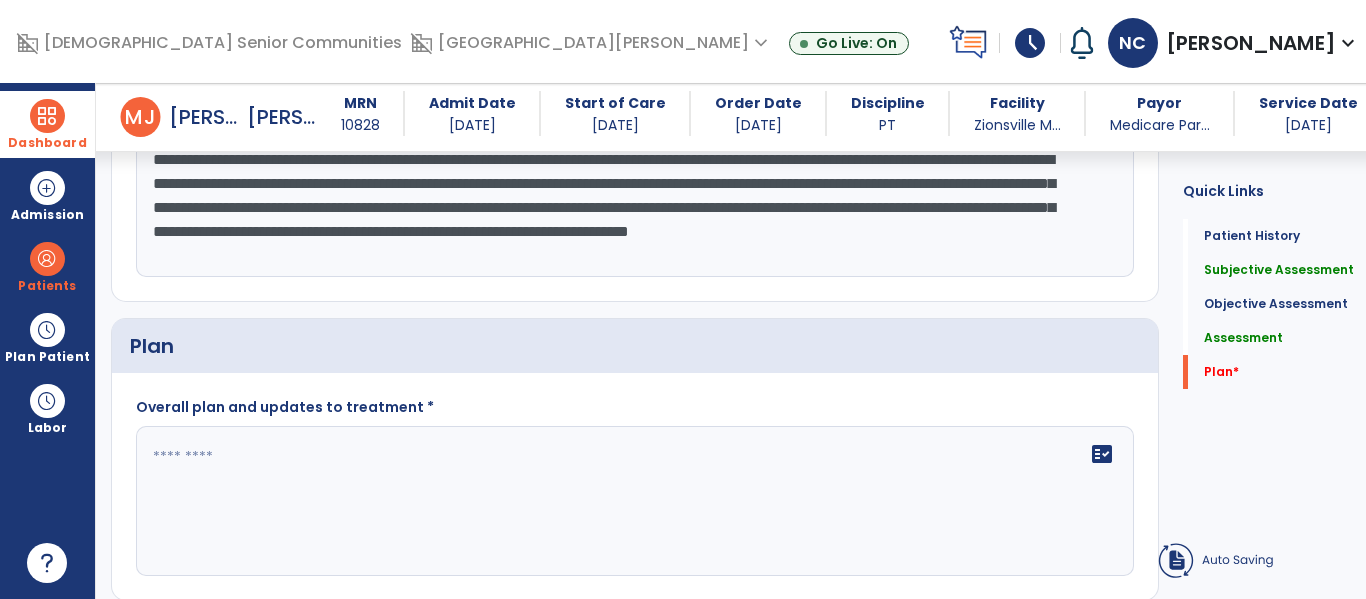 type on "**********" 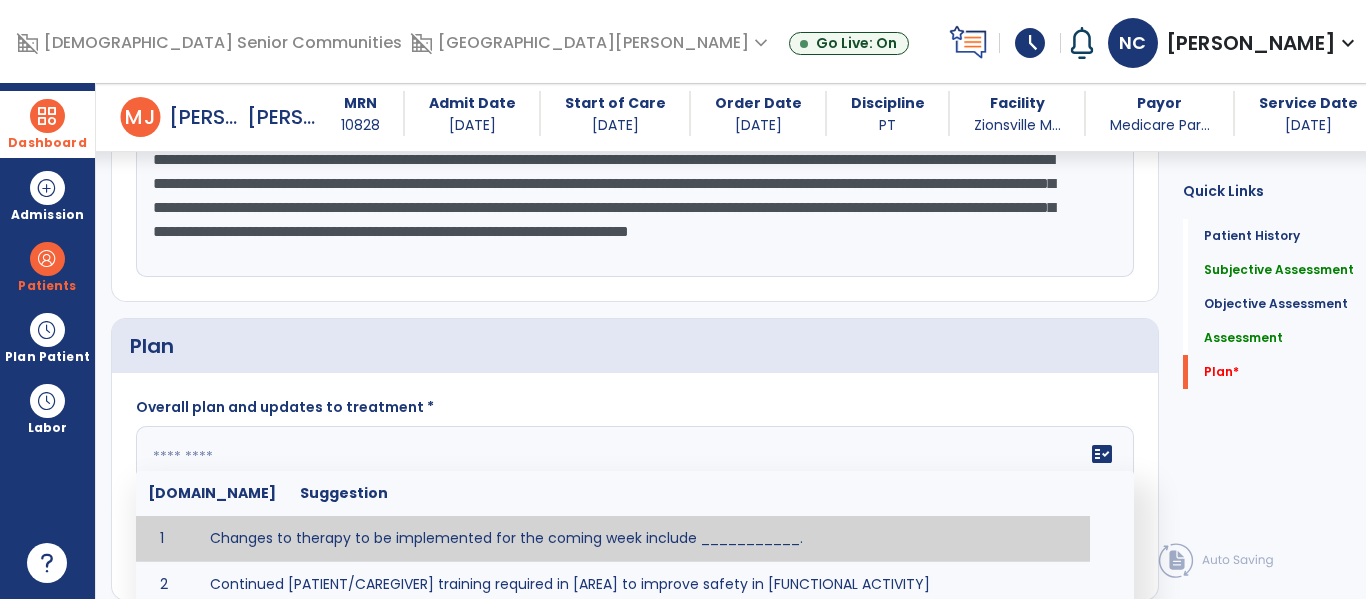type on "*" 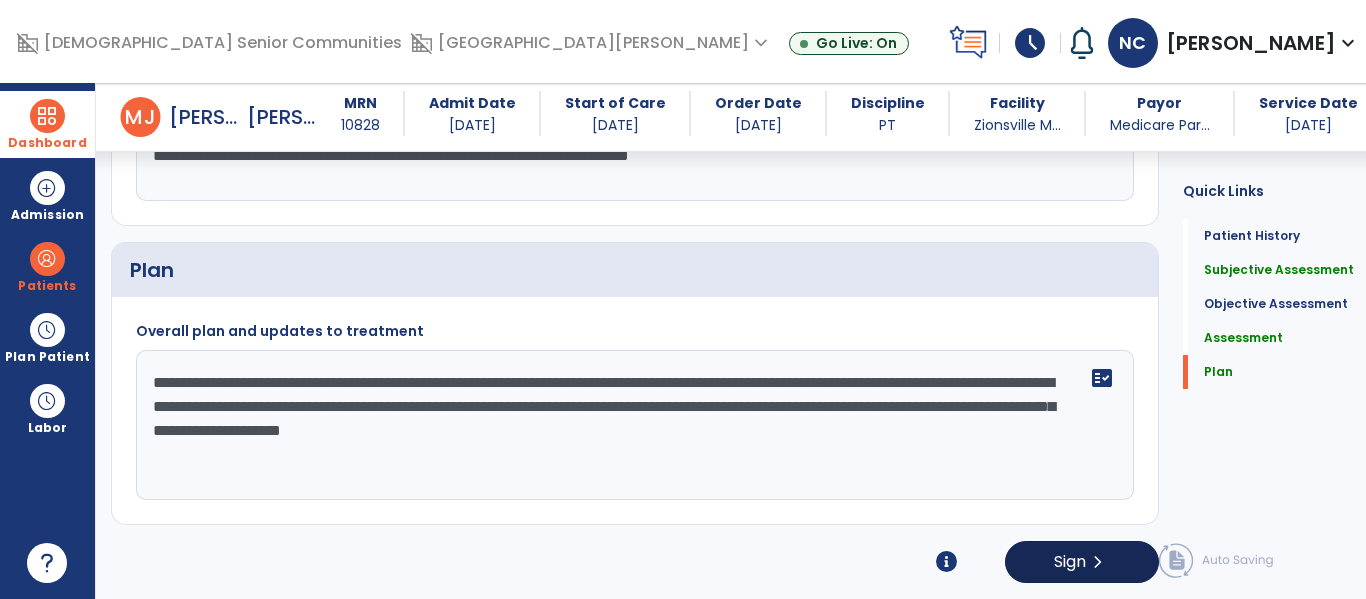type on "**********" 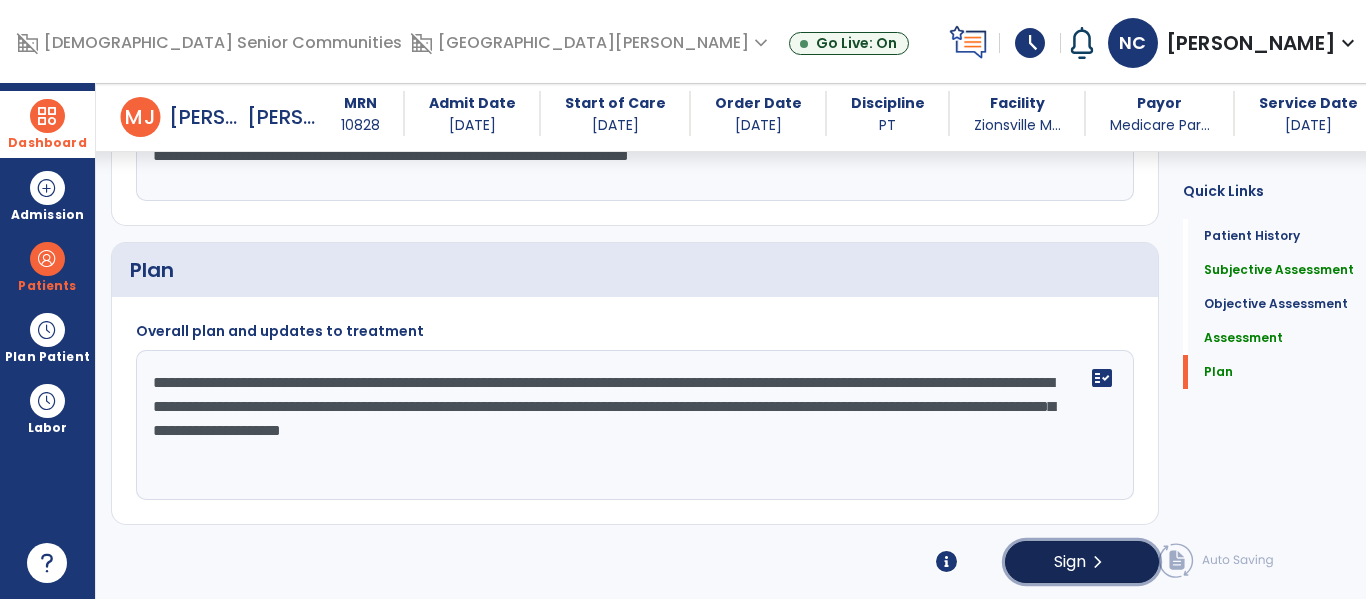 click on "Sign  chevron_right" 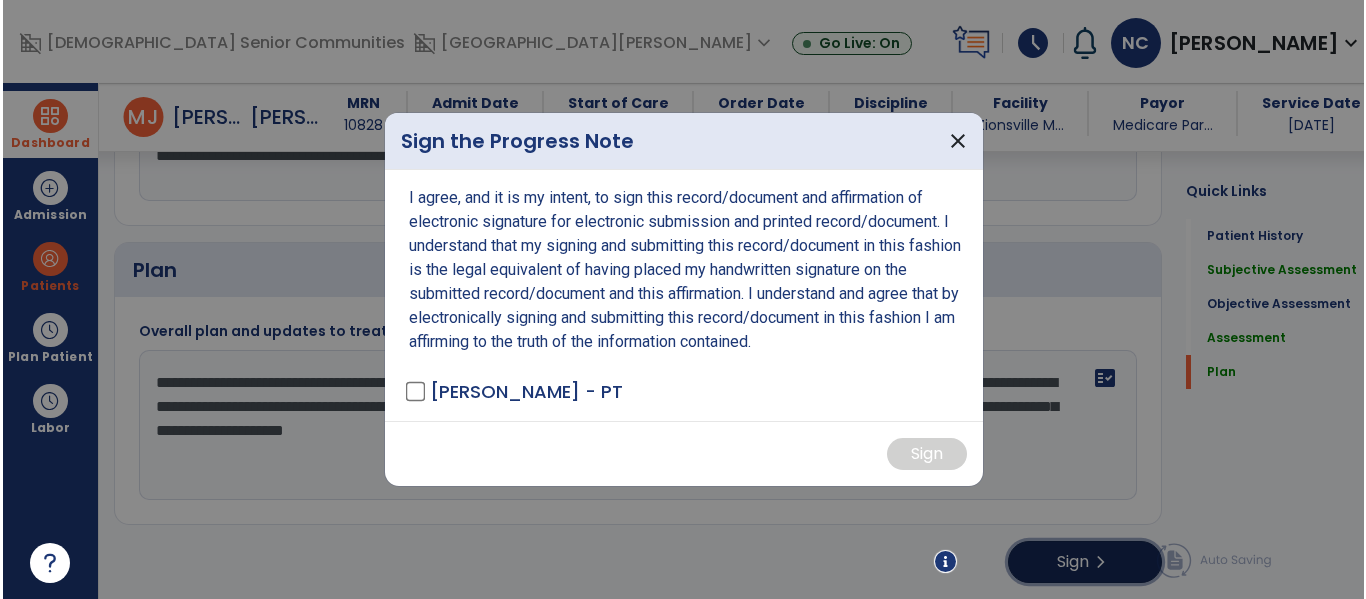 scroll, scrollTop: 2559, scrollLeft: 0, axis: vertical 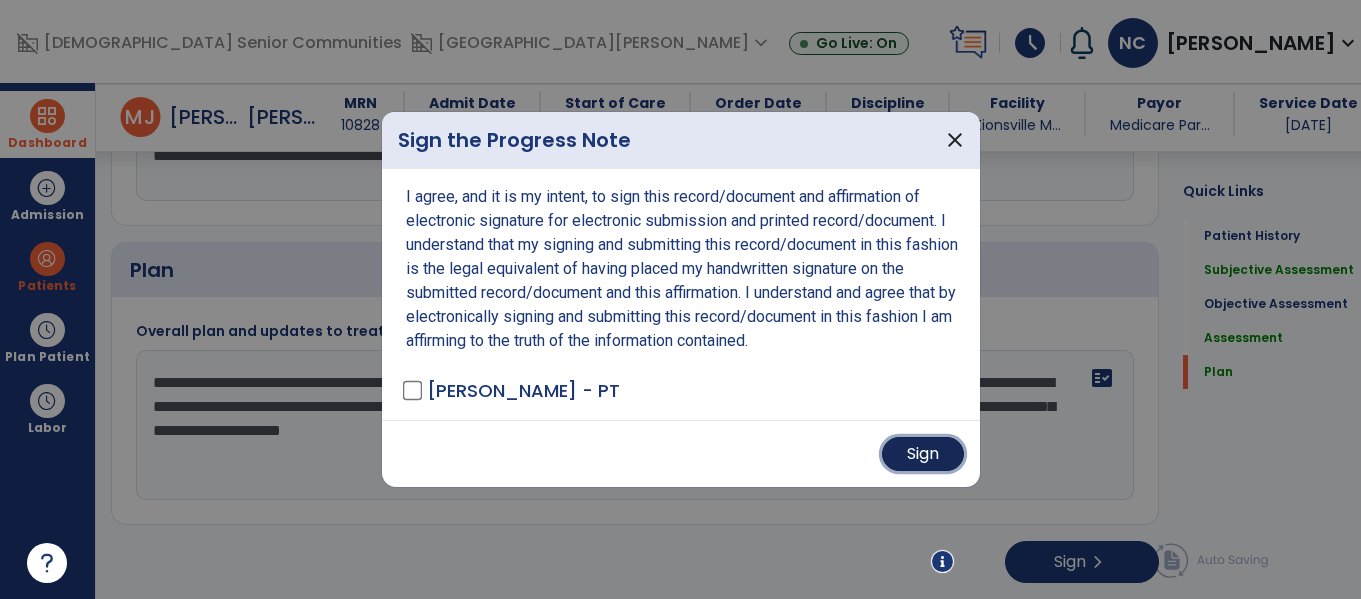 click on "Sign" at bounding box center [923, 454] 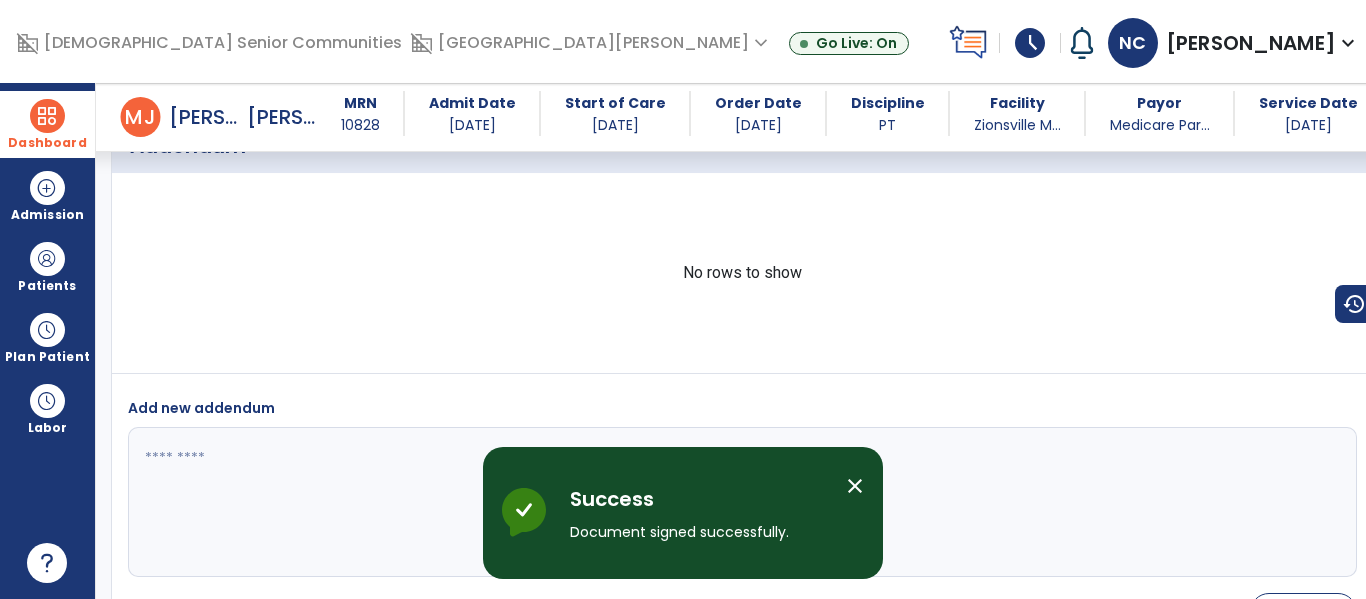 scroll, scrollTop: 3675, scrollLeft: 0, axis: vertical 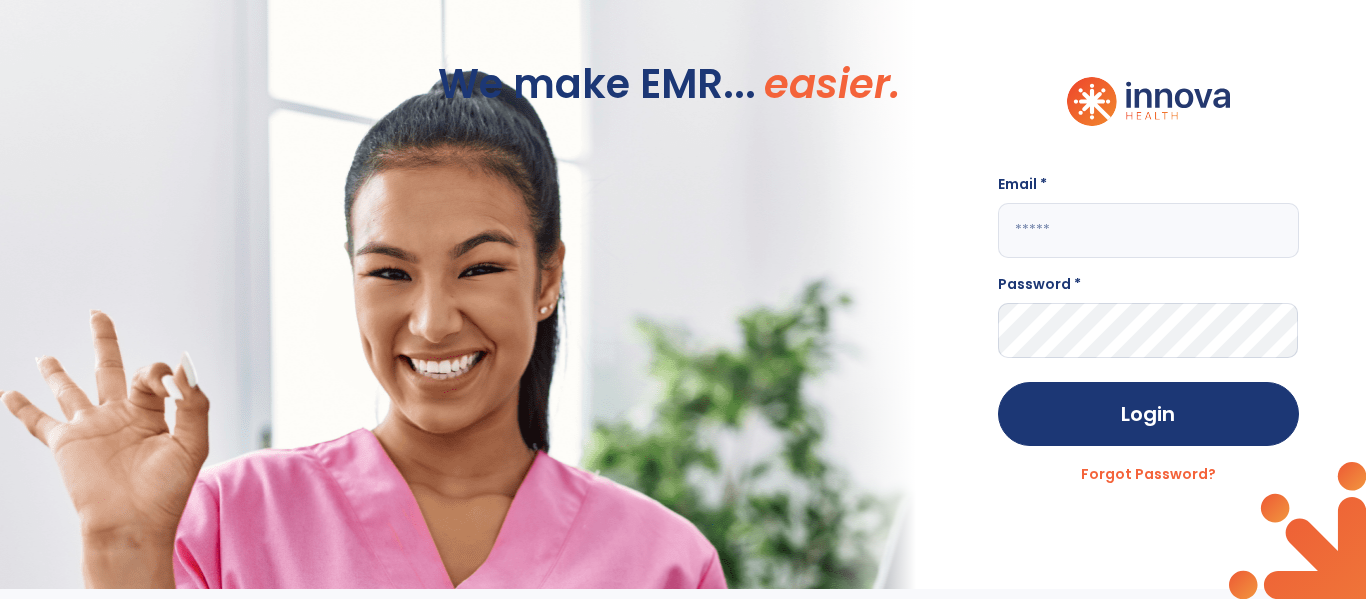 click on "We make EMR... easier." 